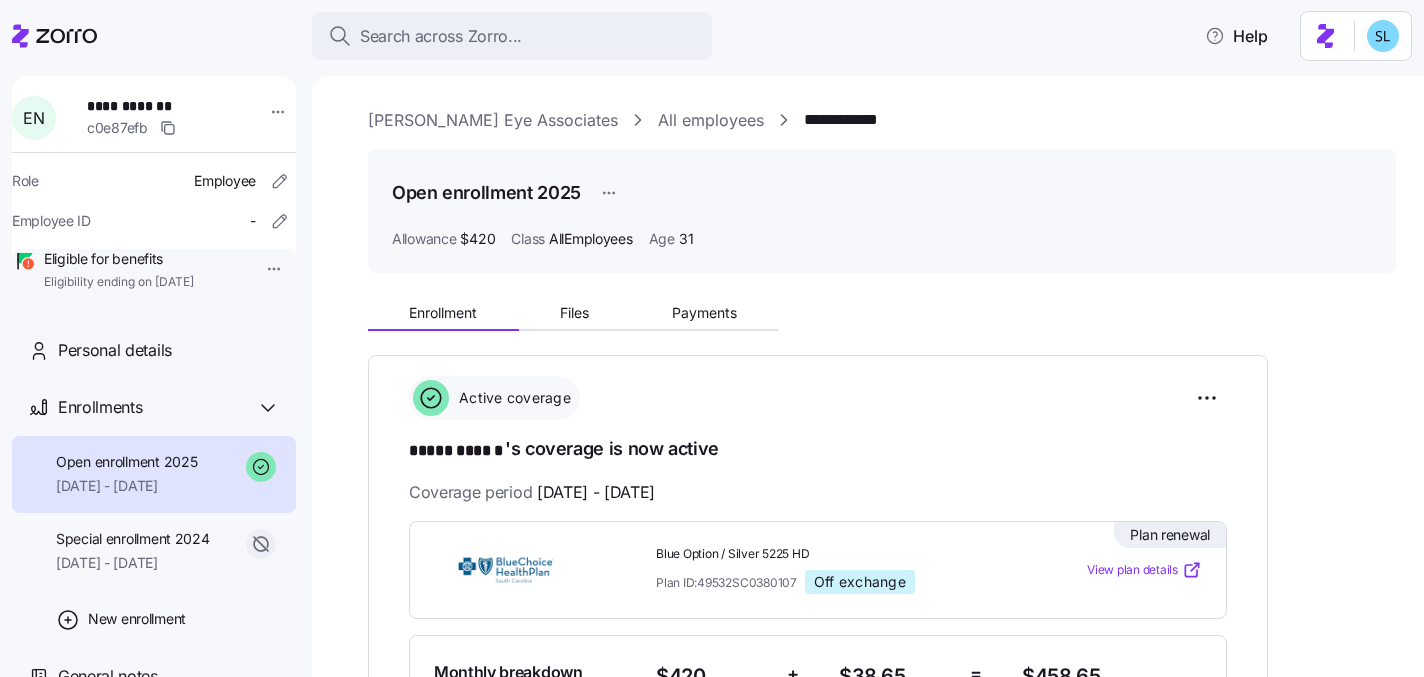 scroll, scrollTop: 0, scrollLeft: 0, axis: both 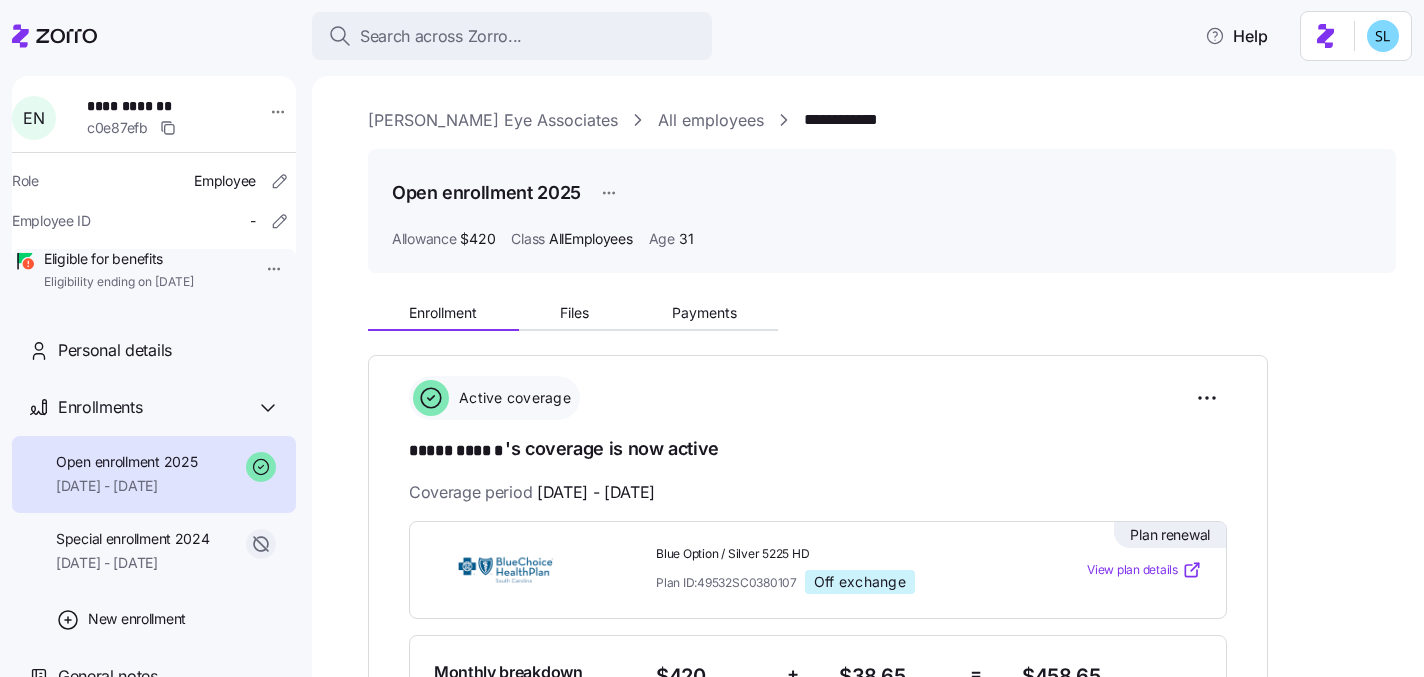click on "**********" at bounding box center [712, 332] 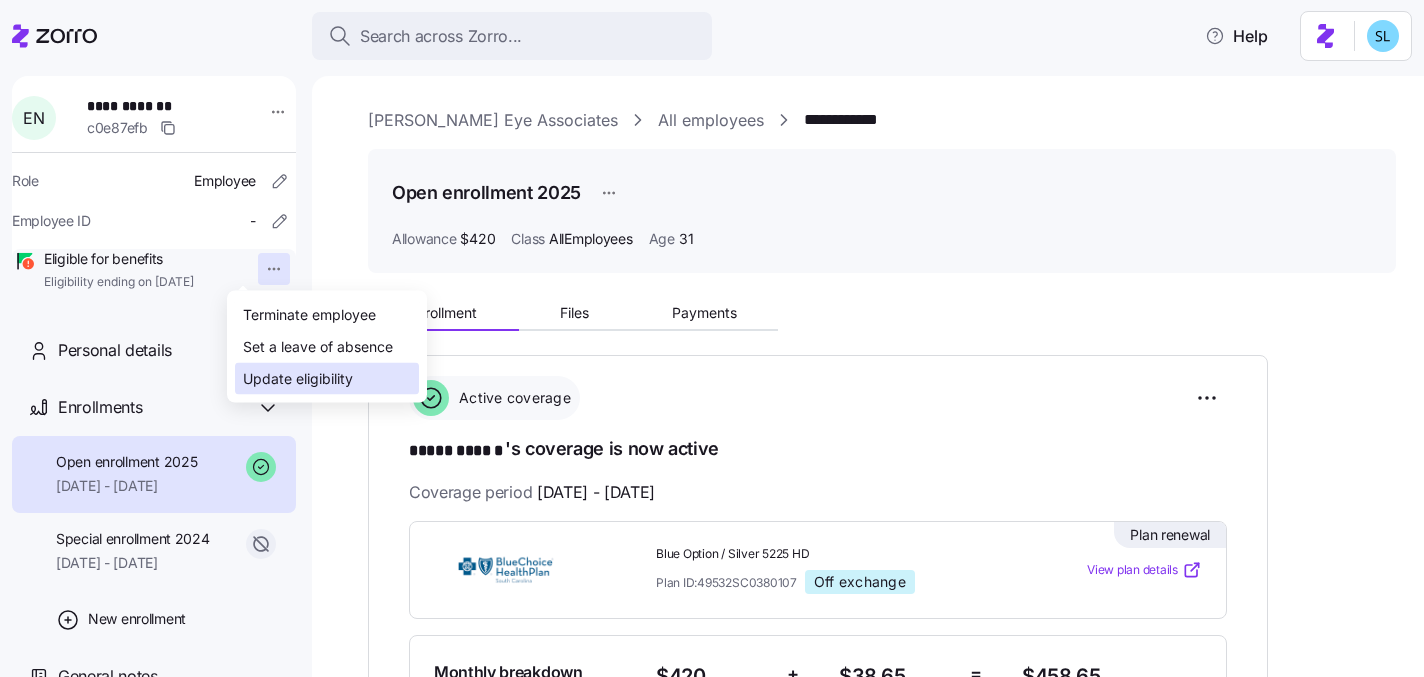 click on "Update eligibility" at bounding box center (298, 379) 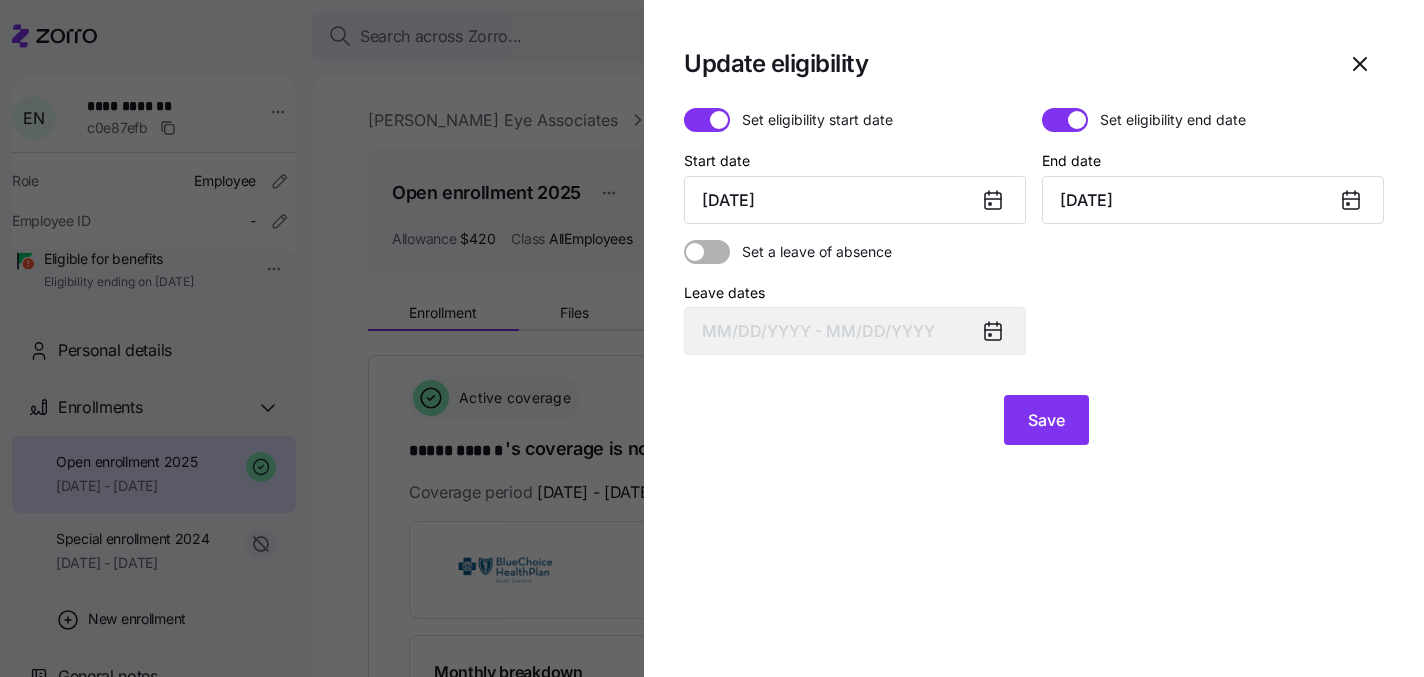 click 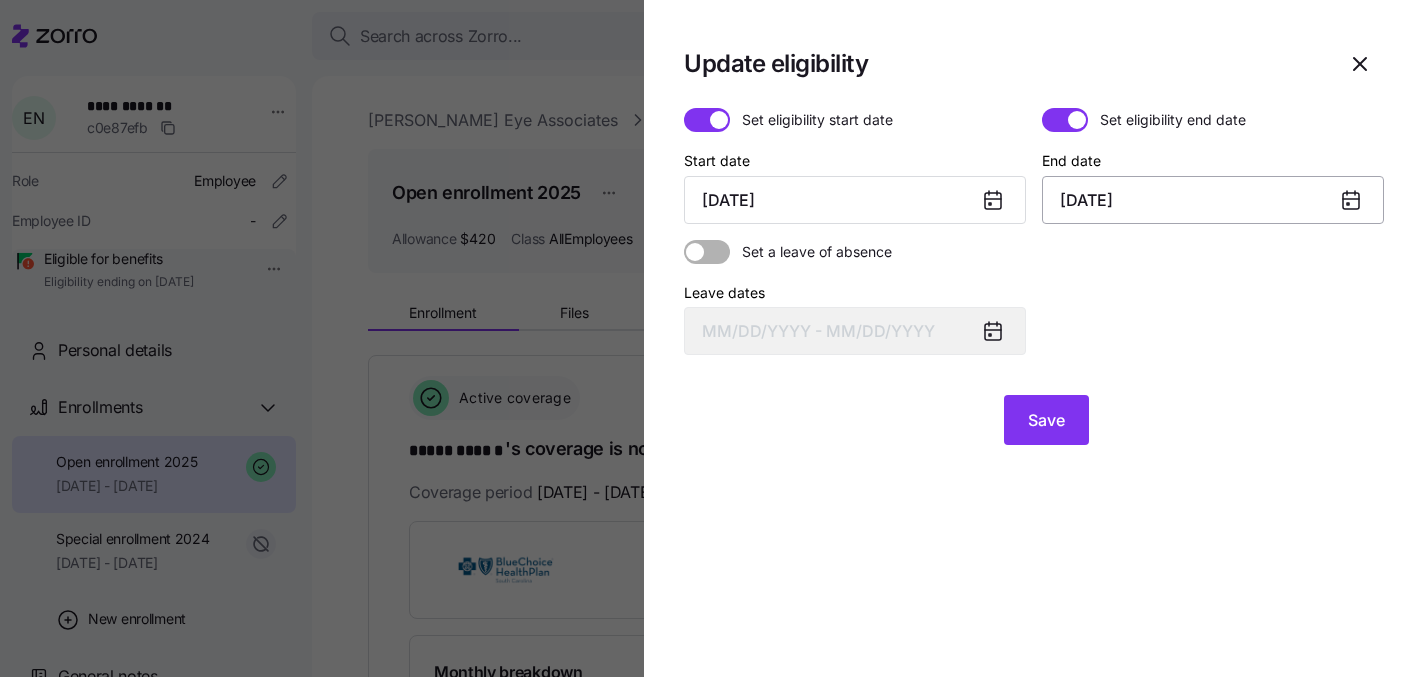 click on "August 31, 2025" at bounding box center (1213, 200) 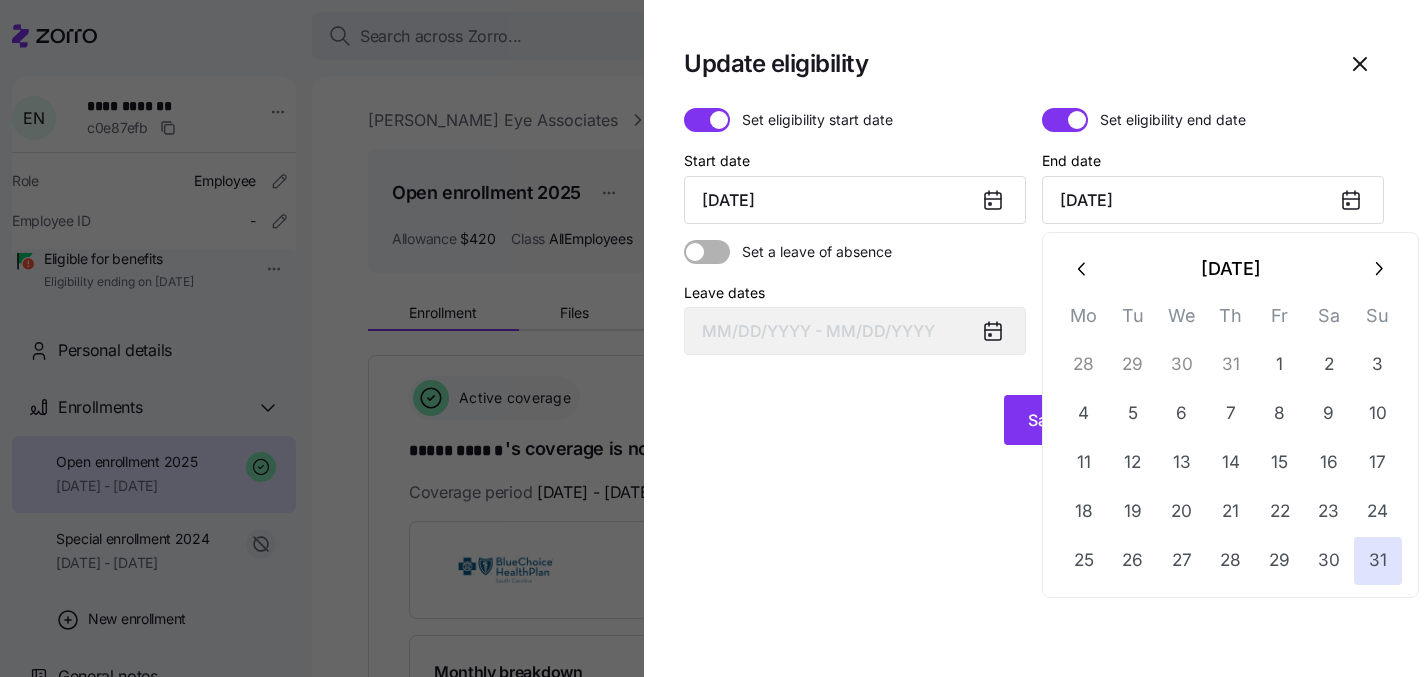 click 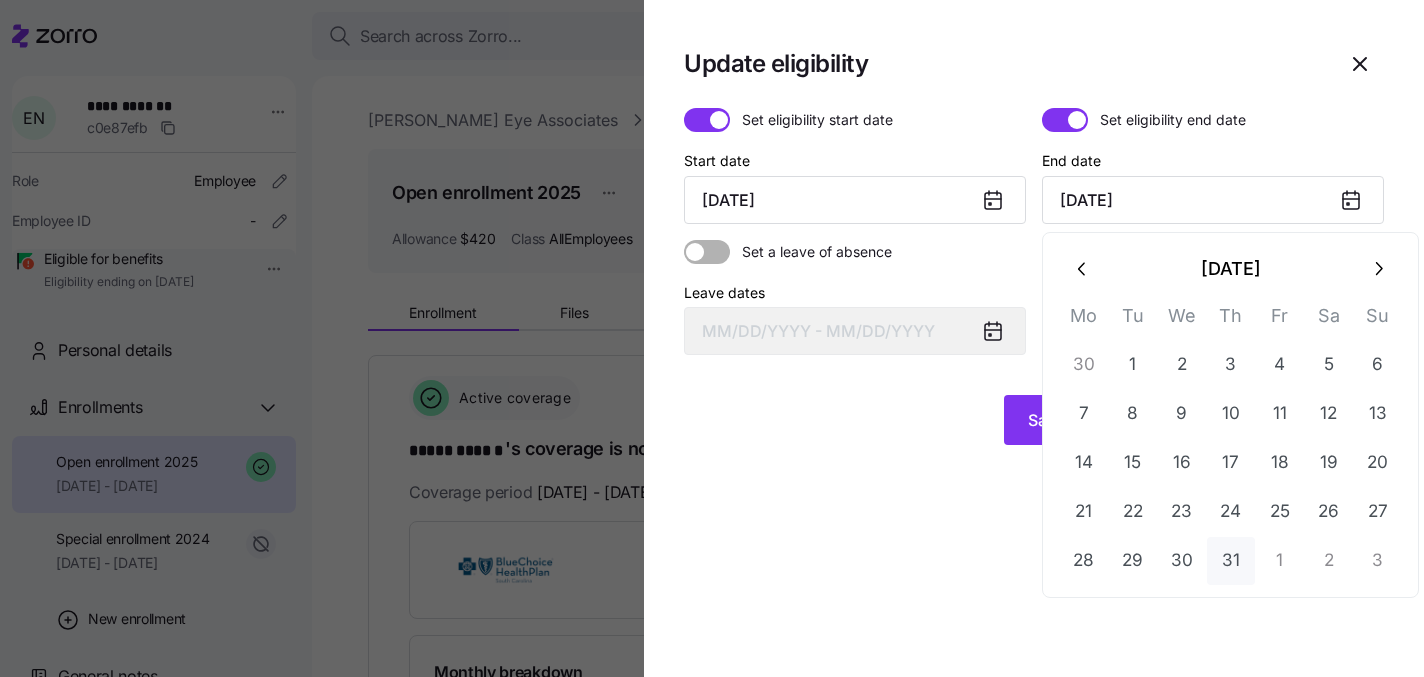 click on "31" at bounding box center [1231, 561] 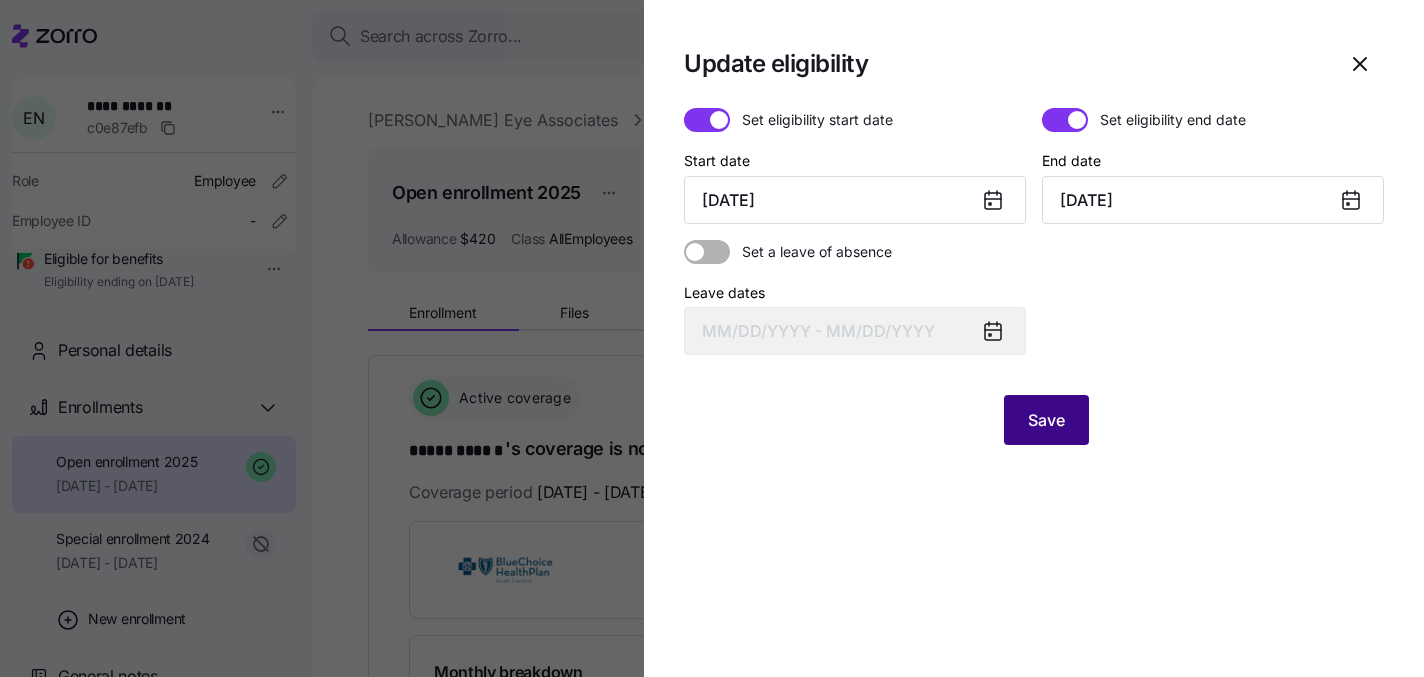 click on "Save" at bounding box center (1046, 420) 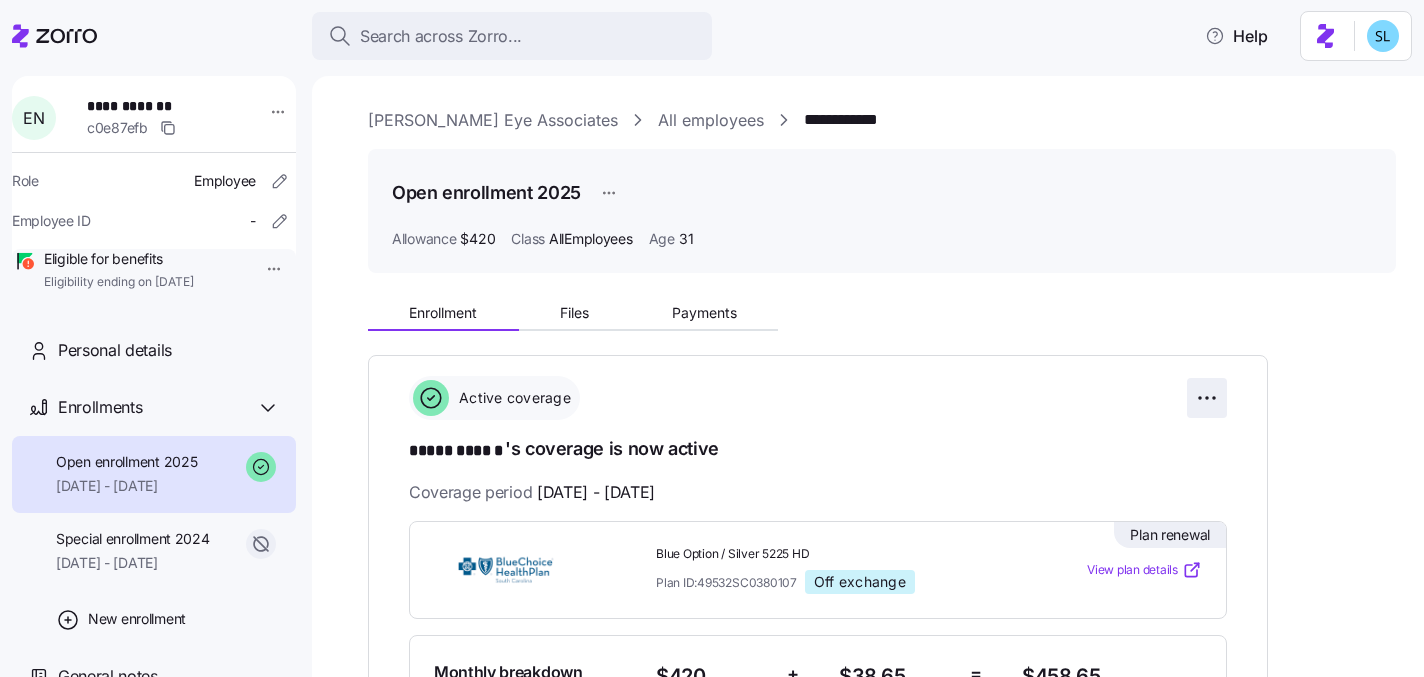 click on "**********" at bounding box center [712, 332] 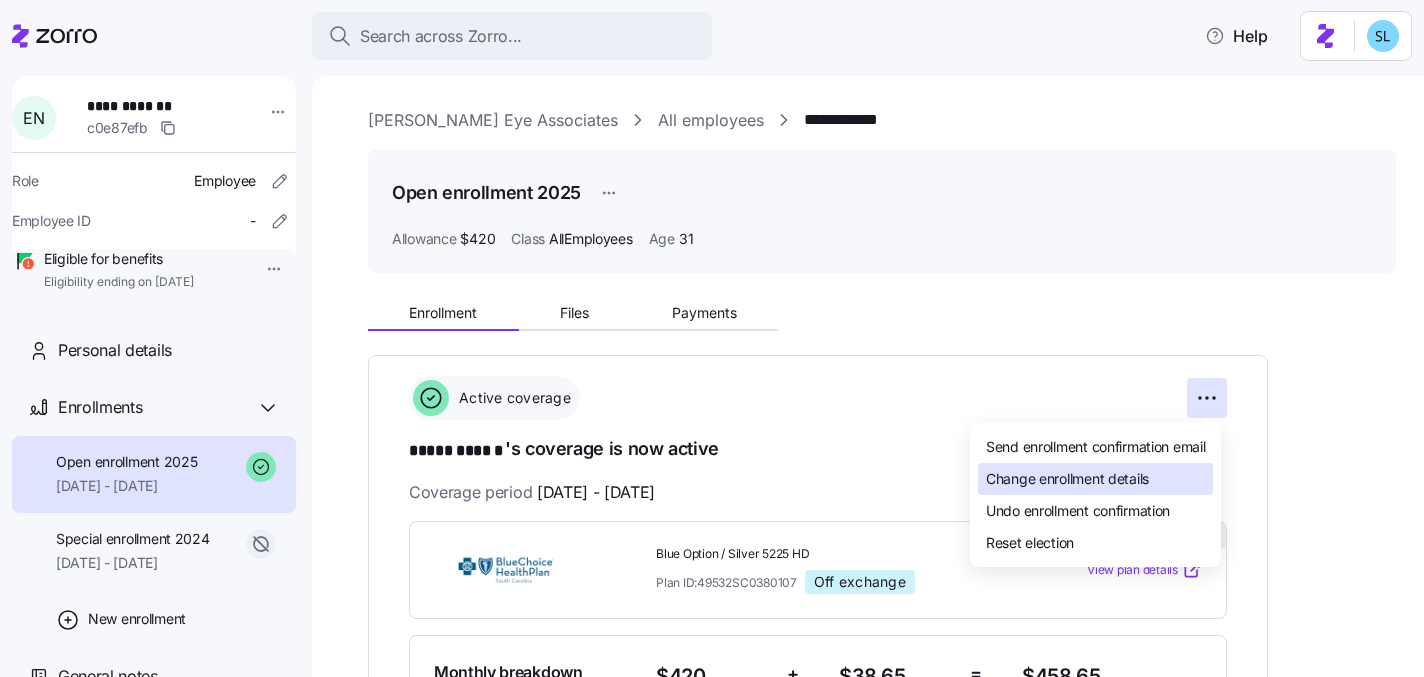 click on "Change enrollment details" at bounding box center [1095, 479] 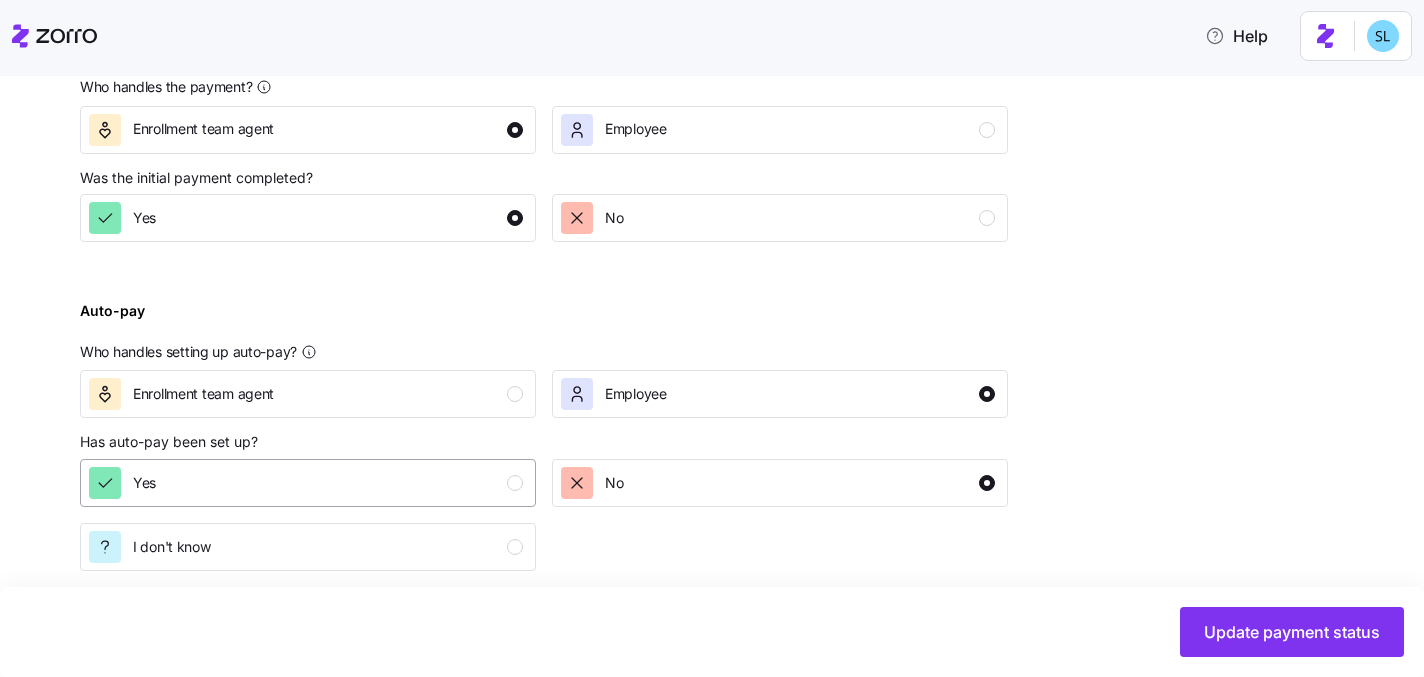 scroll, scrollTop: 828, scrollLeft: 0, axis: vertical 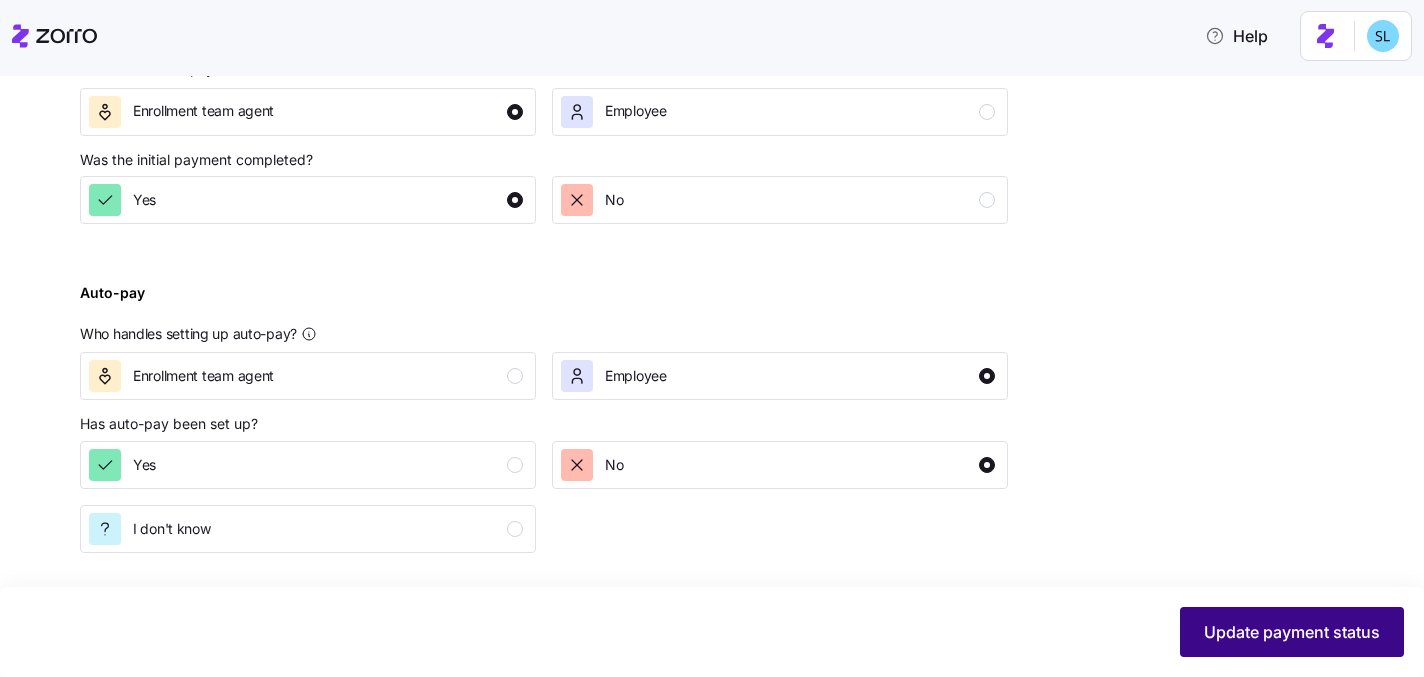 click on "Update payment status" at bounding box center [1292, 632] 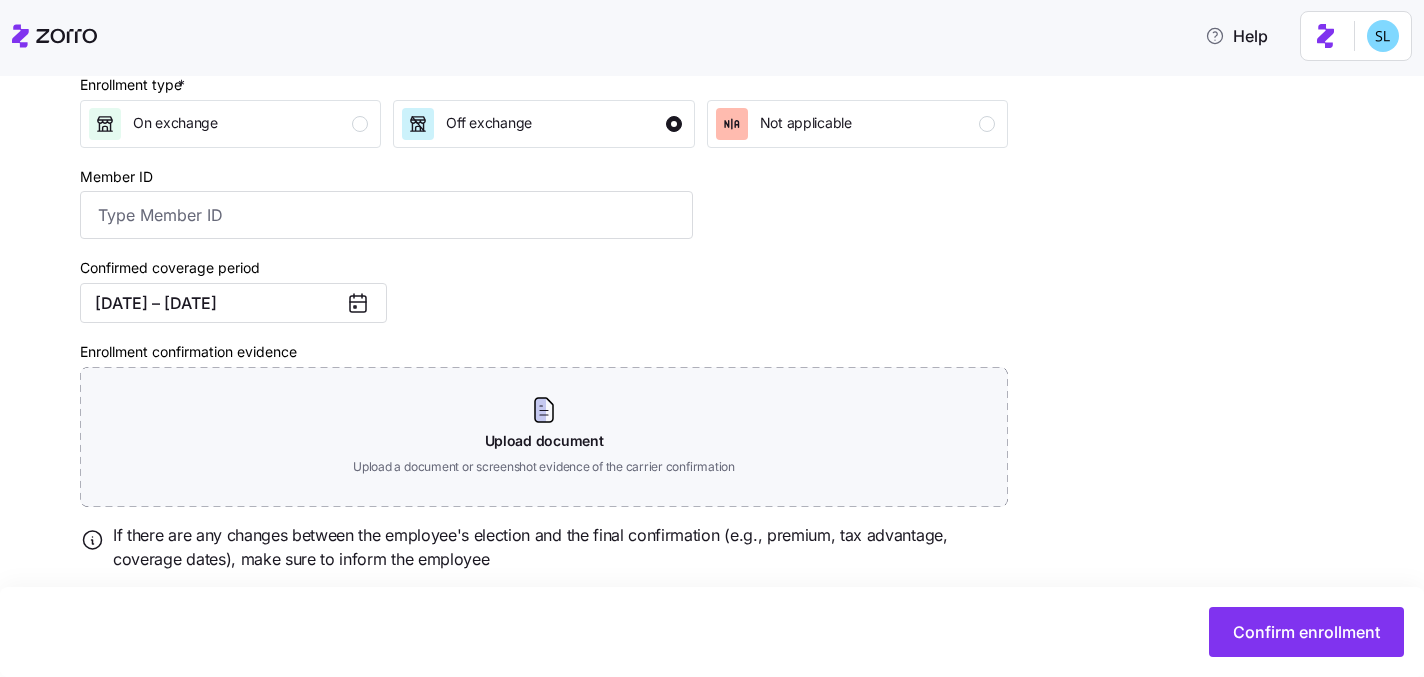 scroll, scrollTop: 360, scrollLeft: 0, axis: vertical 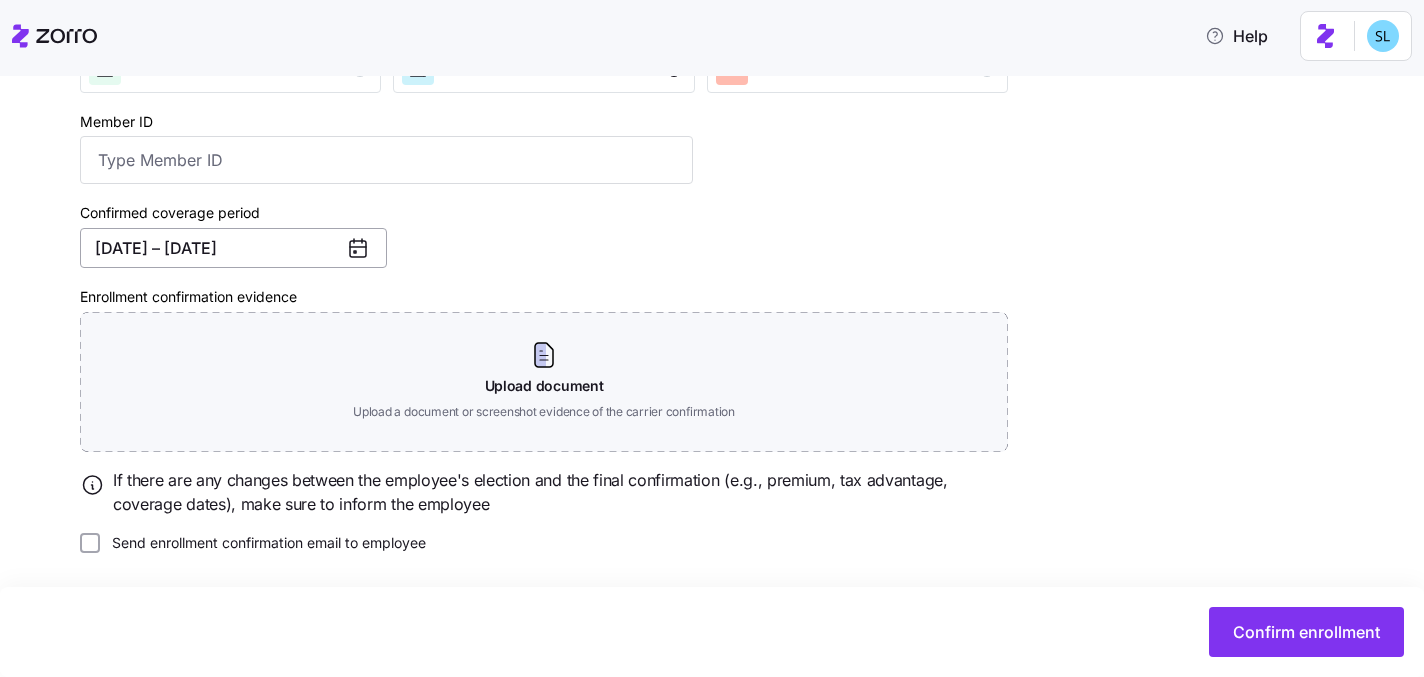 click on "01/01/2025 – 12/31/2025" at bounding box center (233, 248) 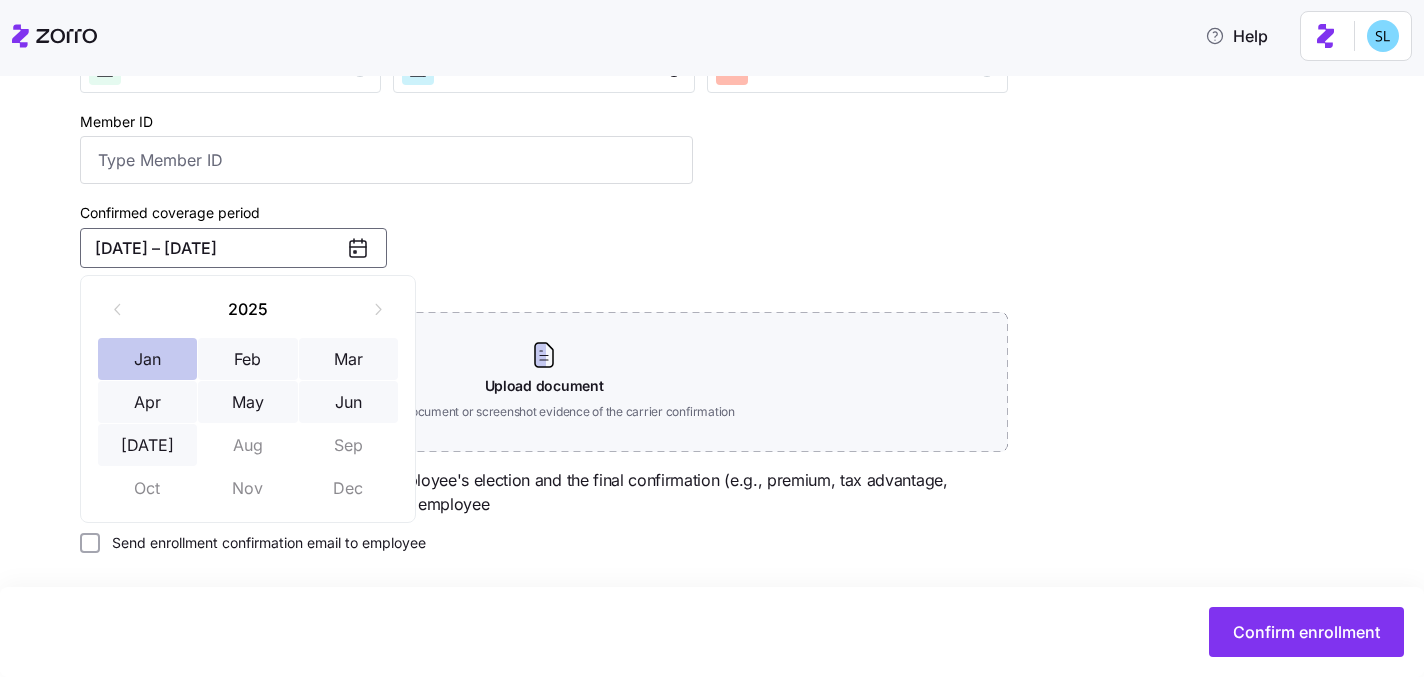 click on "Jan" at bounding box center [148, 359] 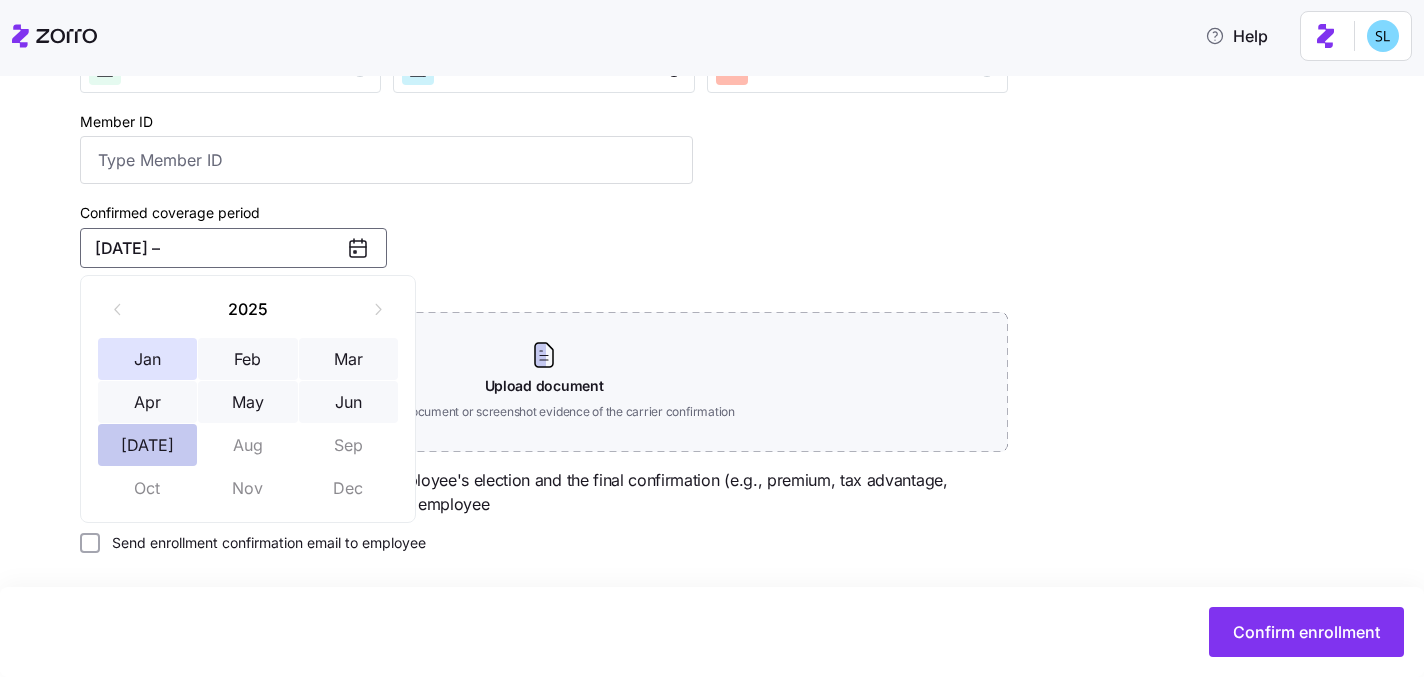 click on "Jul" at bounding box center (148, 445) 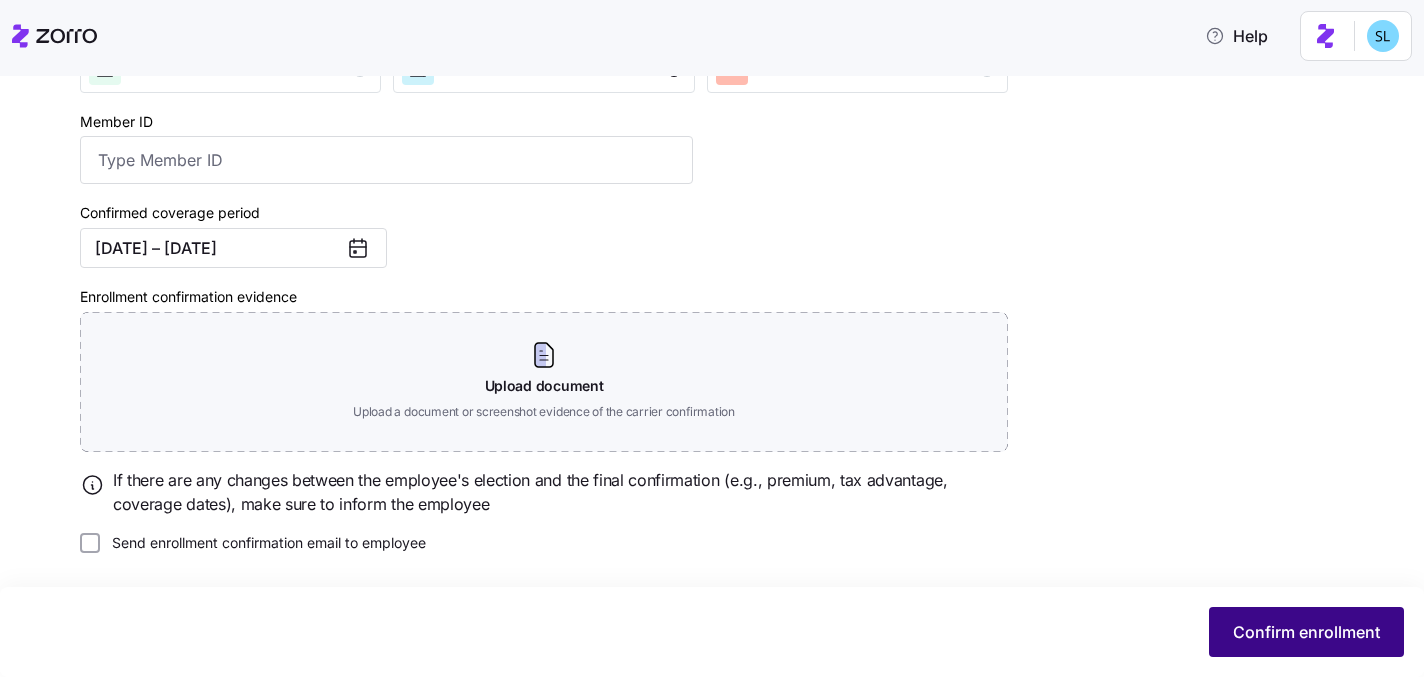 click on "Confirm enrollment" at bounding box center [1306, 632] 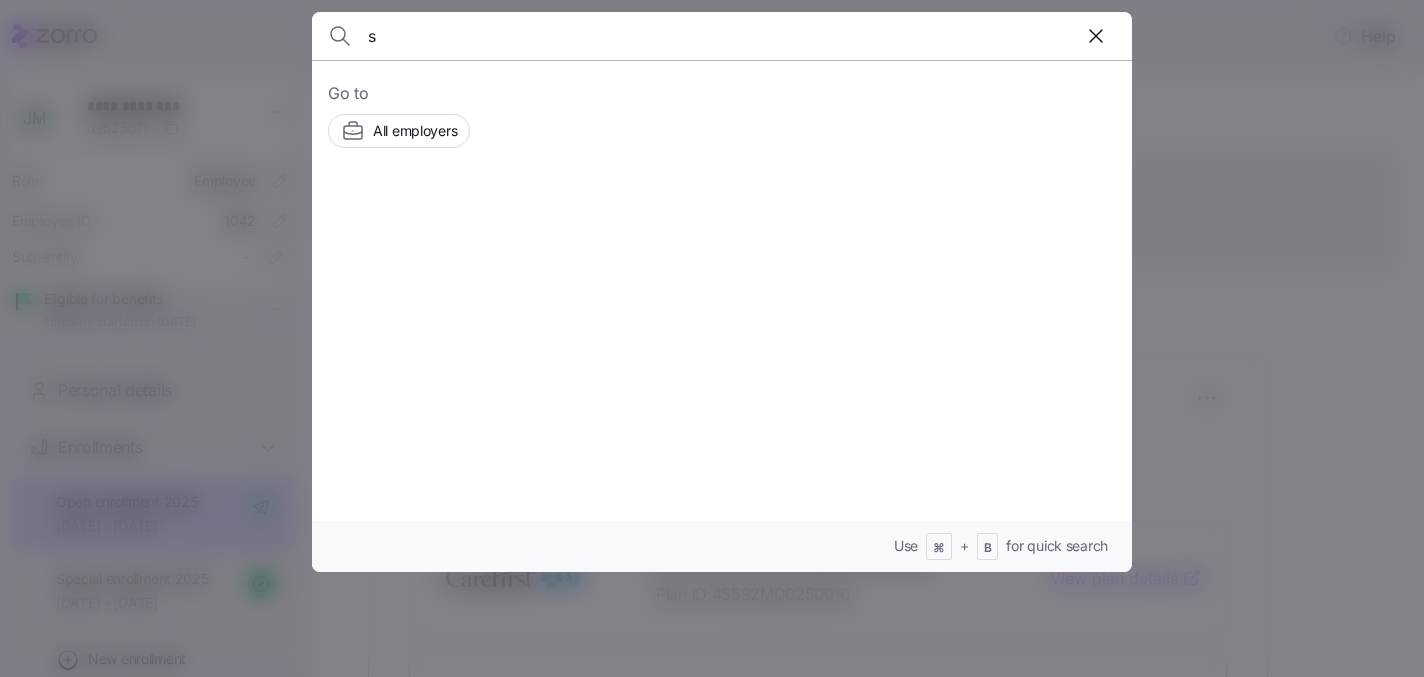 scroll, scrollTop: 0, scrollLeft: 0, axis: both 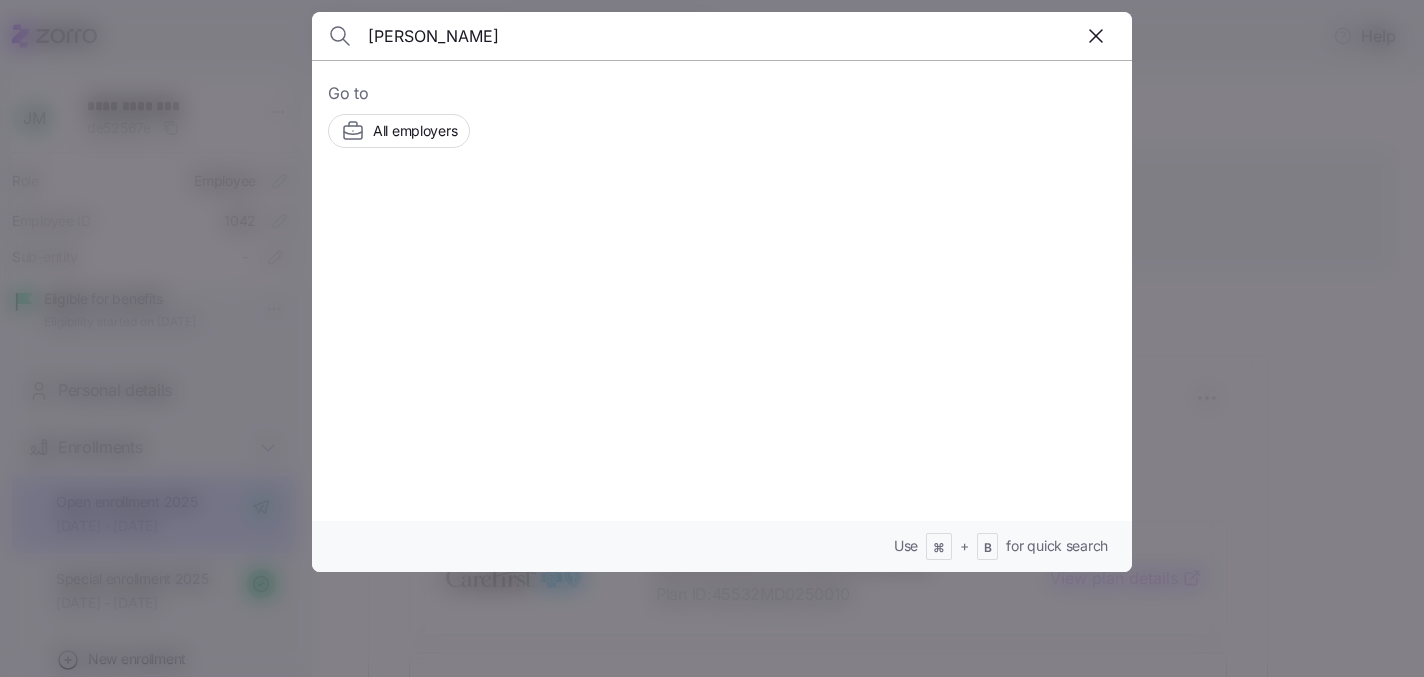 type on "shively" 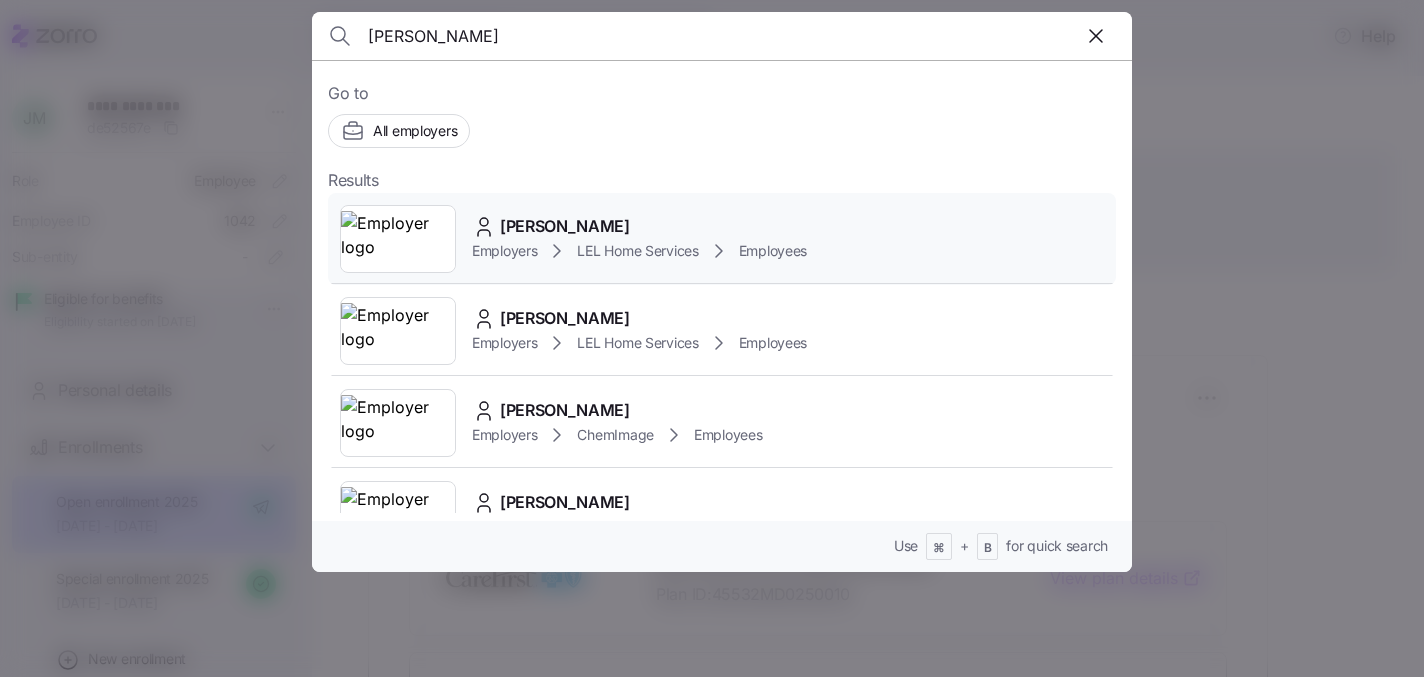 click on "[PERSON_NAME]" at bounding box center (565, 226) 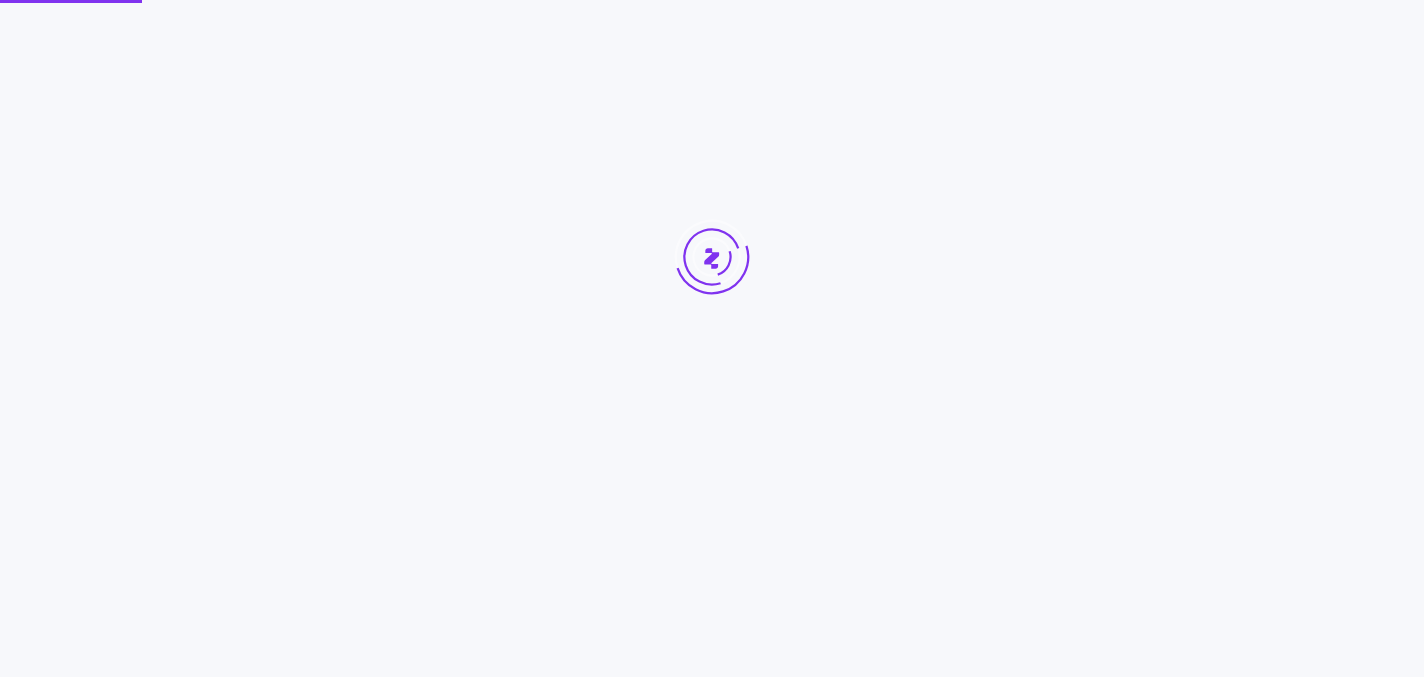 scroll, scrollTop: 0, scrollLeft: 0, axis: both 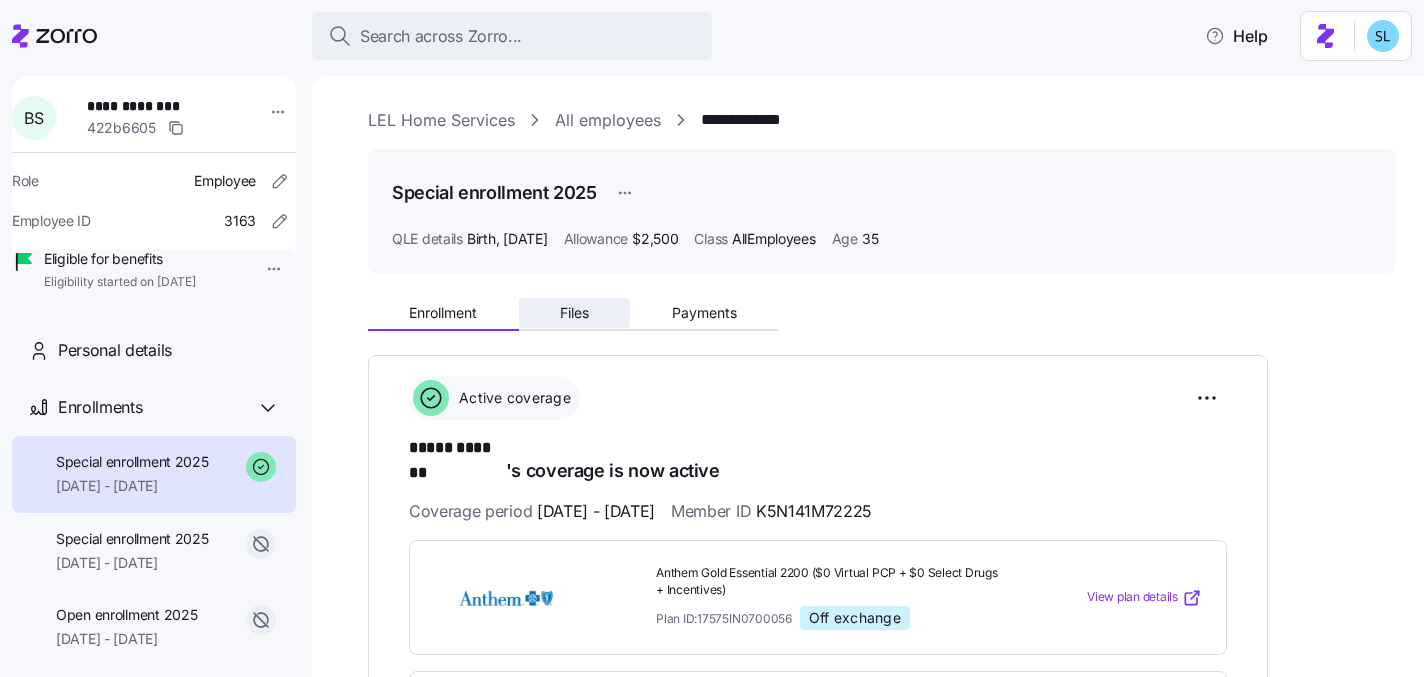 click on "Files" at bounding box center (575, 313) 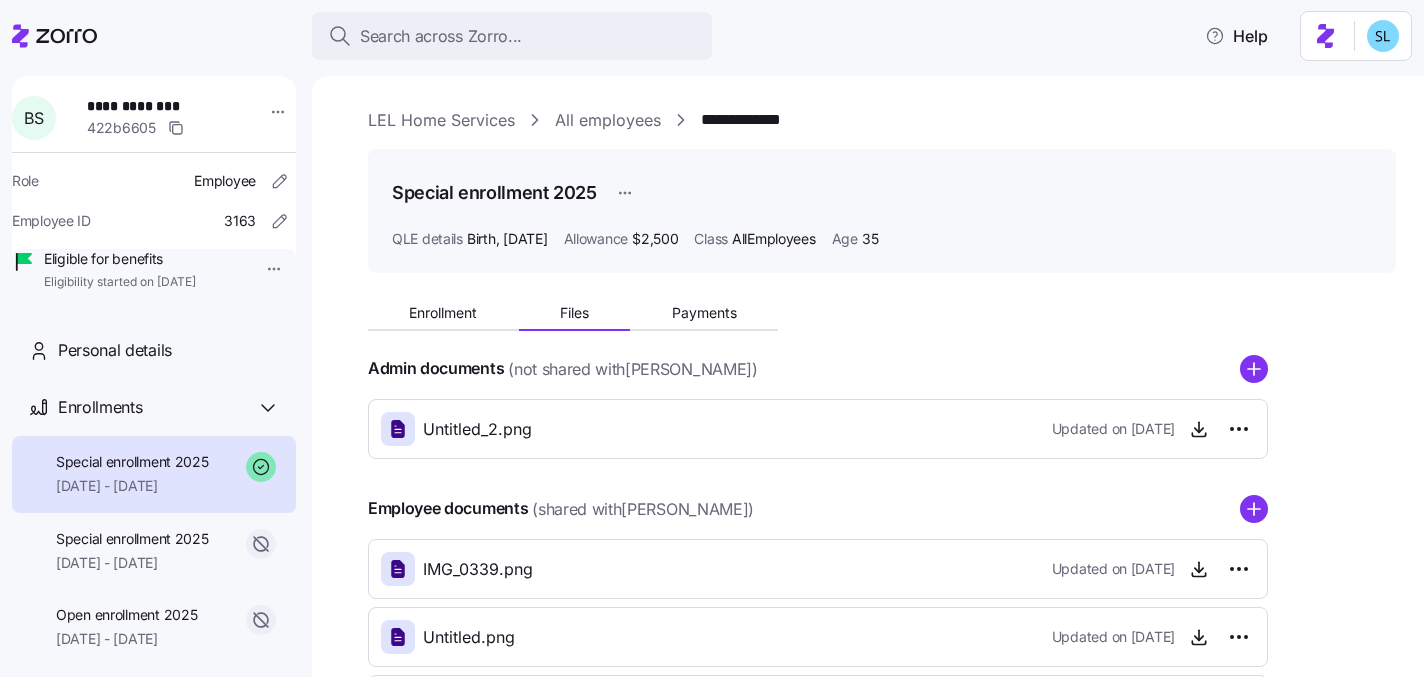 scroll, scrollTop: 246, scrollLeft: 0, axis: vertical 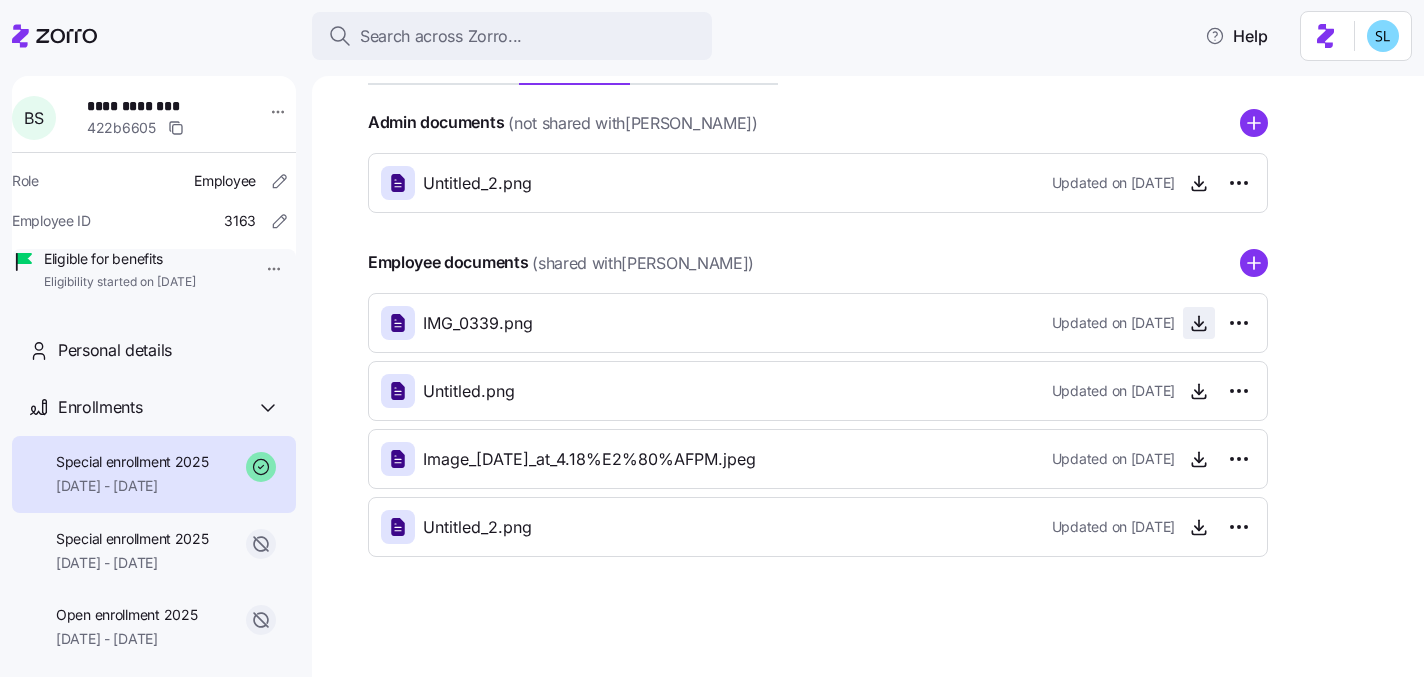 click 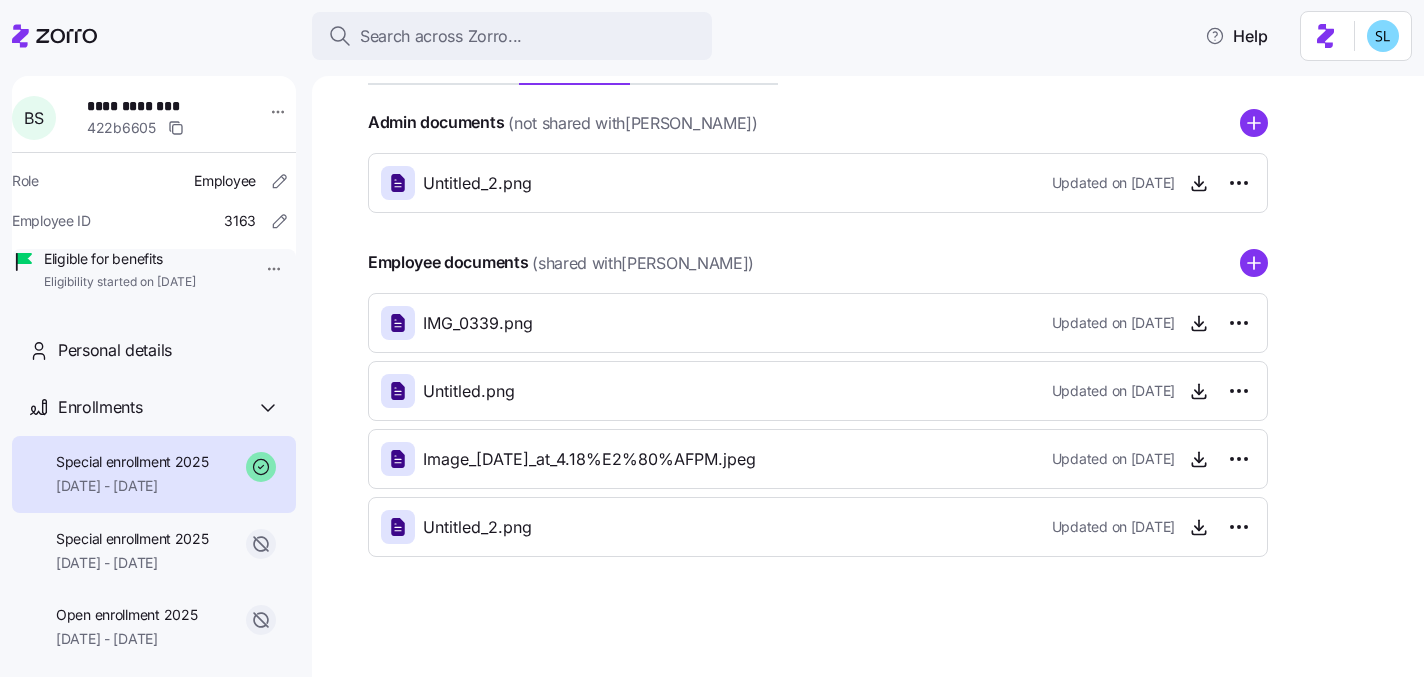 scroll, scrollTop: 0, scrollLeft: 0, axis: both 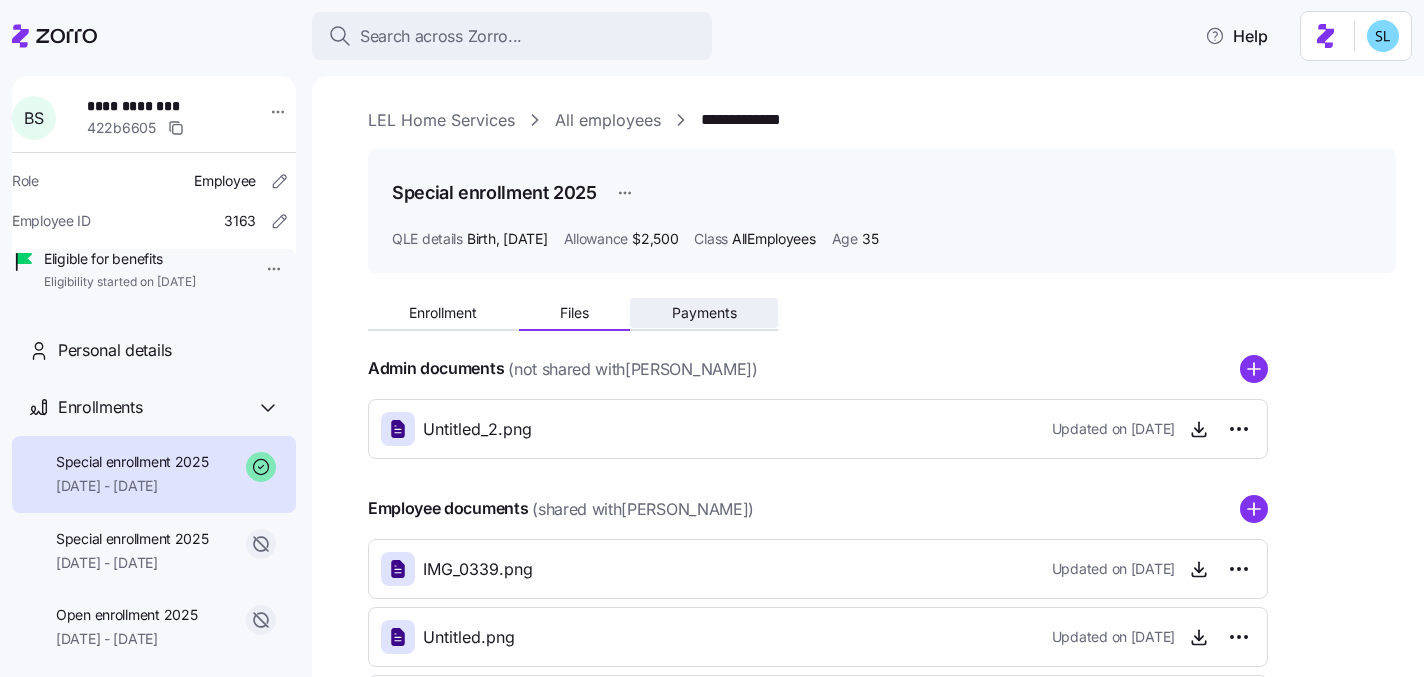 click on "Payments" at bounding box center (704, 313) 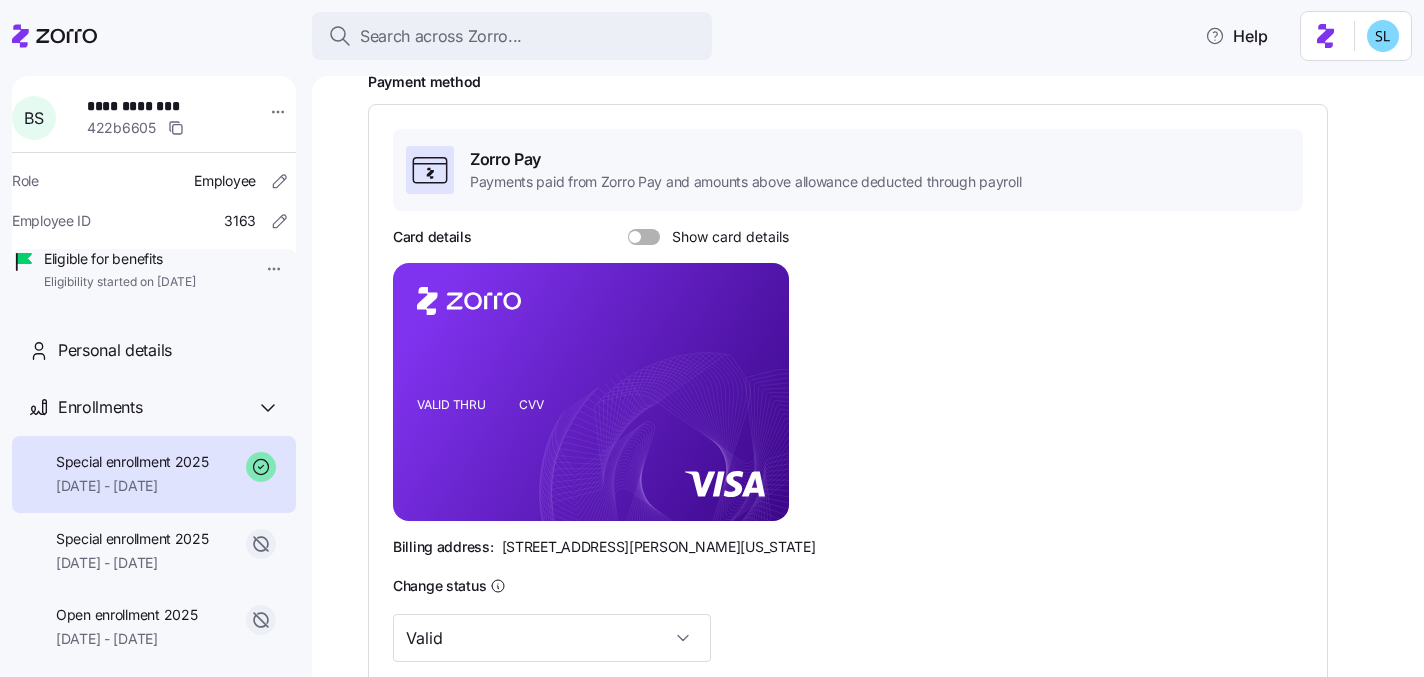scroll, scrollTop: 0, scrollLeft: 0, axis: both 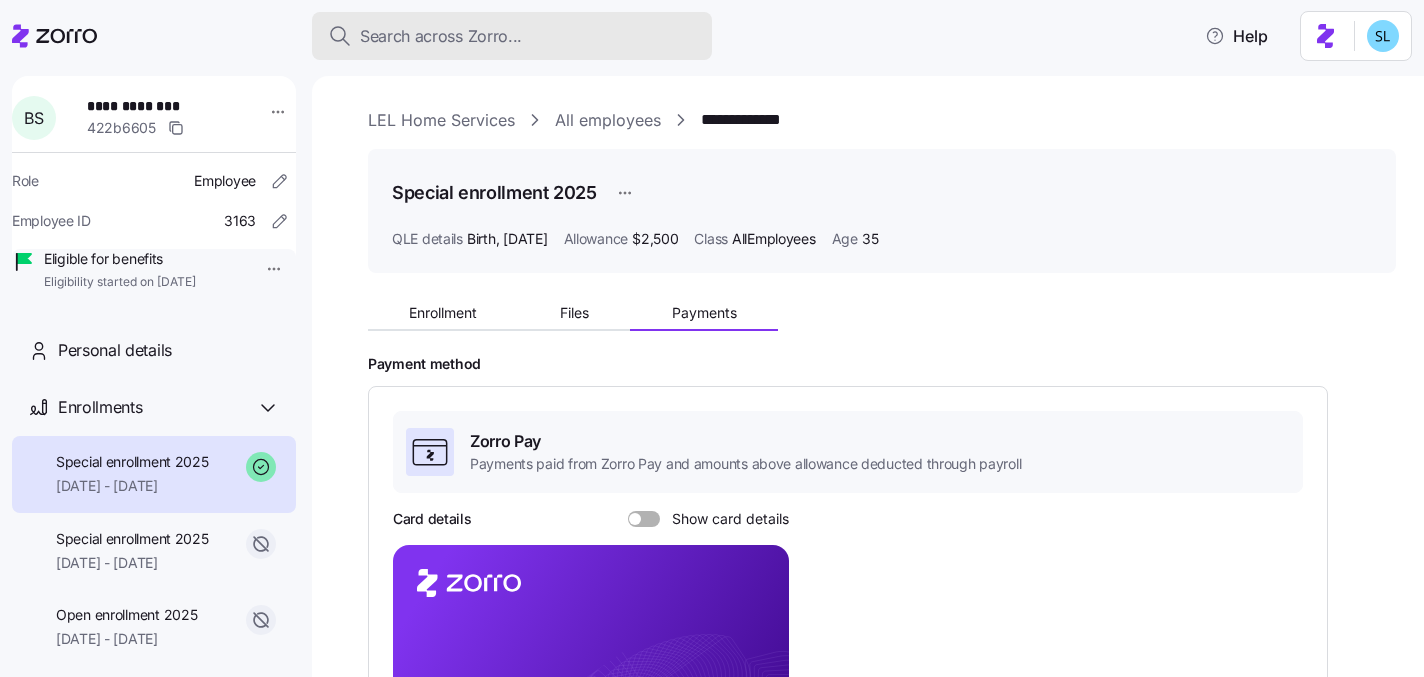 click on "Search across Zorro..." at bounding box center (441, 36) 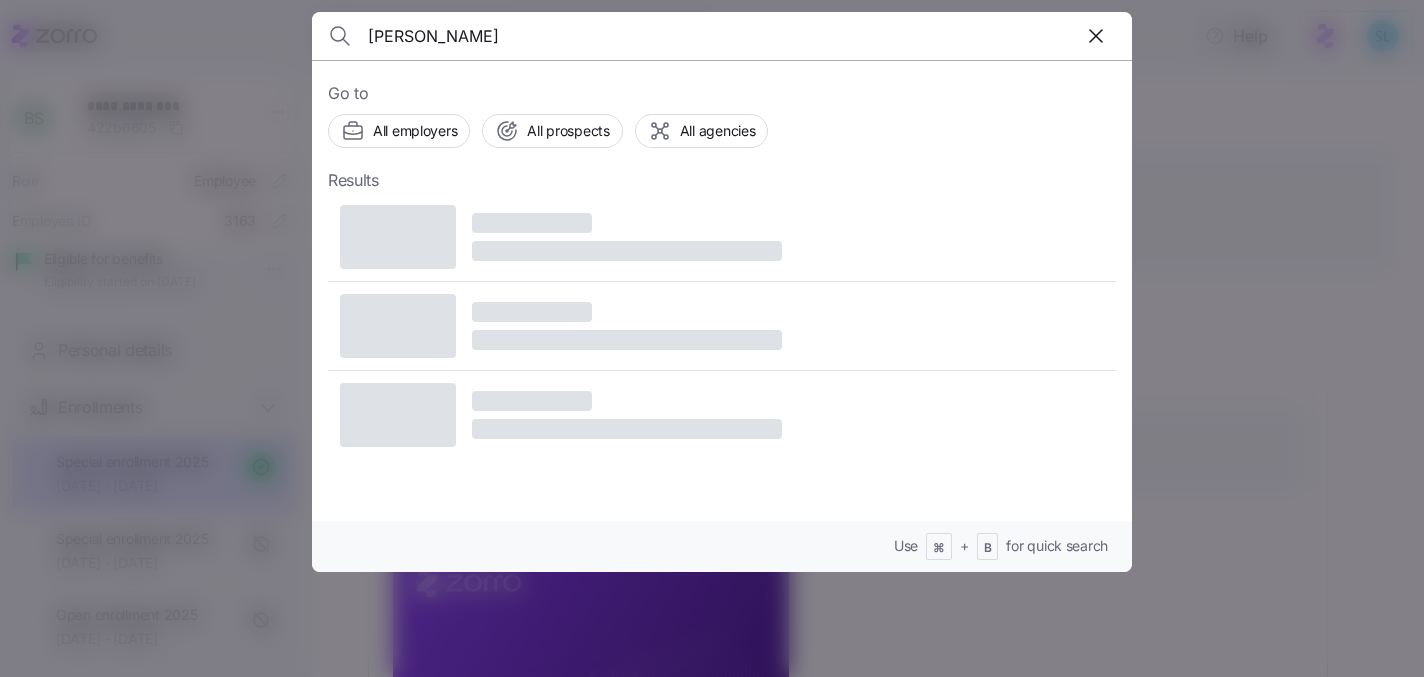 drag, startPoint x: 451, startPoint y: 27, endPoint x: 303, endPoint y: 23, distance: 148.05405 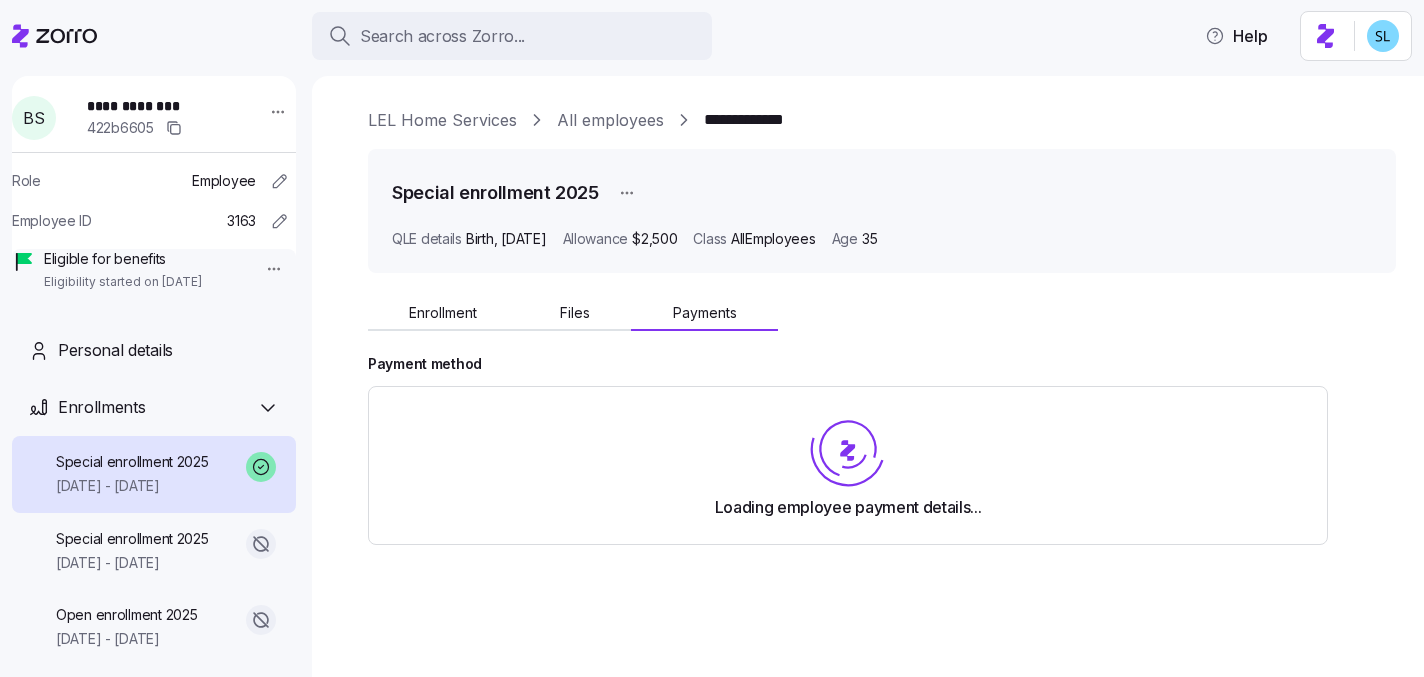 scroll, scrollTop: 0, scrollLeft: 0, axis: both 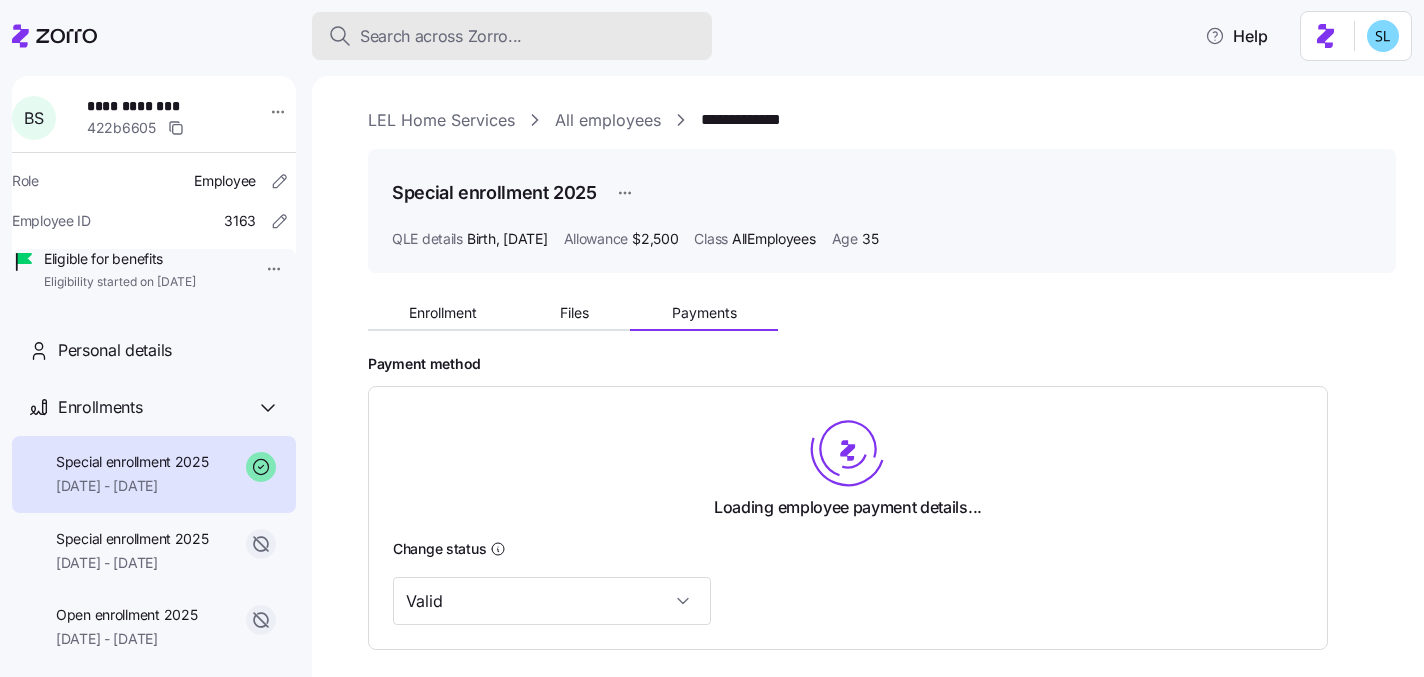 click on "Search across Zorro..." at bounding box center [441, 36] 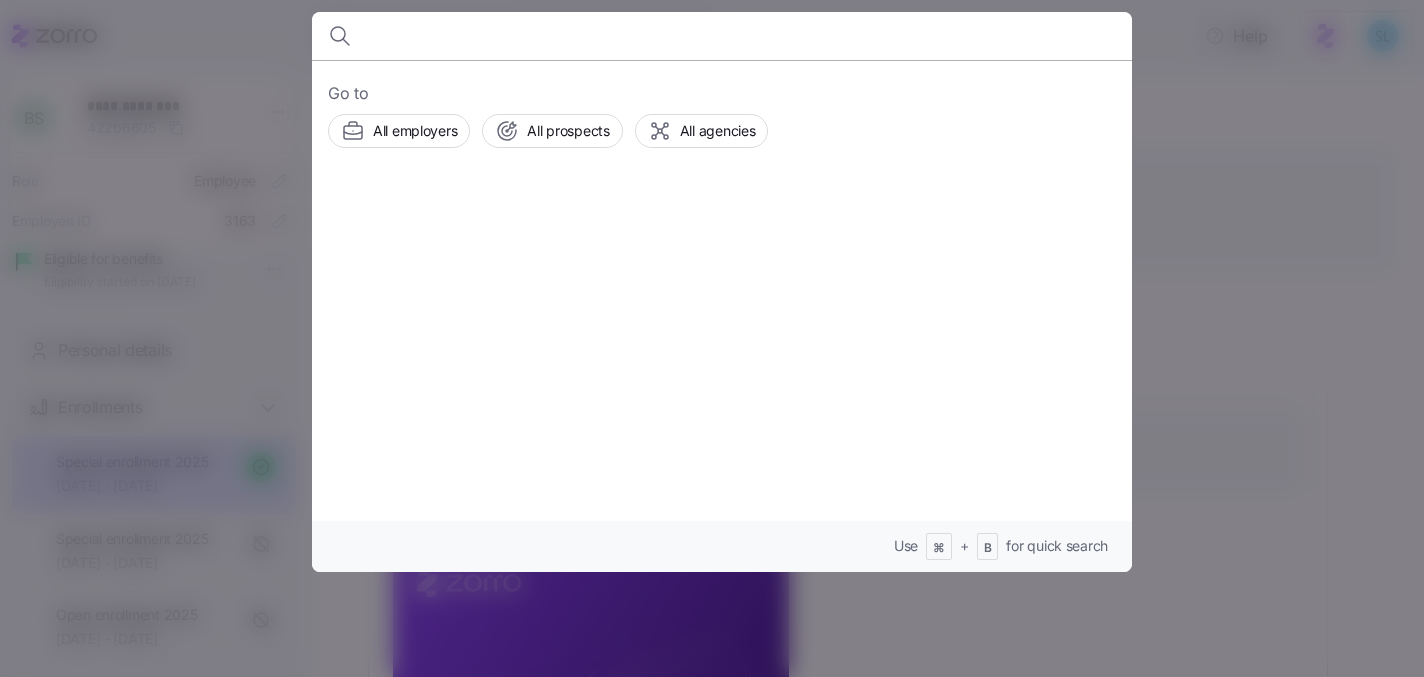 click at bounding box center (712, 338) 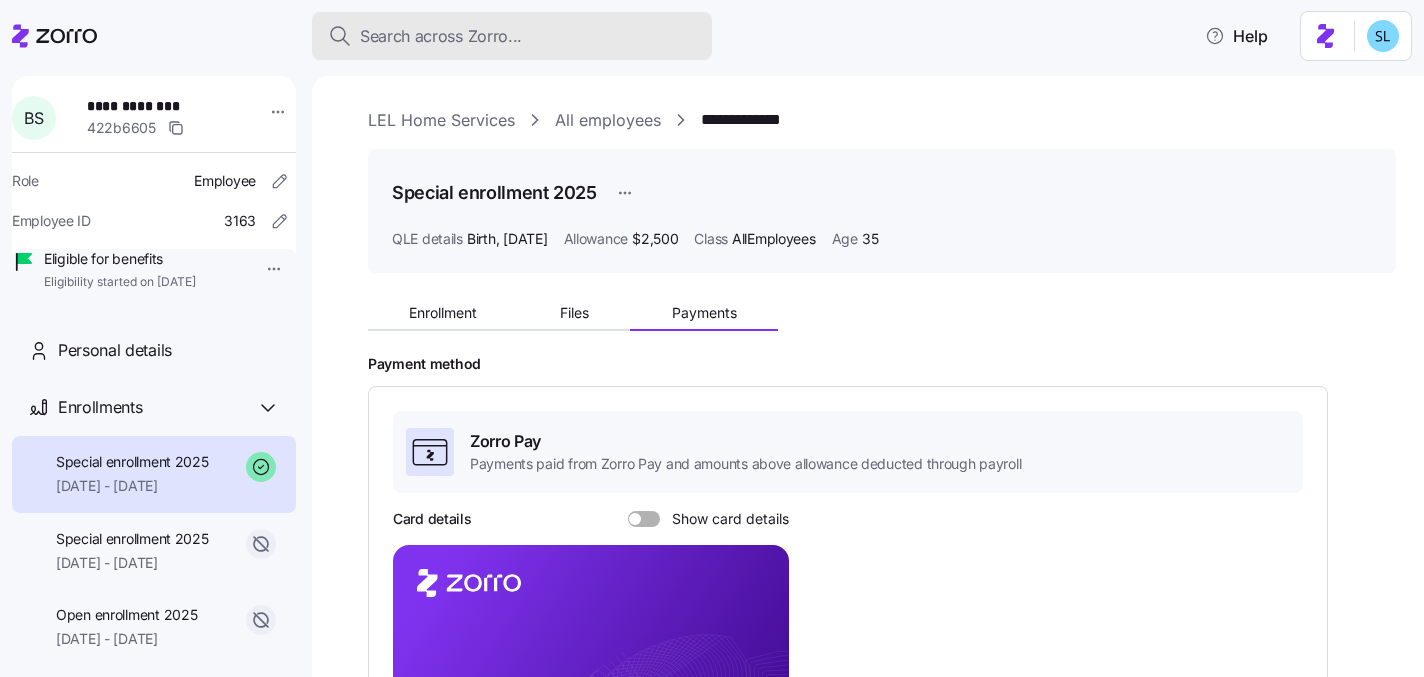 click on "Search across Zorro..." at bounding box center (441, 36) 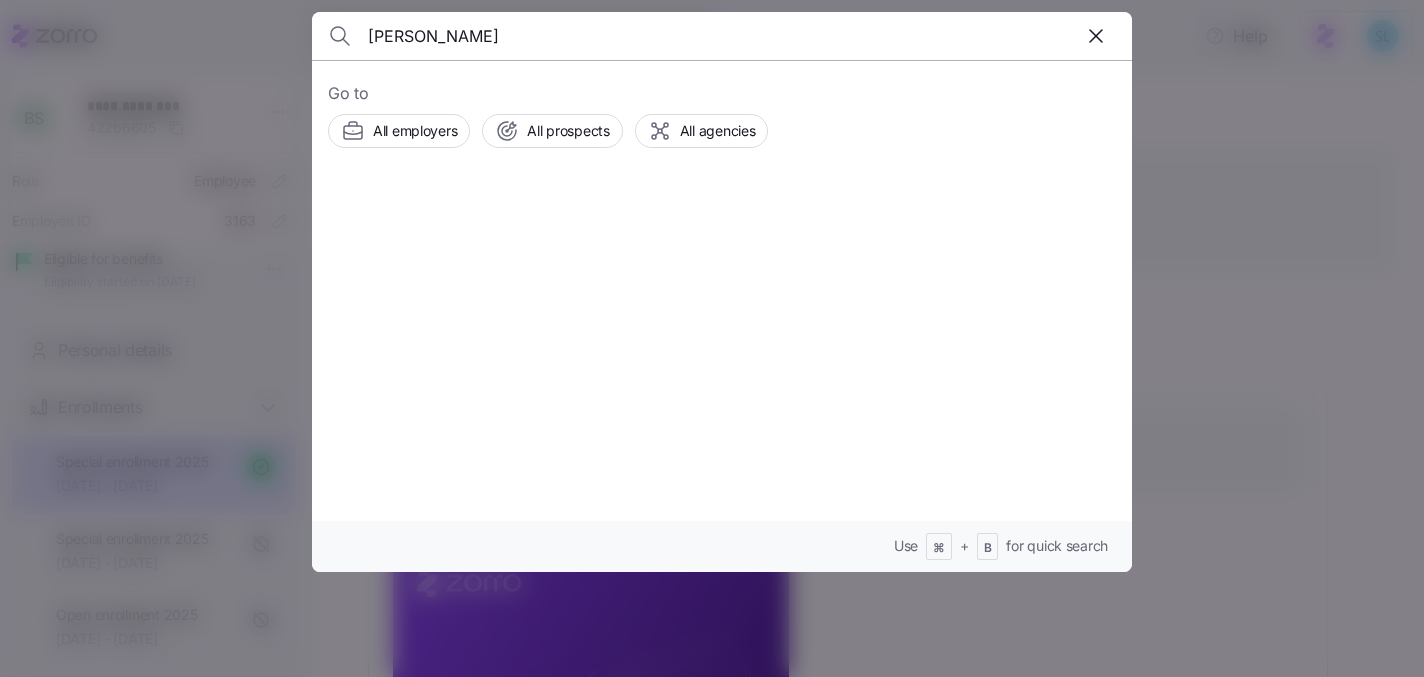 type on "[PERSON_NAME]" 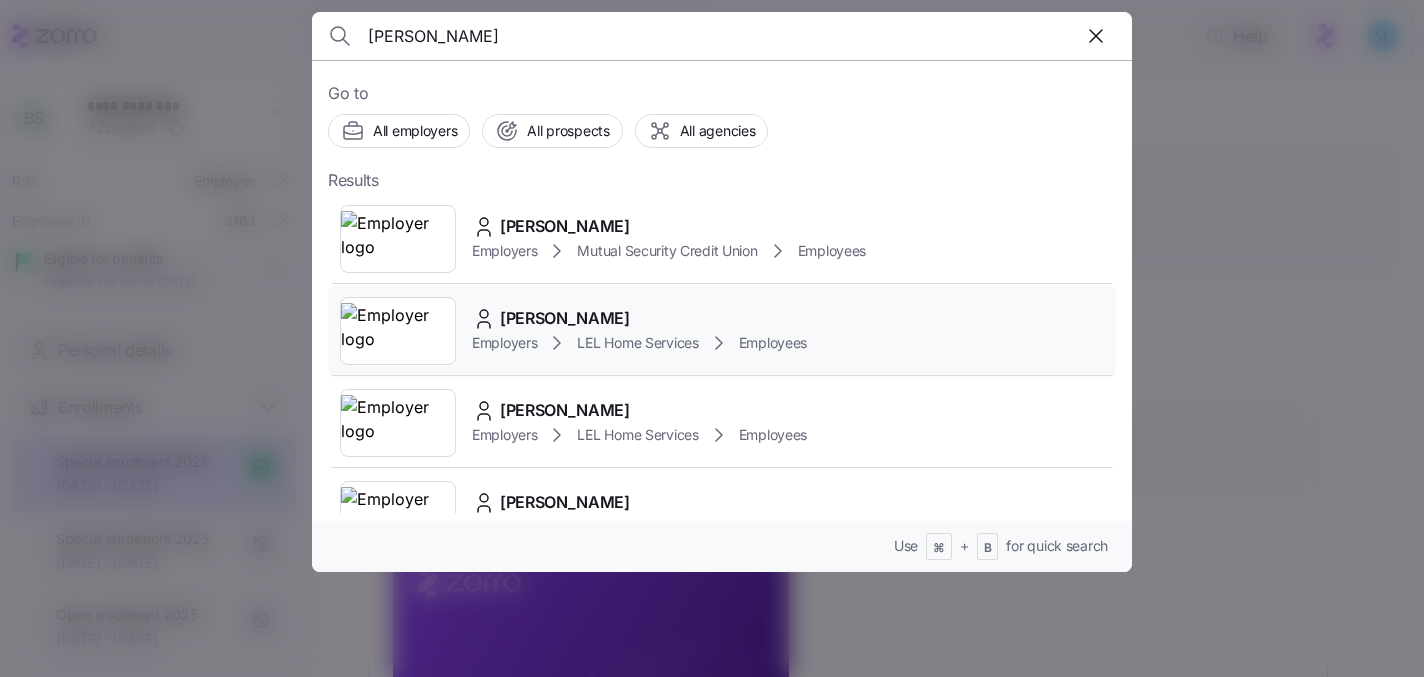 click on "Nathanial Brewster" at bounding box center (565, 318) 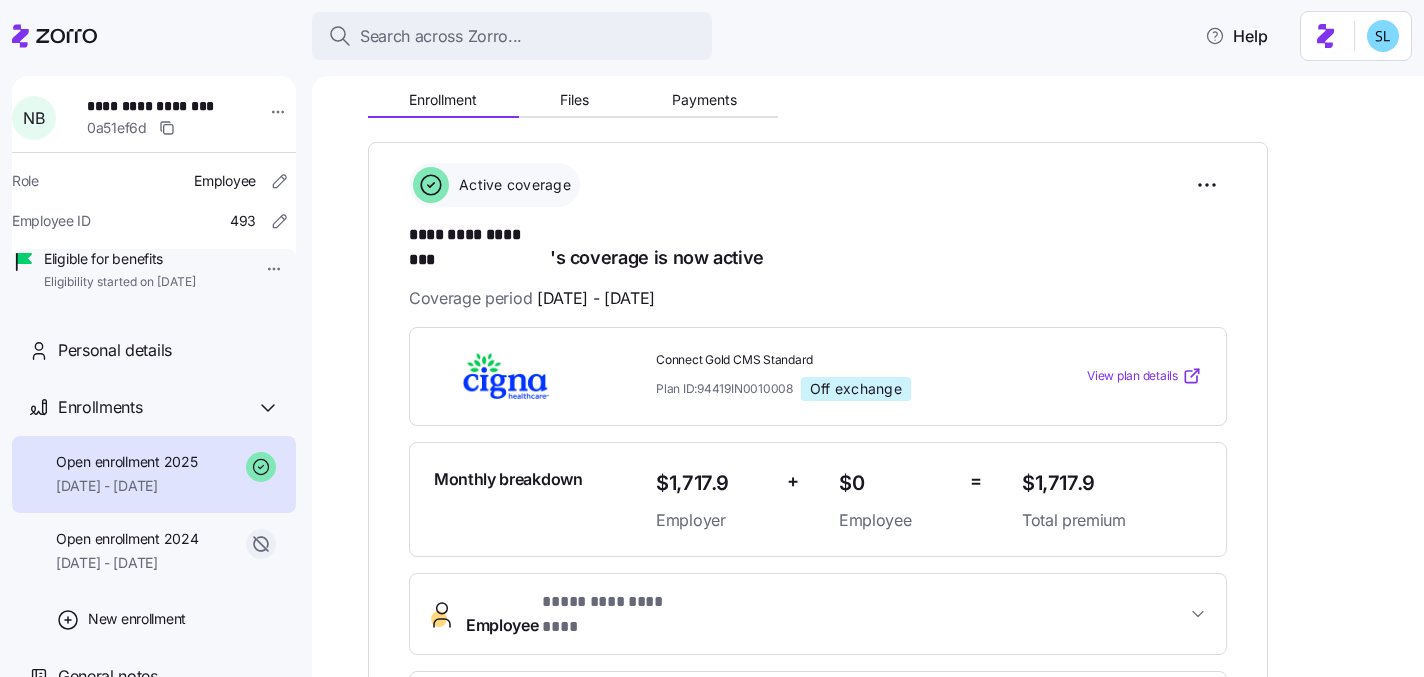 scroll, scrollTop: 204, scrollLeft: 0, axis: vertical 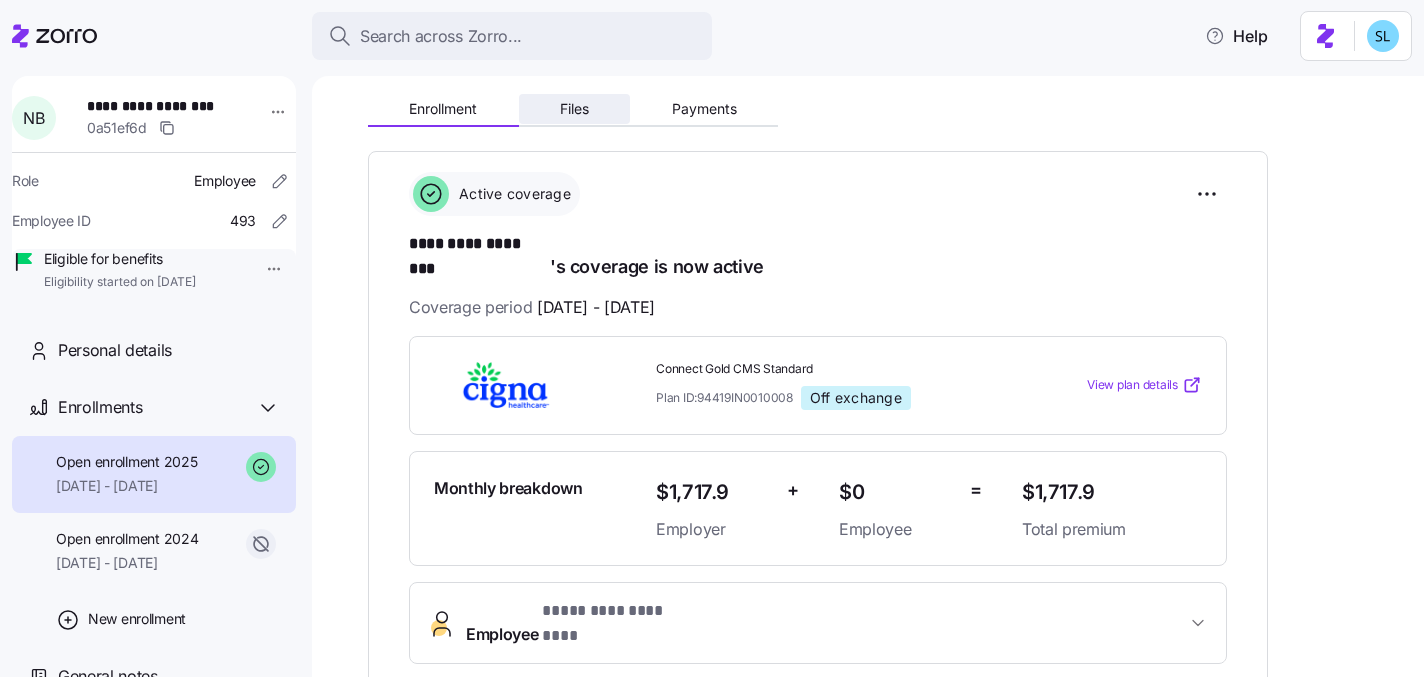 click on "Files" at bounding box center (574, 109) 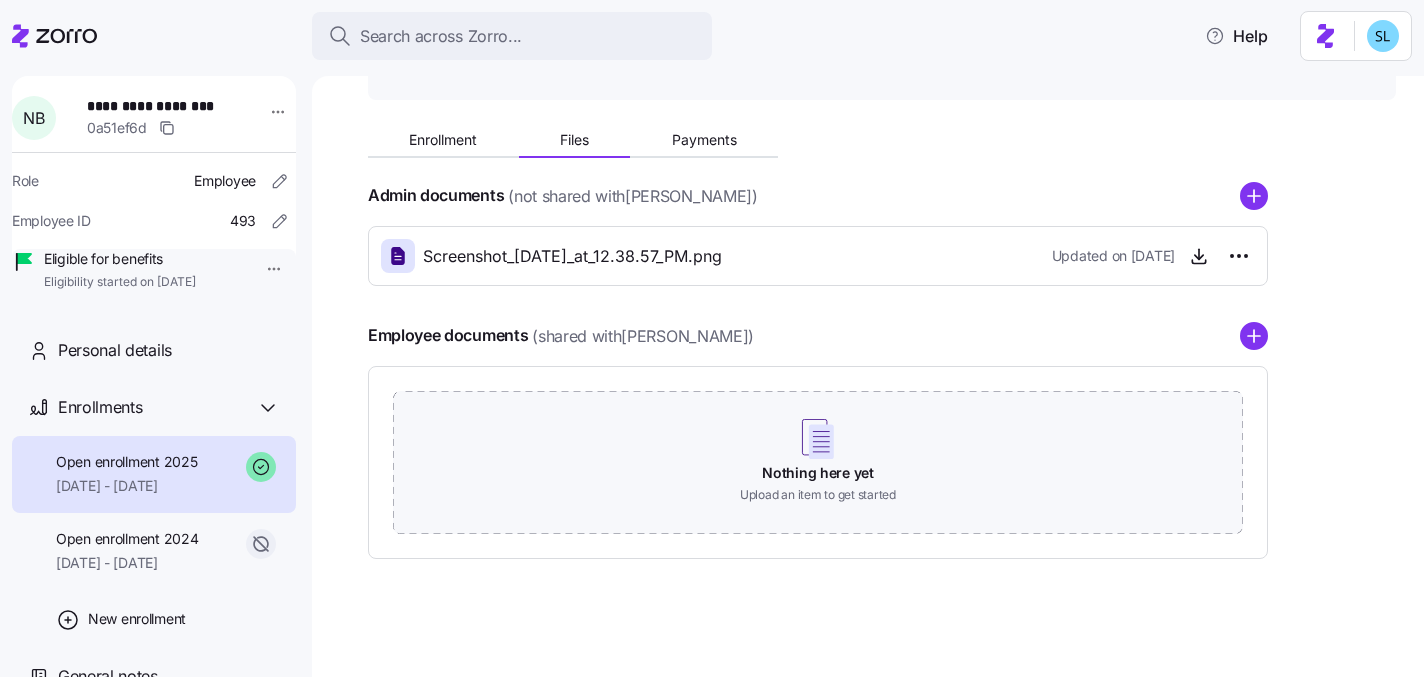 scroll, scrollTop: 175, scrollLeft: 0, axis: vertical 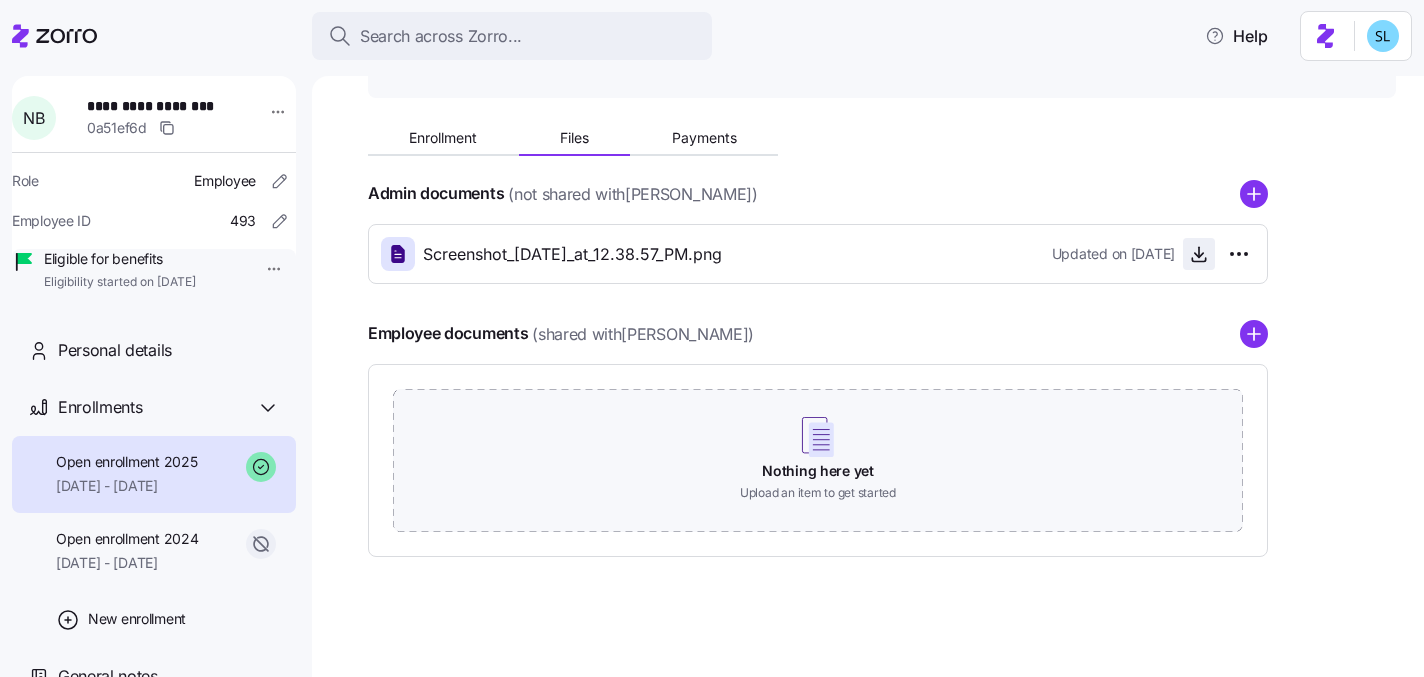 click 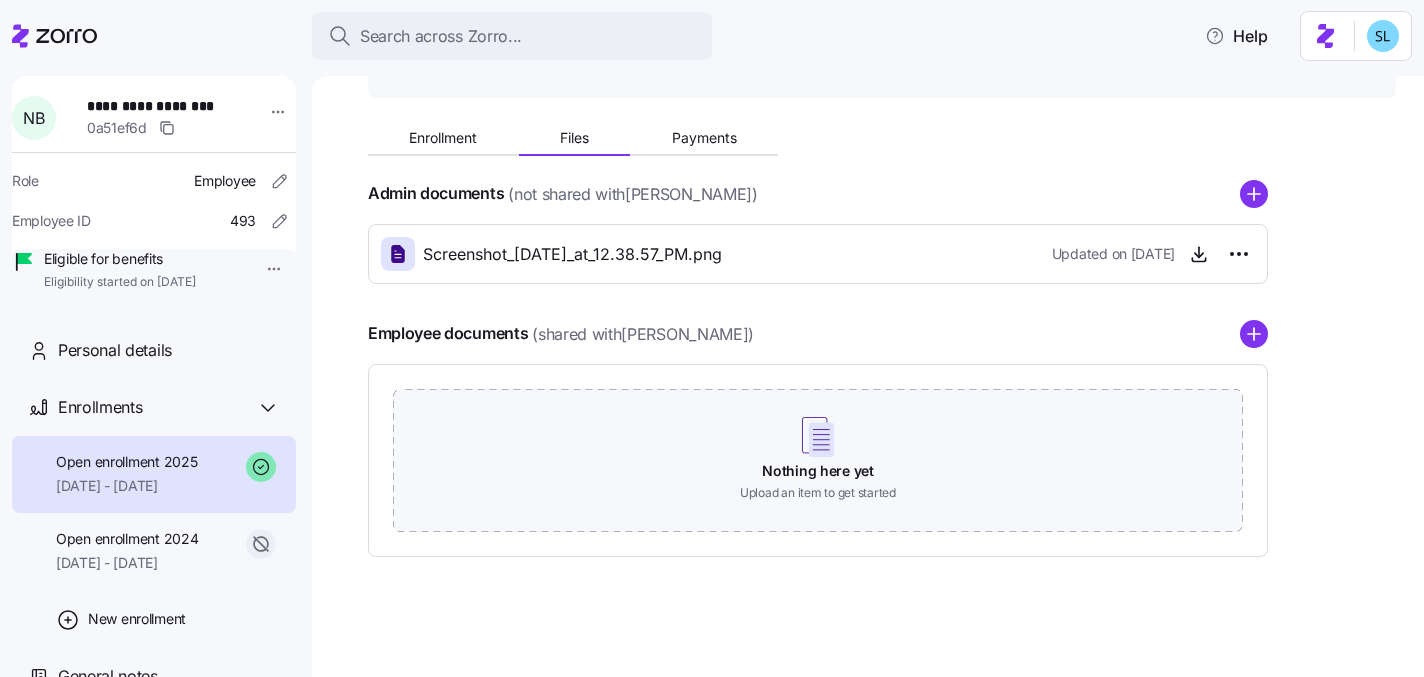 click on "Enrollment Files Payments Admin documents (not shared with  Nathanial Brewster ) Screenshot_2025-01-15_at_12.38.57_PM.png Updated on 01/15/2025 Employee documents (shared with  Nathanial Brewster ) Nothing here yet Upload an item to get started" at bounding box center (882, 335) 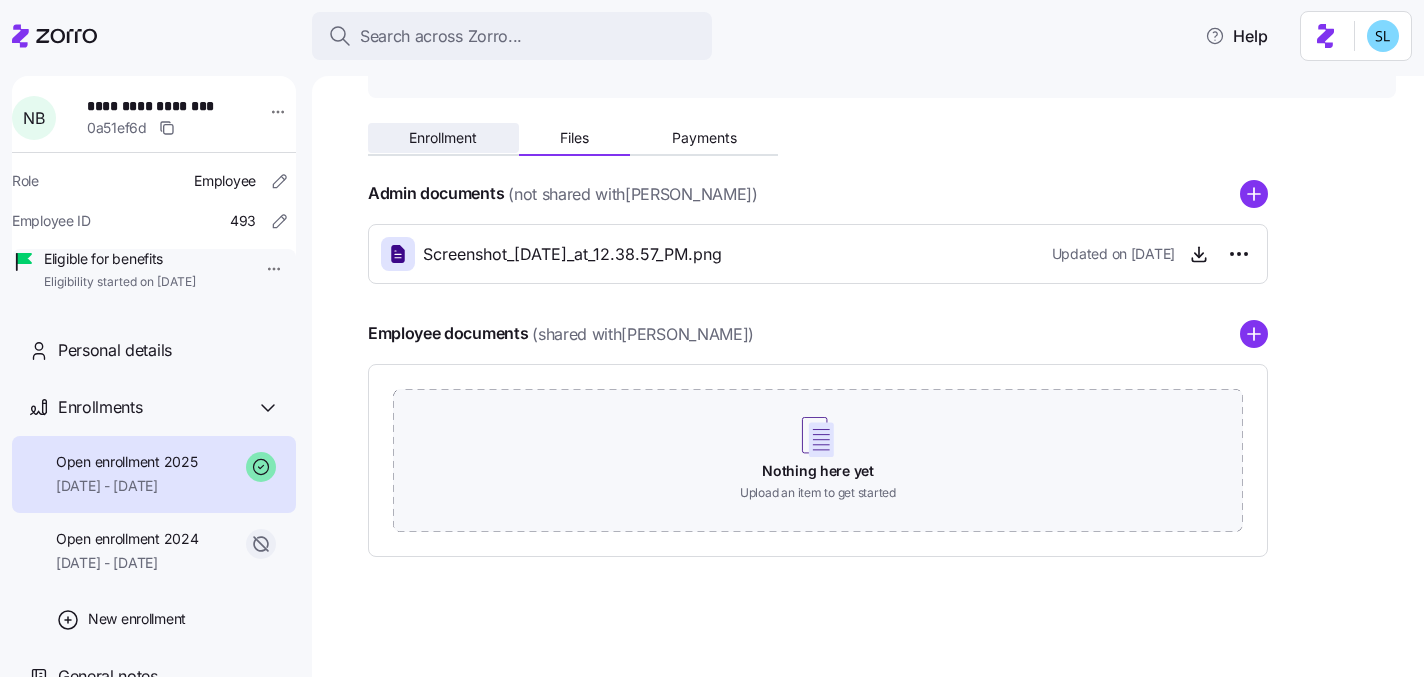 click on "Enrollment" at bounding box center [443, 138] 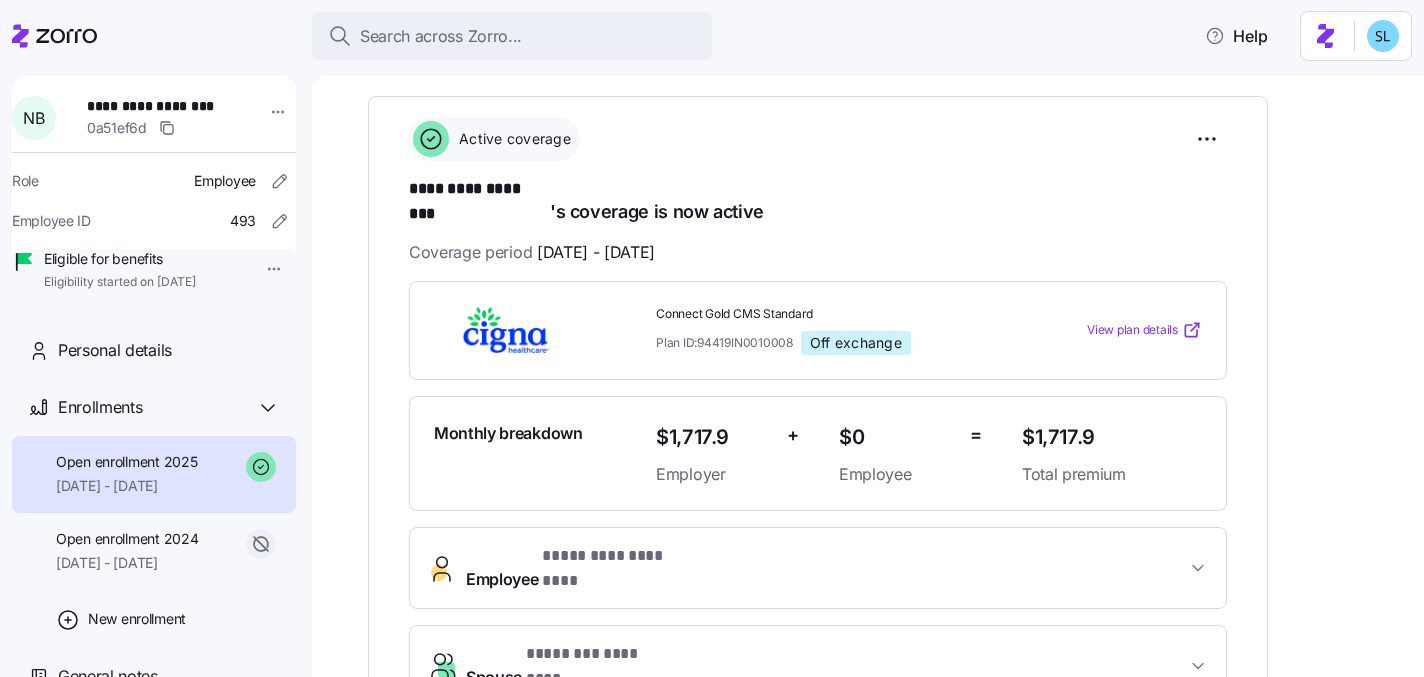 scroll, scrollTop: 0, scrollLeft: 0, axis: both 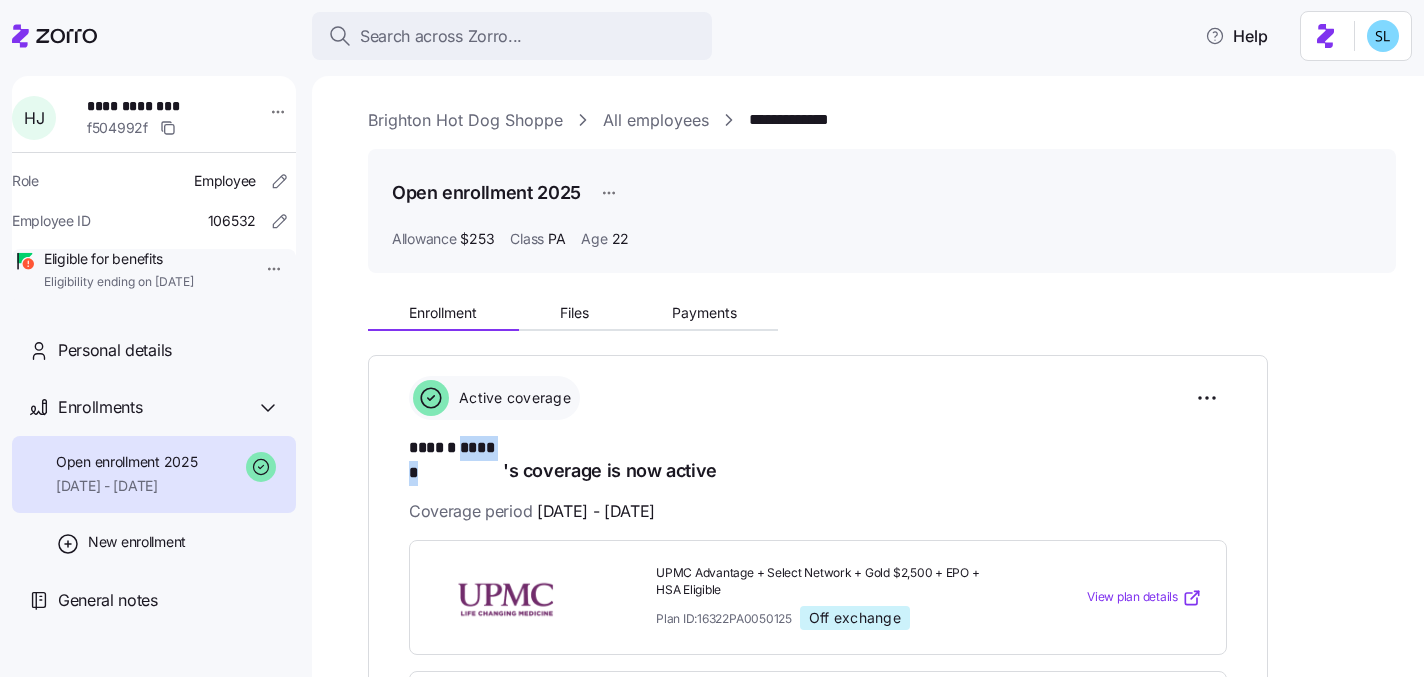 drag, startPoint x: 500, startPoint y: 451, endPoint x: 458, endPoint y: 452, distance: 42.0119 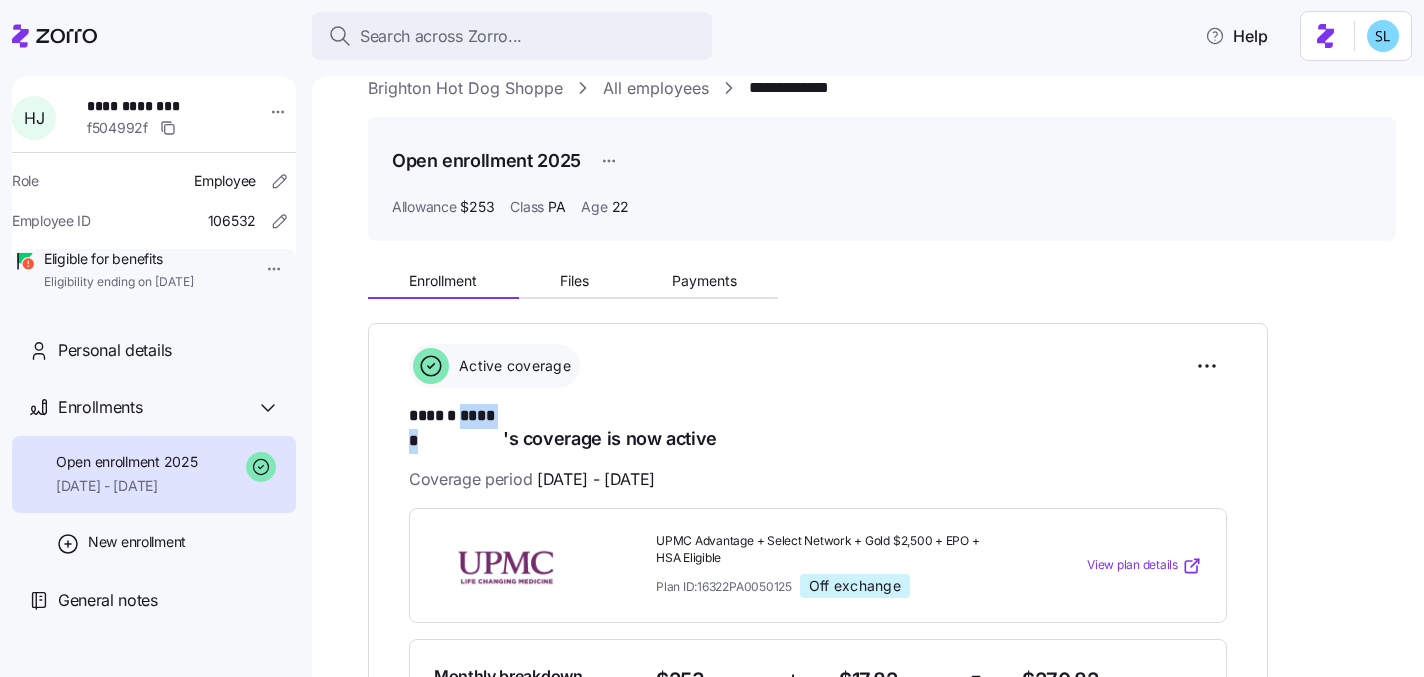 scroll, scrollTop: 131, scrollLeft: 0, axis: vertical 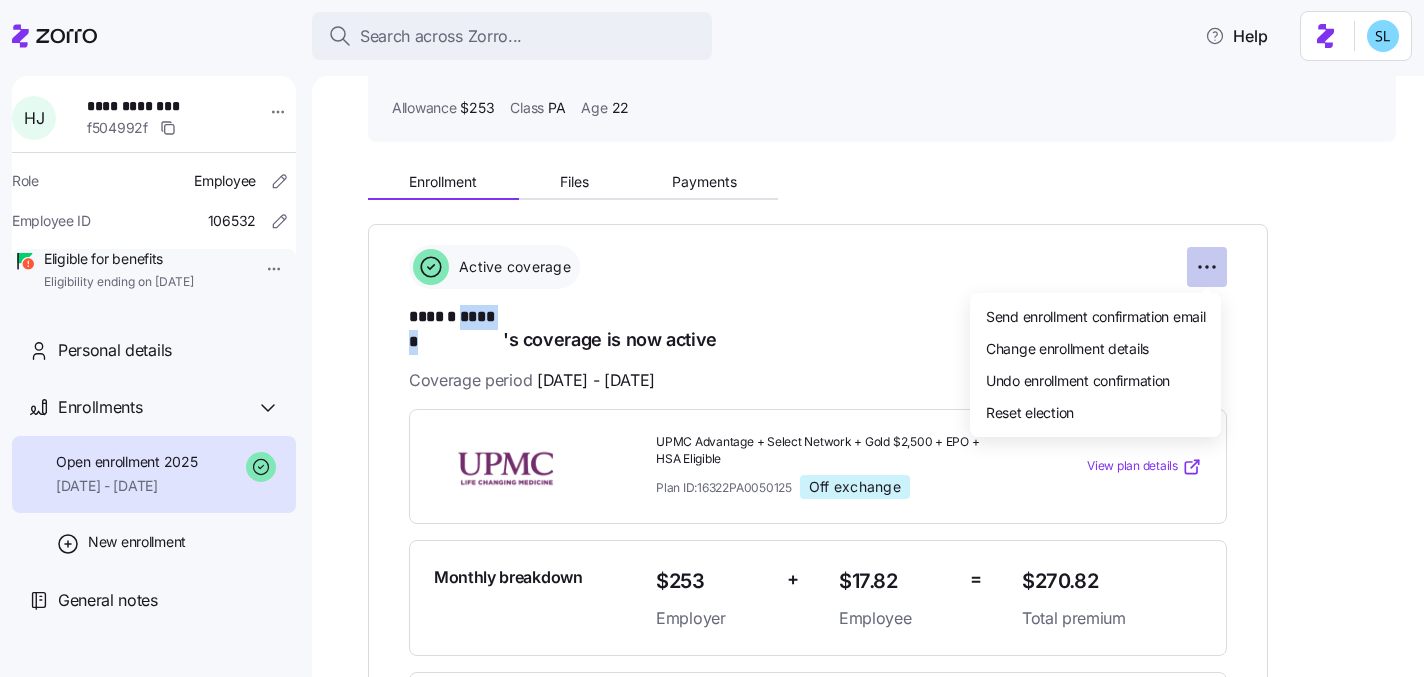 click on "**********" at bounding box center (712, 332) 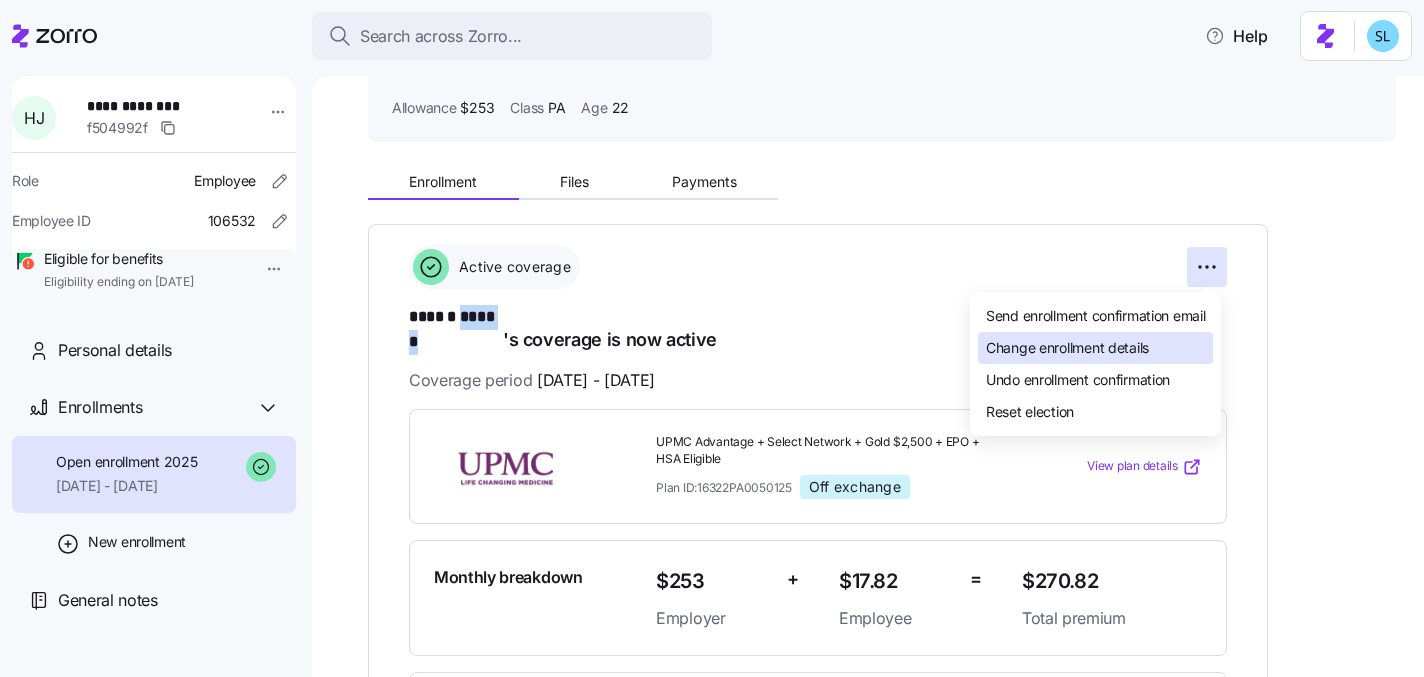 click on "Change enrollment details" at bounding box center (1095, 348) 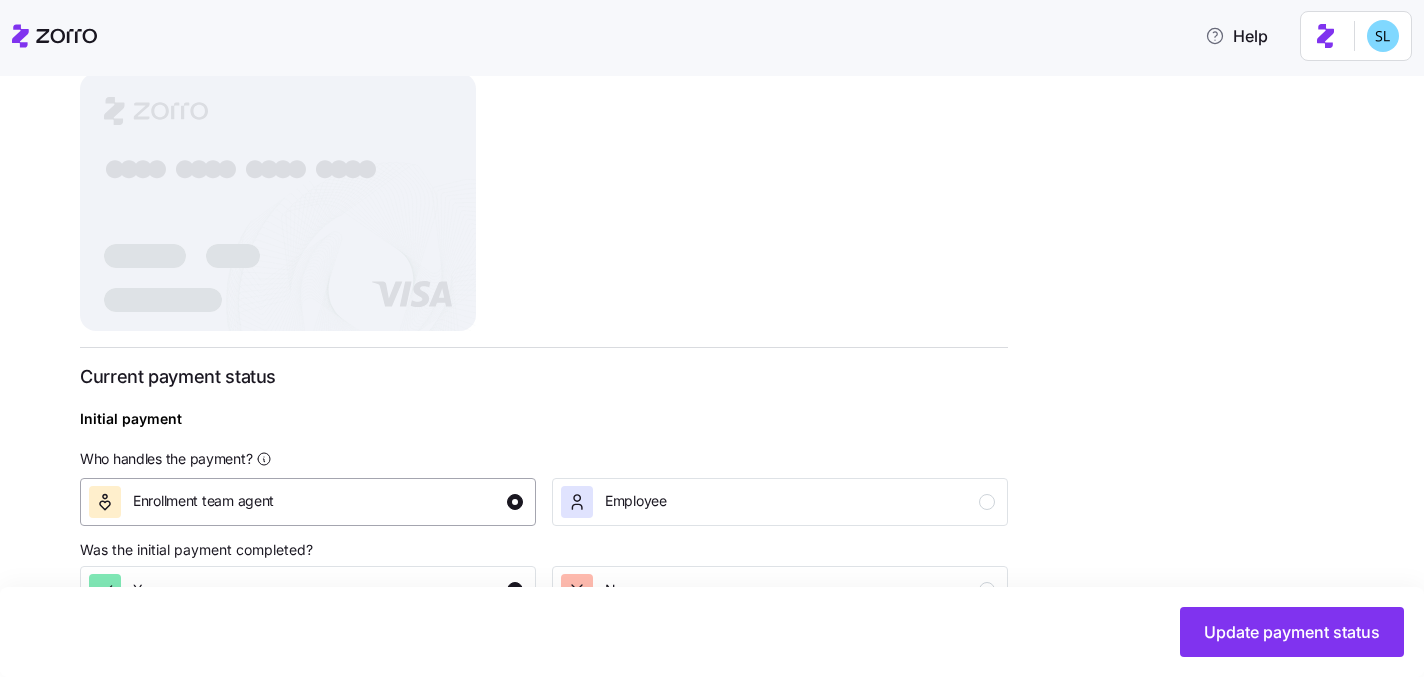 scroll, scrollTop: 764, scrollLeft: 0, axis: vertical 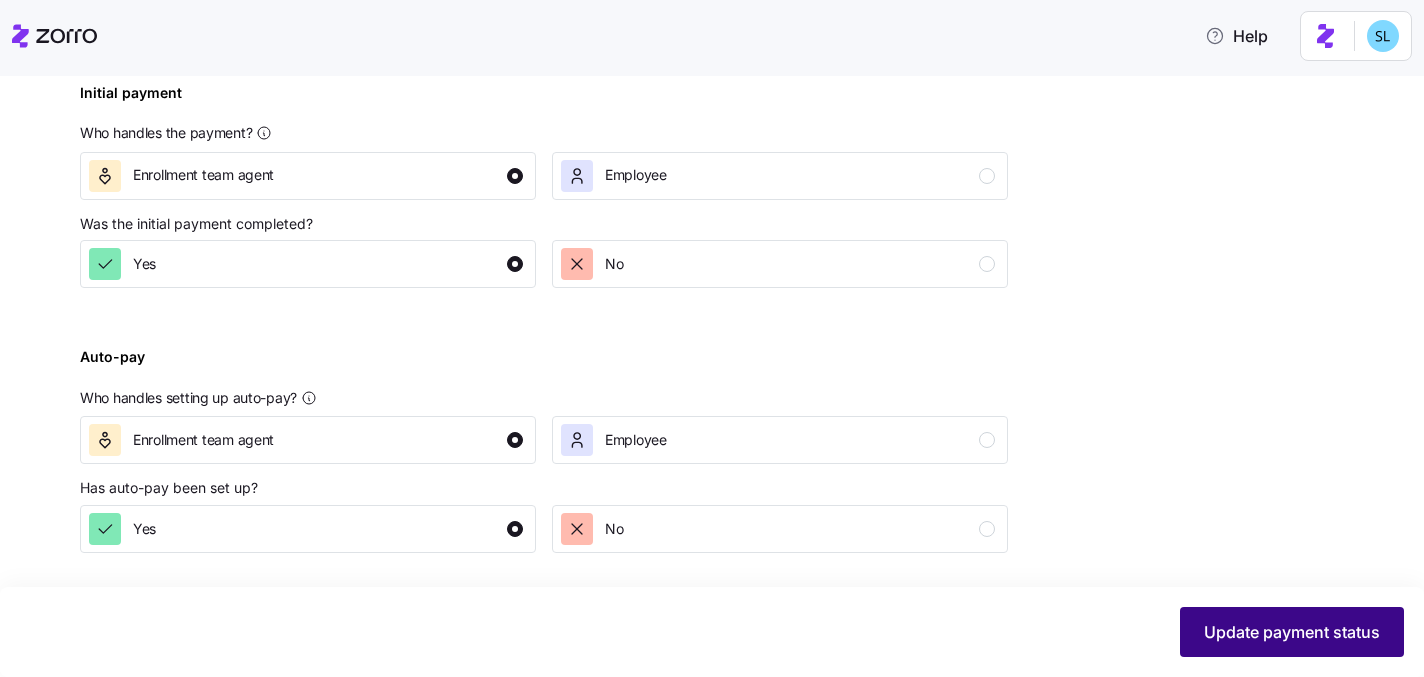 click on "Update payment status" at bounding box center [1292, 632] 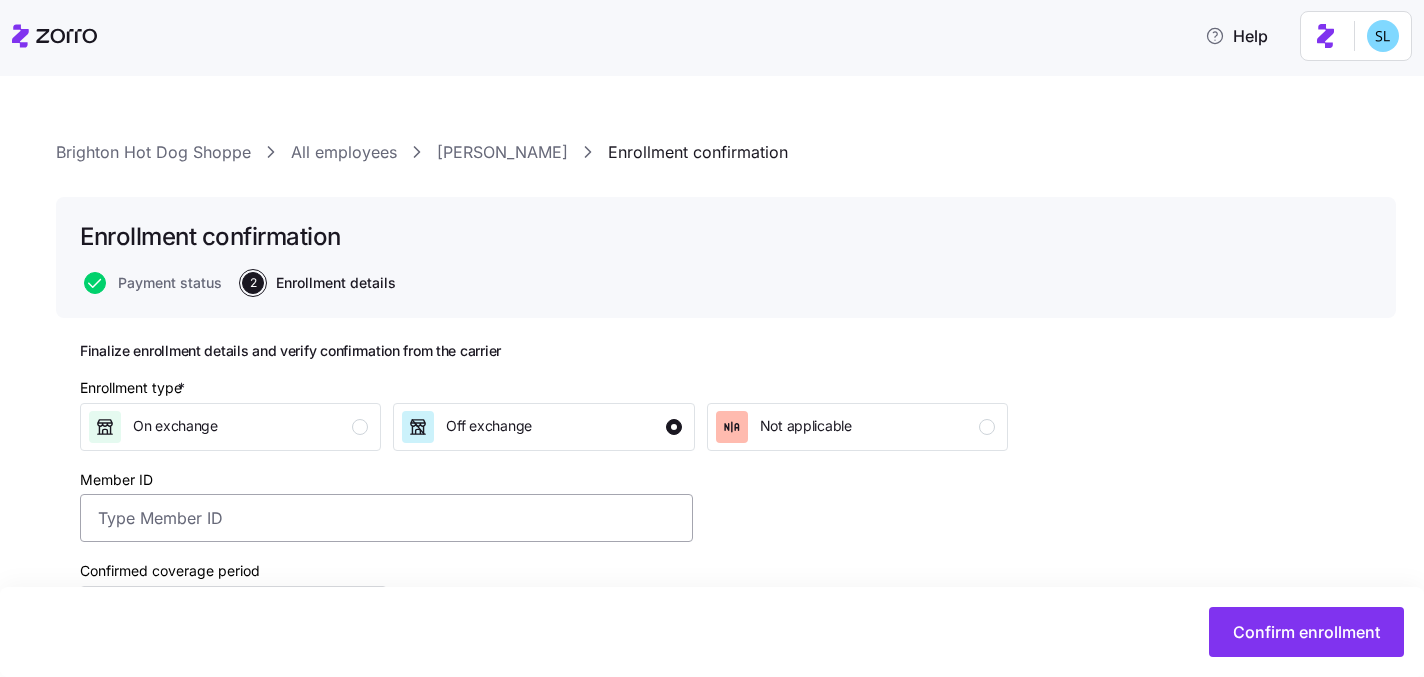 scroll, scrollTop: 360, scrollLeft: 0, axis: vertical 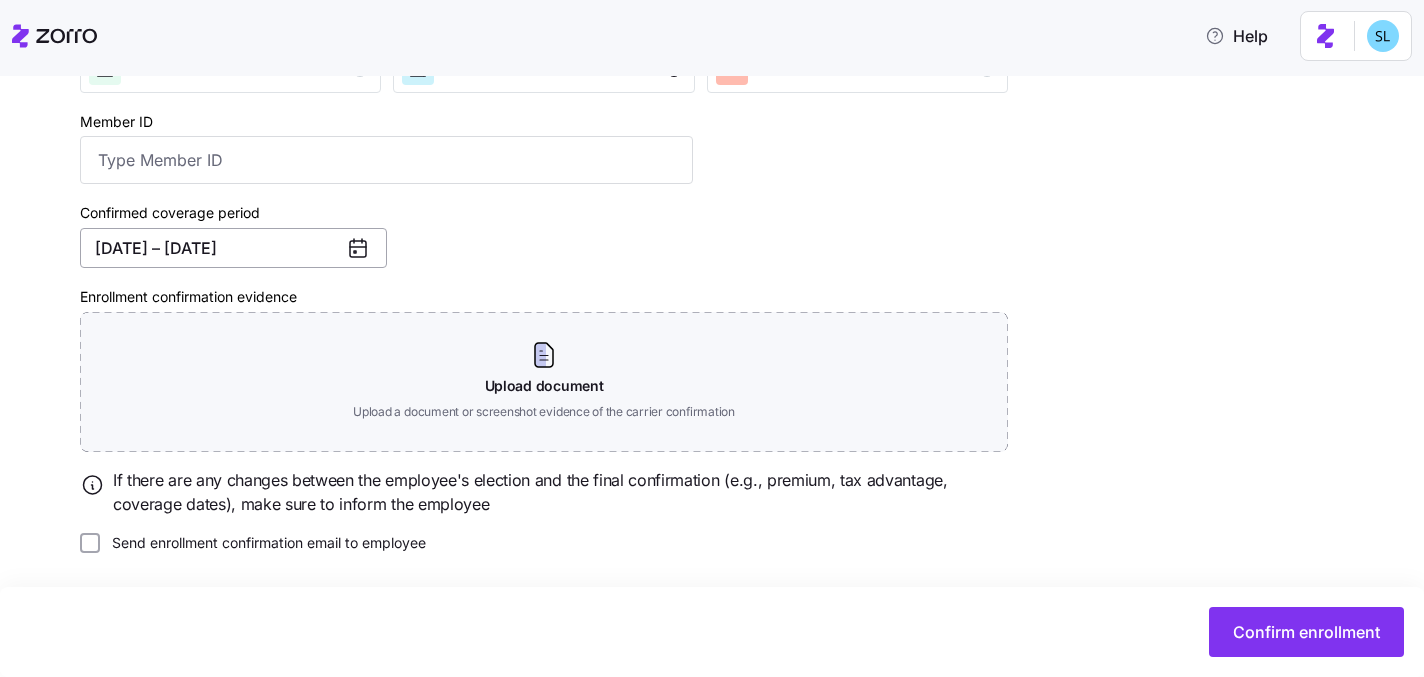 click on "[DATE] – [DATE]" at bounding box center [233, 248] 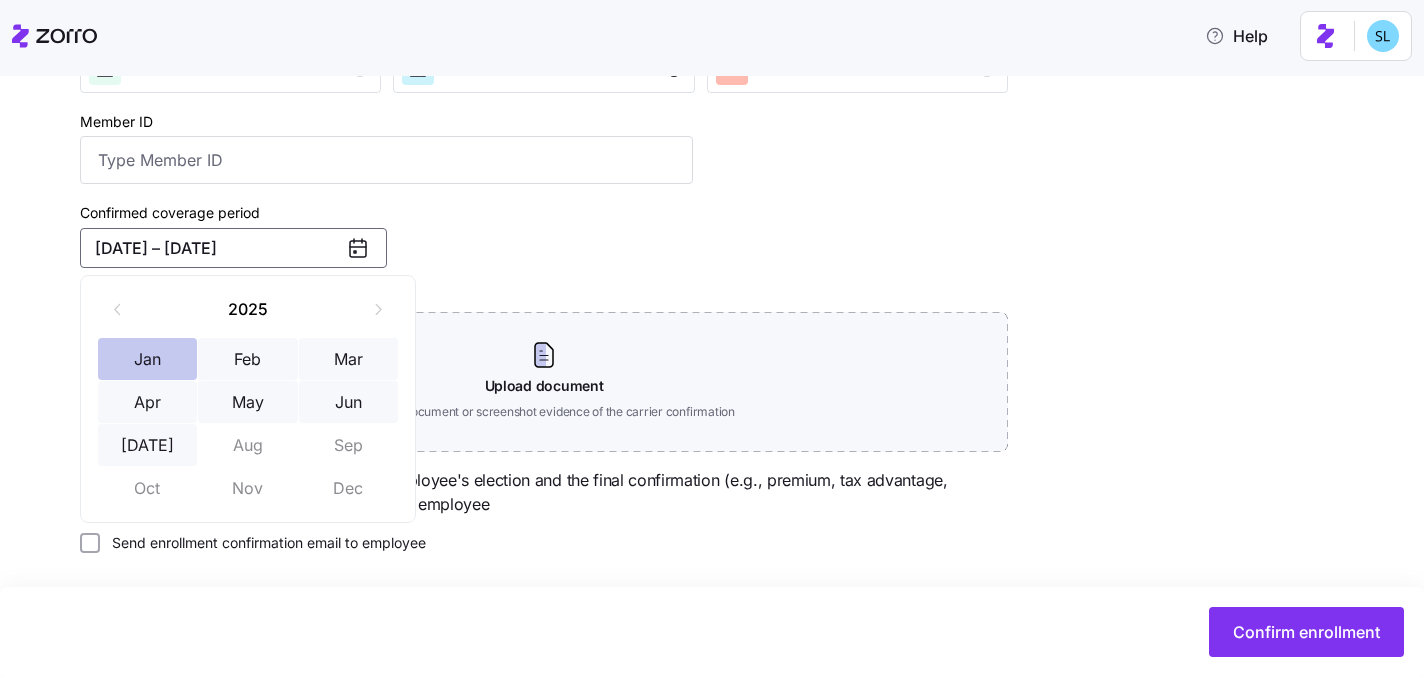 click on "Jan" at bounding box center (148, 359) 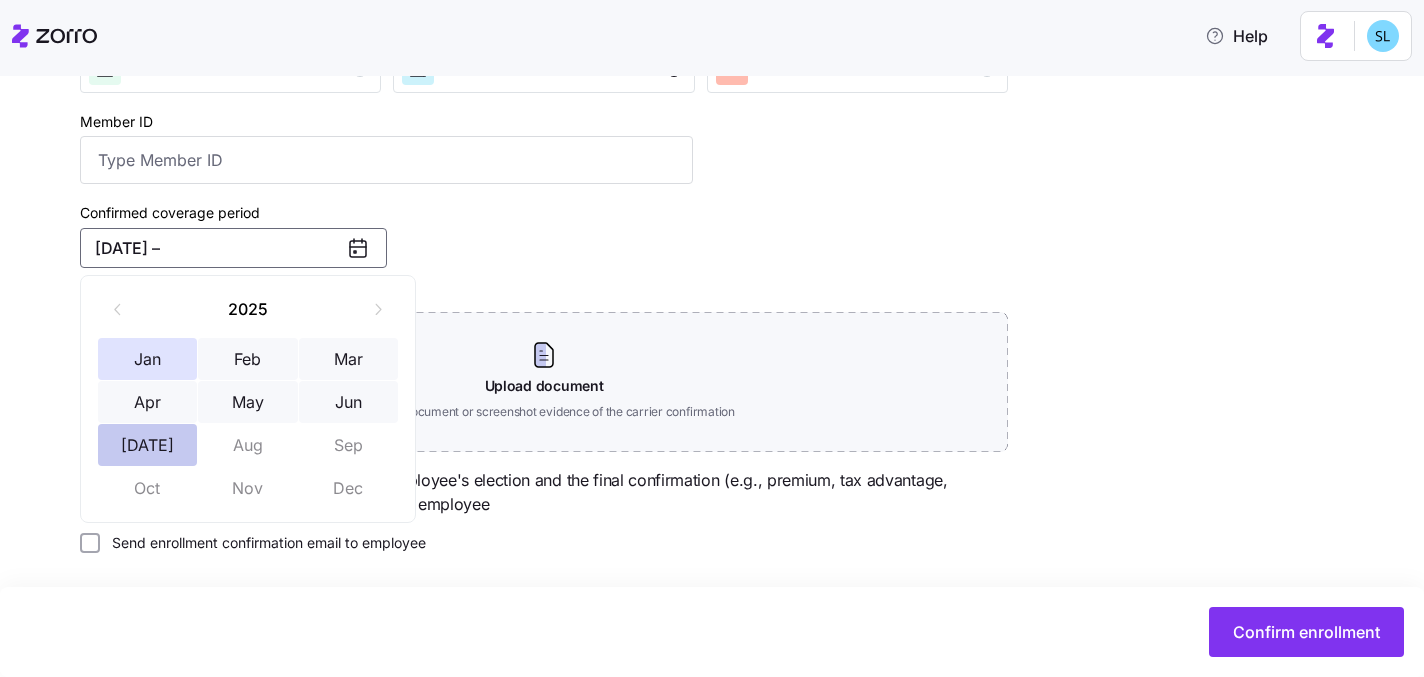 click on "[DATE]" at bounding box center [148, 445] 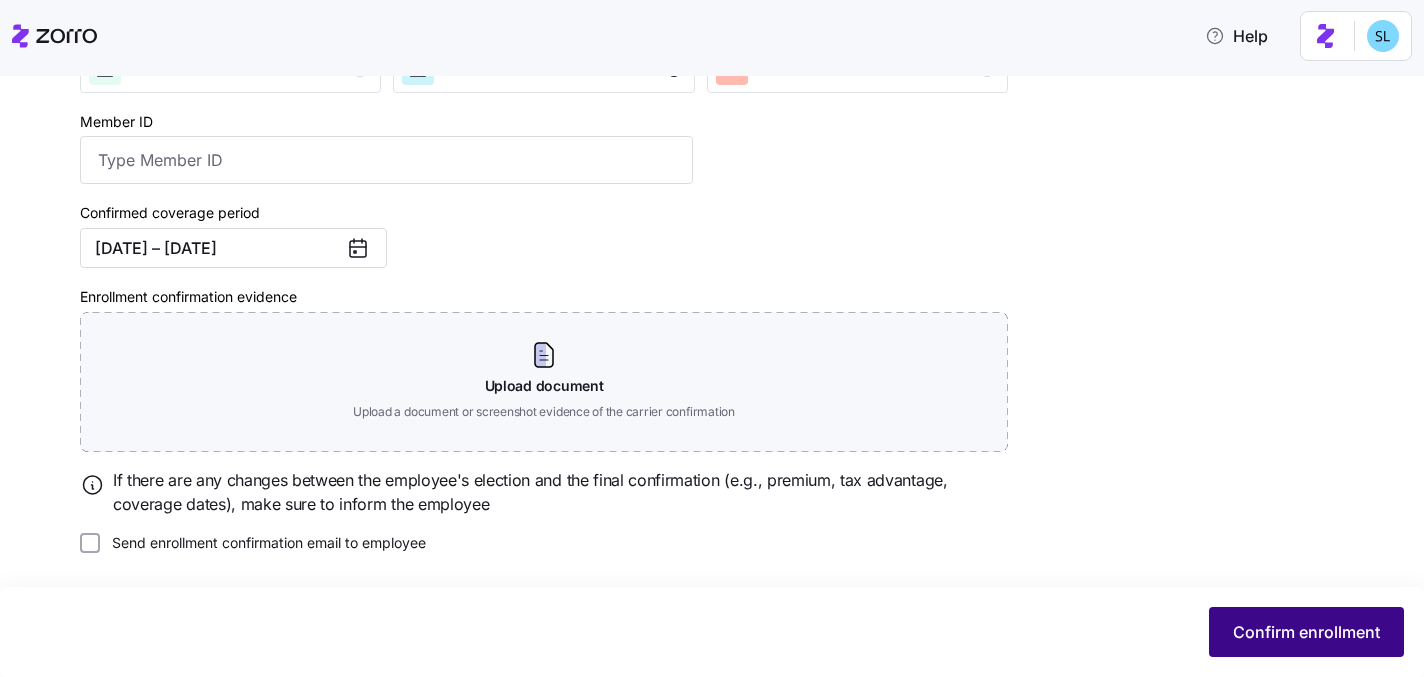 click on "Confirm enrollment" at bounding box center (1306, 632) 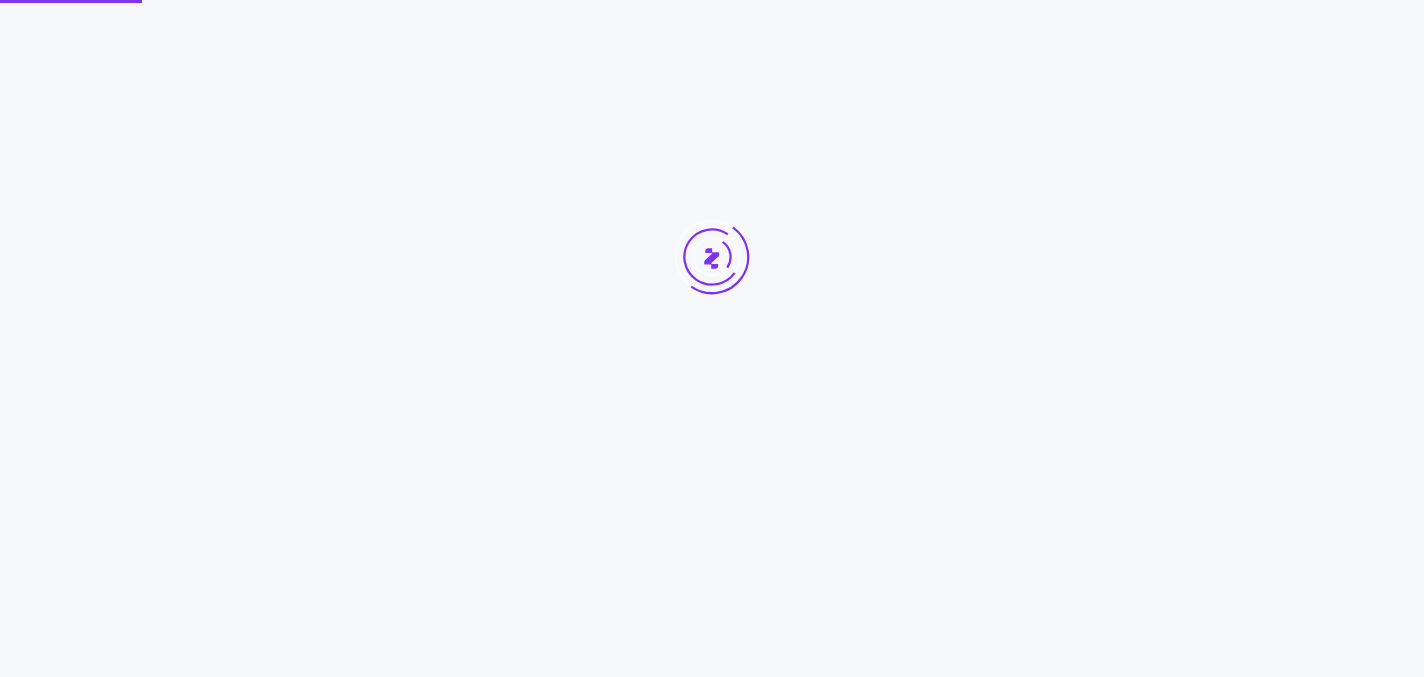 scroll, scrollTop: 0, scrollLeft: 0, axis: both 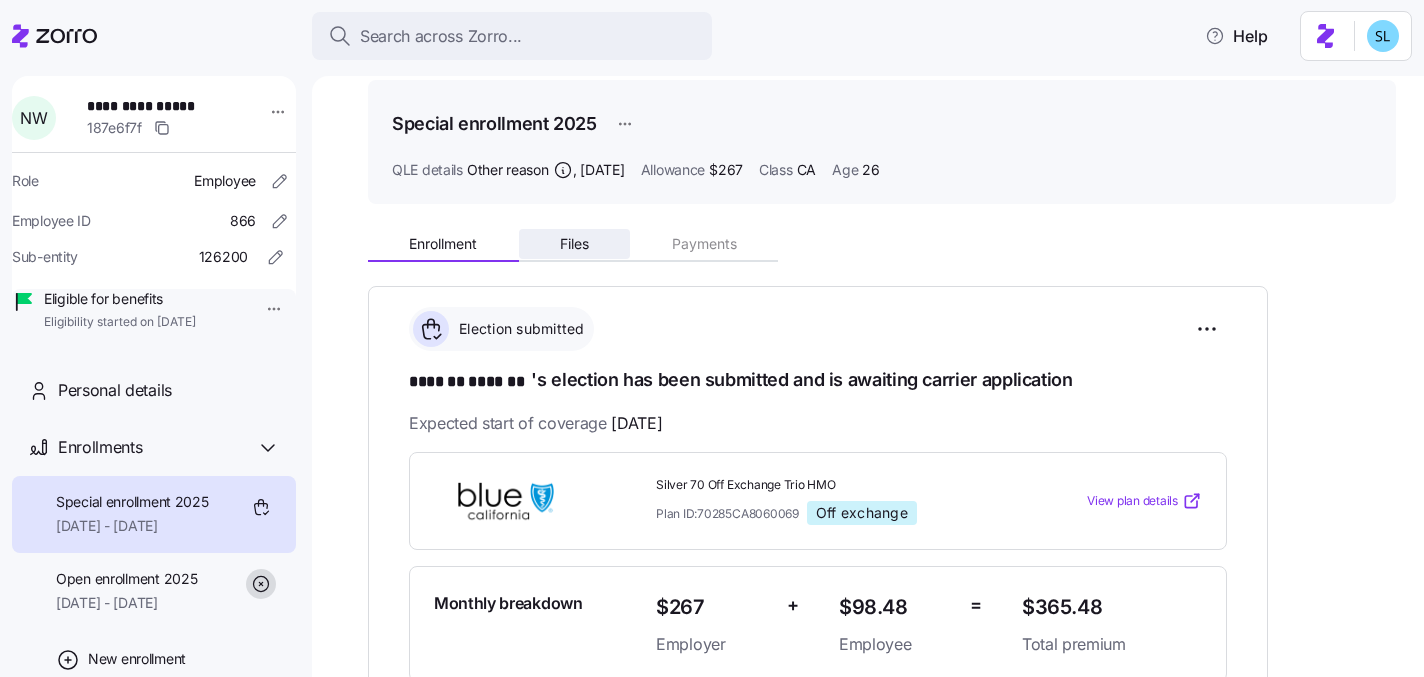 click on "Files" at bounding box center [574, 244] 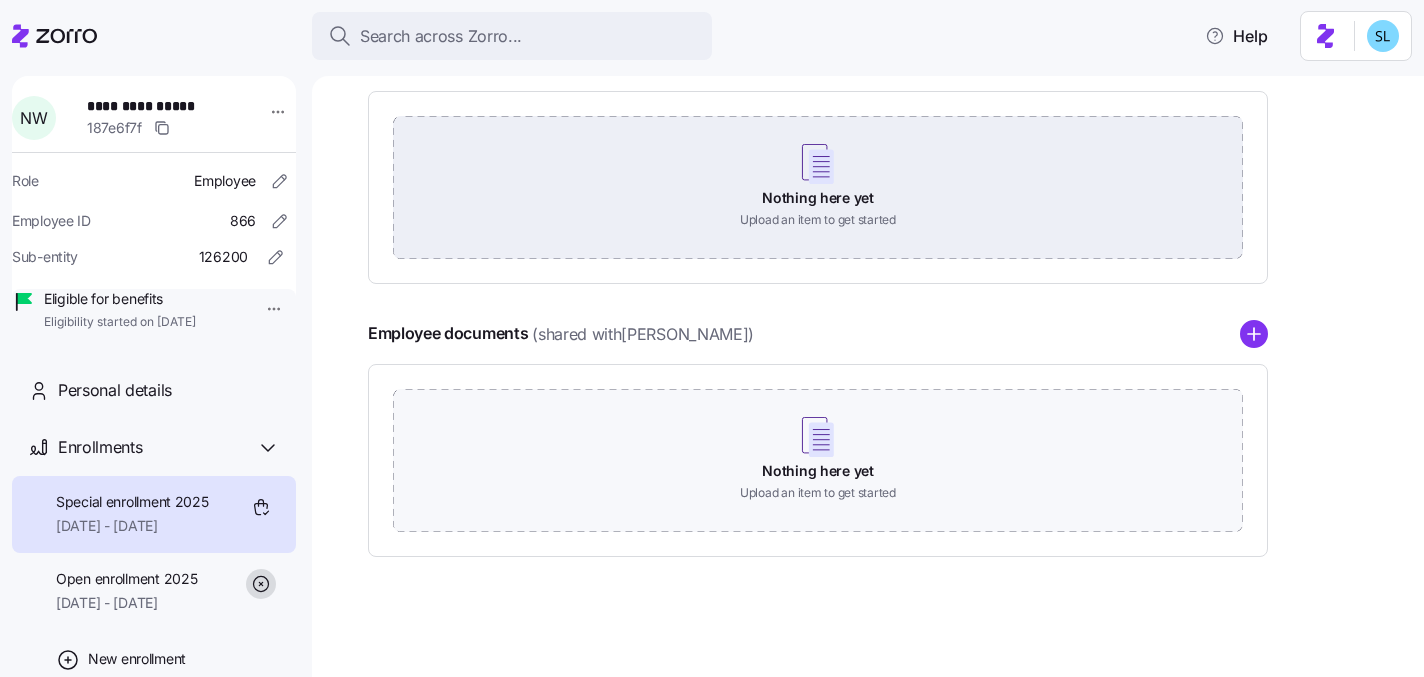 scroll, scrollTop: 0, scrollLeft: 0, axis: both 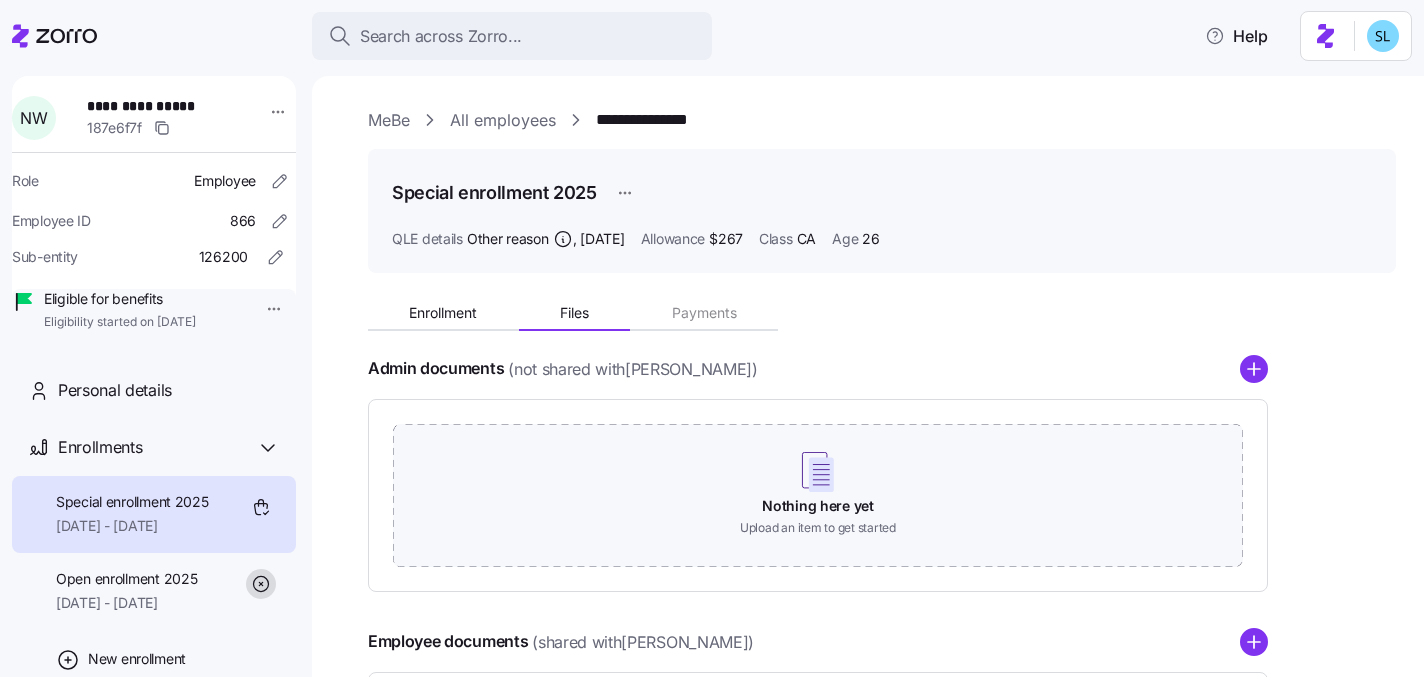 click on "**********" at bounding box center (882, 534) 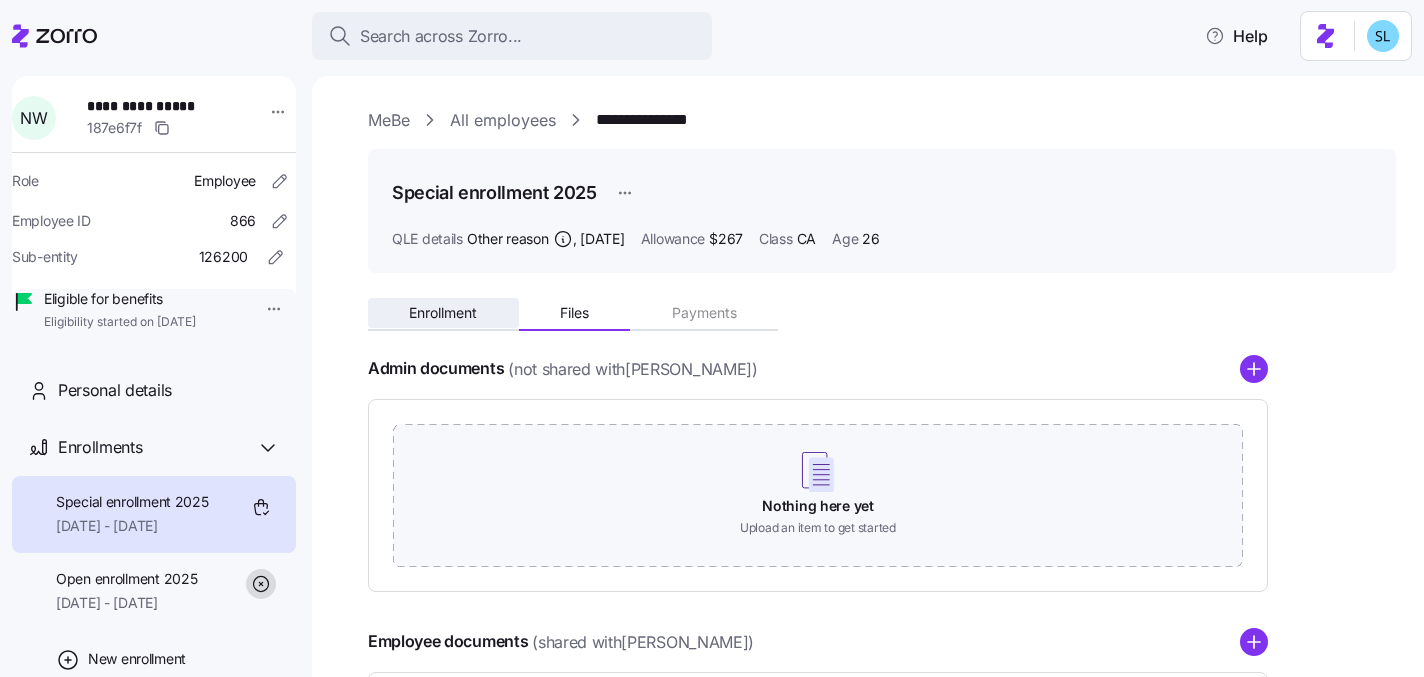 click on "Enrollment" at bounding box center (443, 313) 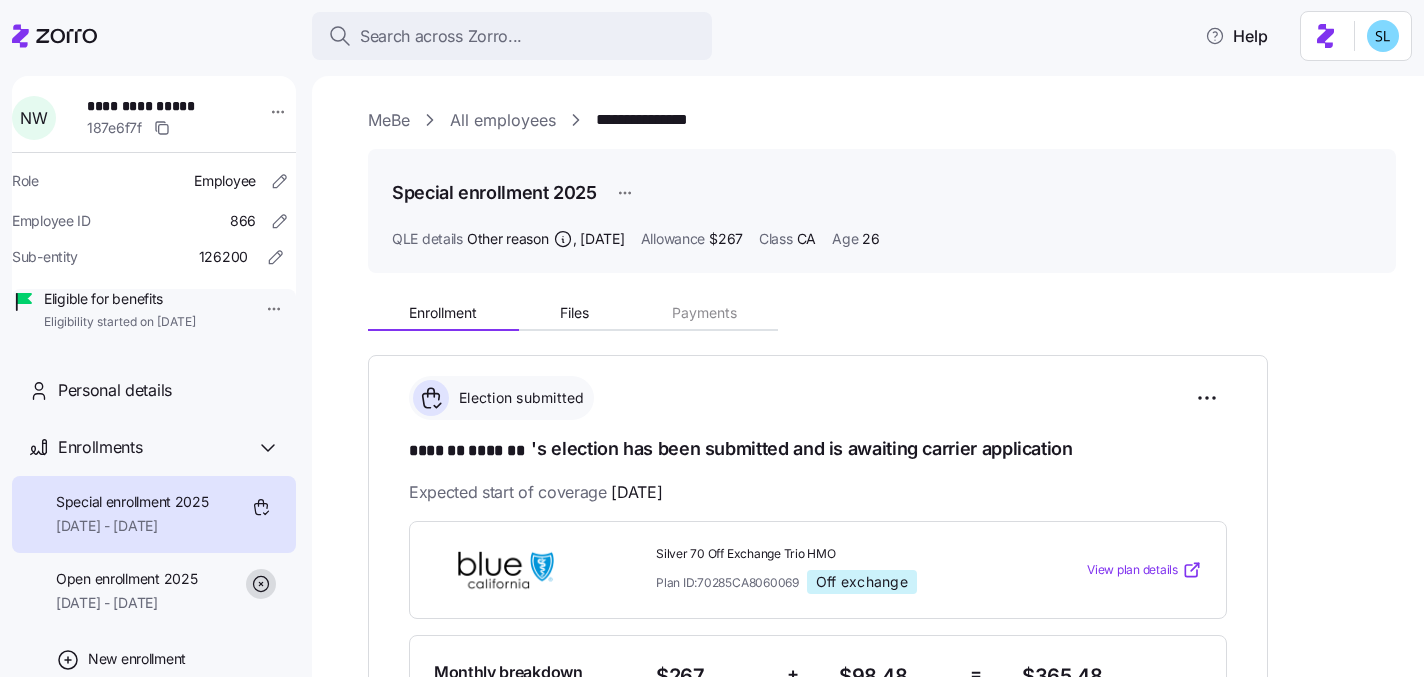 scroll, scrollTop: 406, scrollLeft: 0, axis: vertical 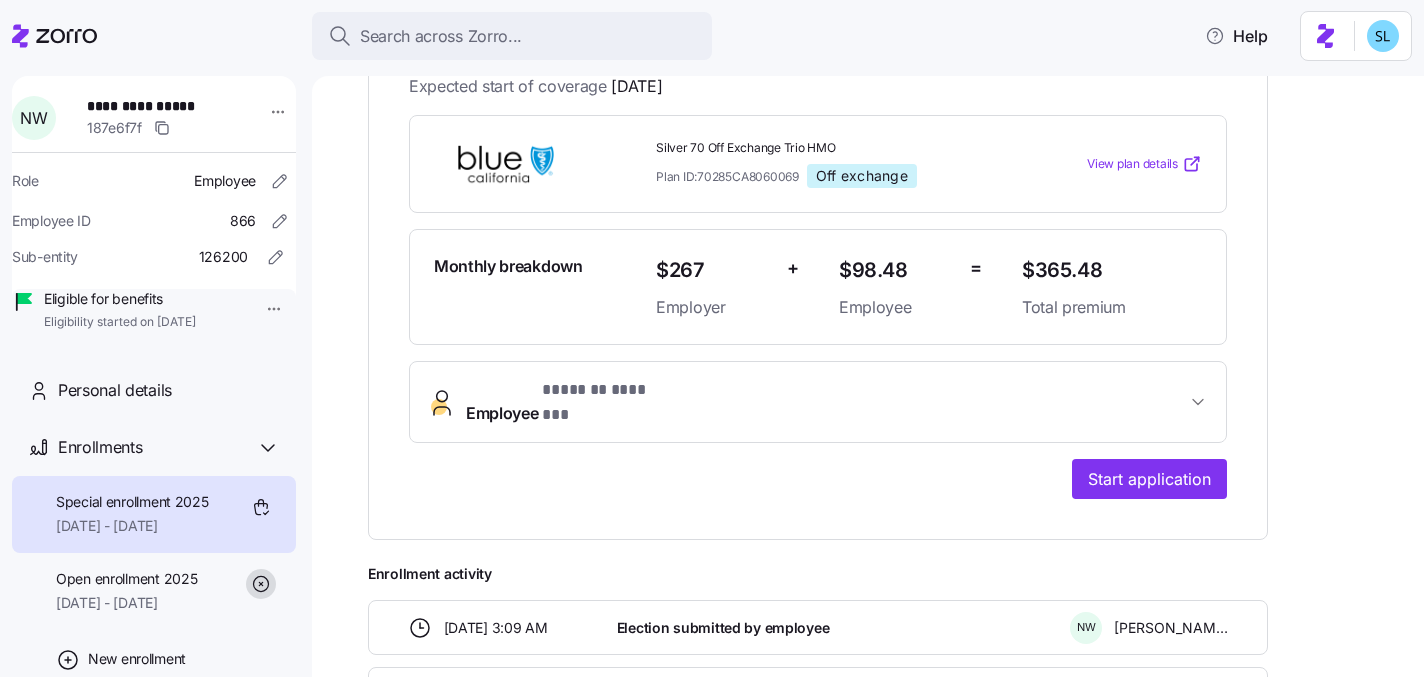 click on "Employee * *******   ******* *" at bounding box center (826, 402) 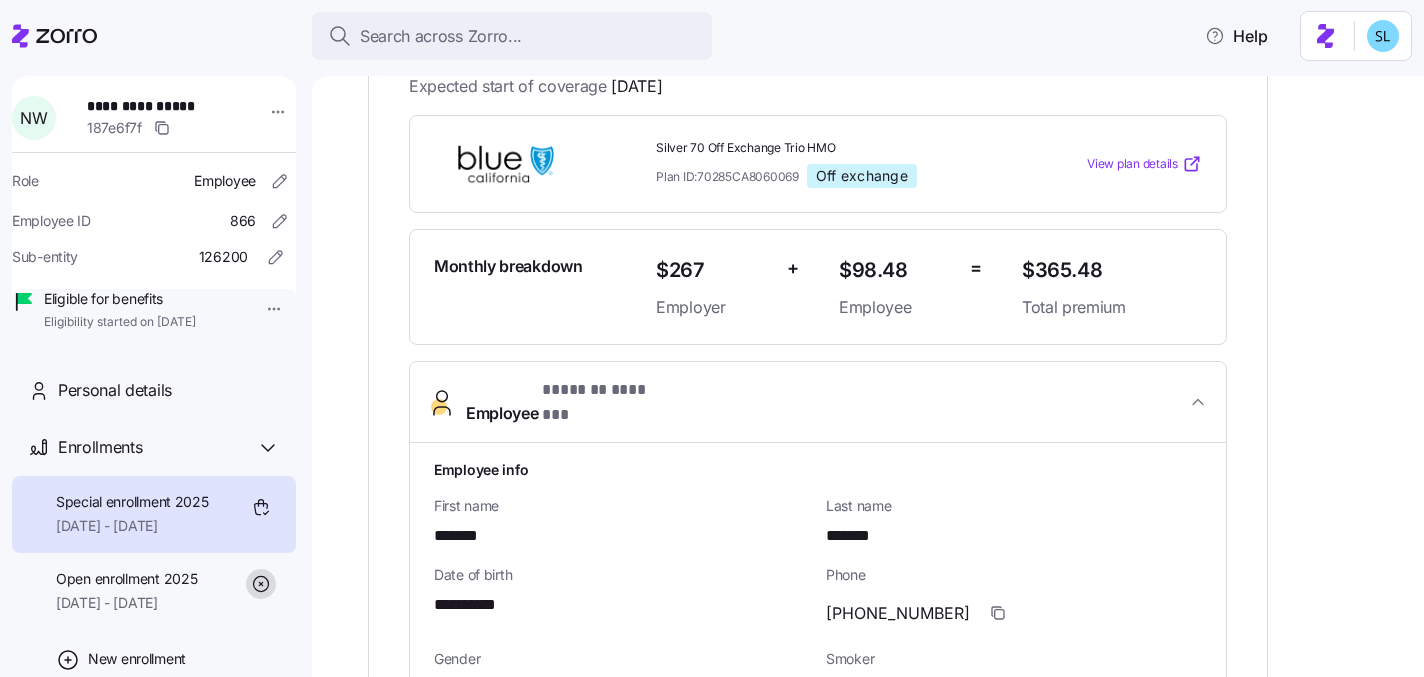scroll, scrollTop: 748, scrollLeft: 0, axis: vertical 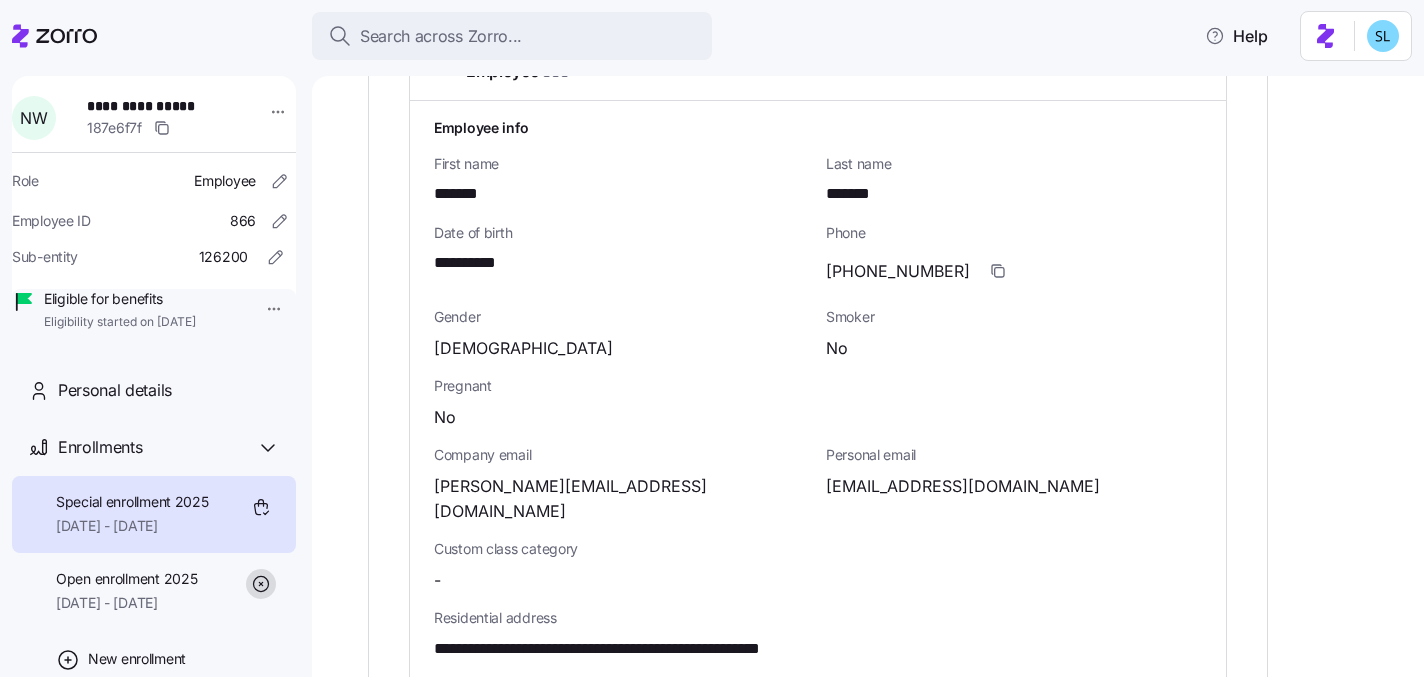 click on "nworlund@gmail.com" at bounding box center [963, 486] 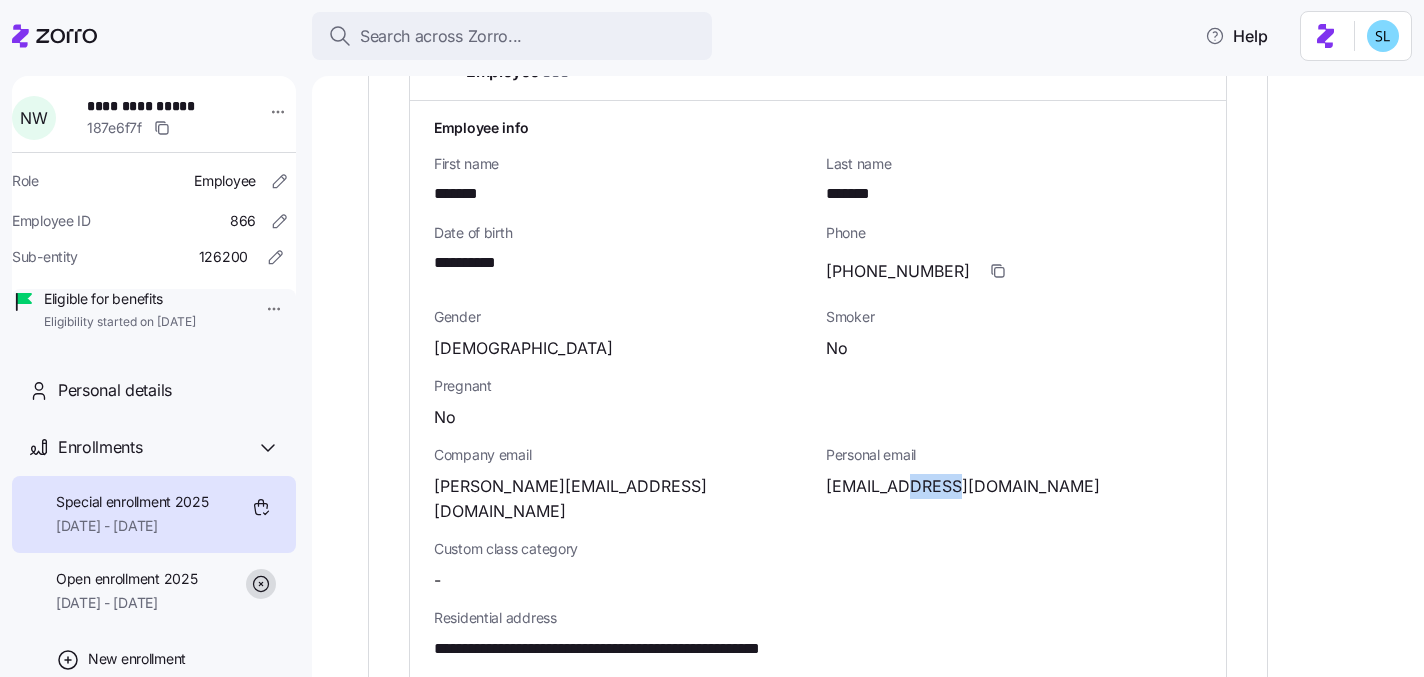 click on "nworlund@gmail.com" at bounding box center [963, 486] 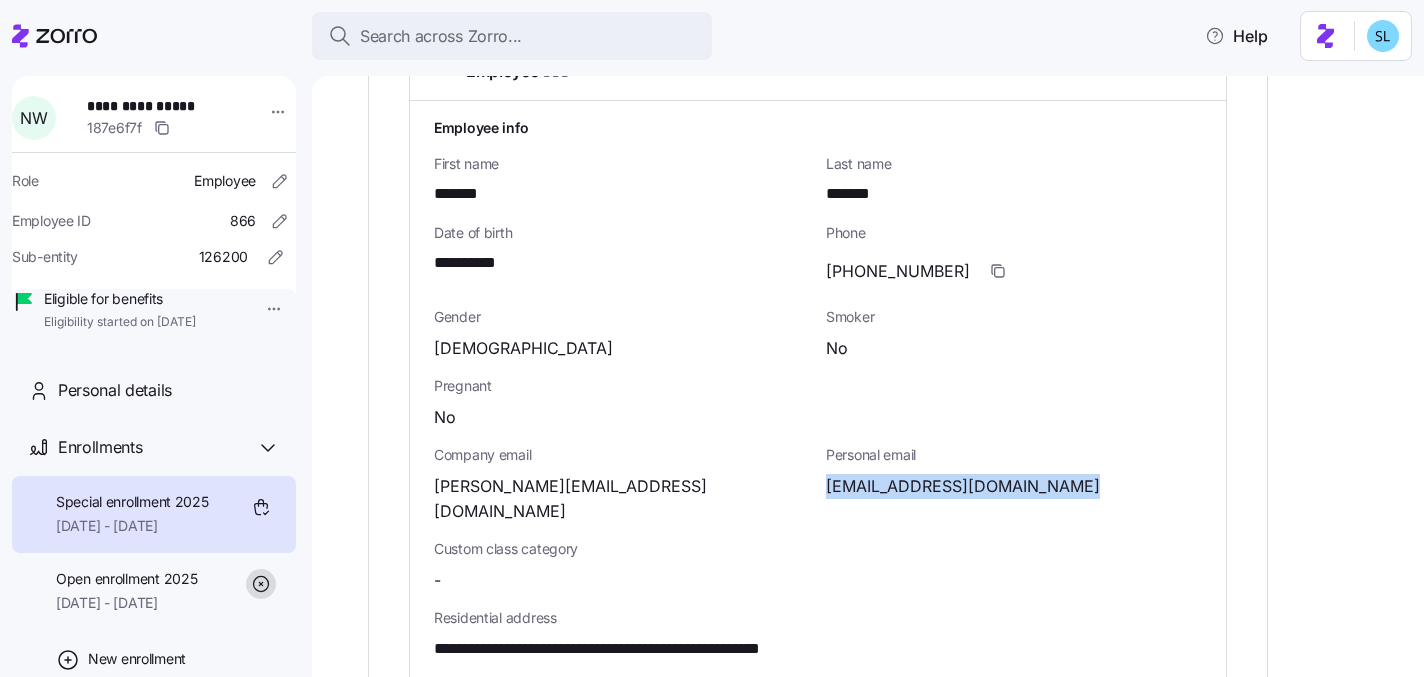 click on "nworlund@gmail.com" at bounding box center (963, 486) 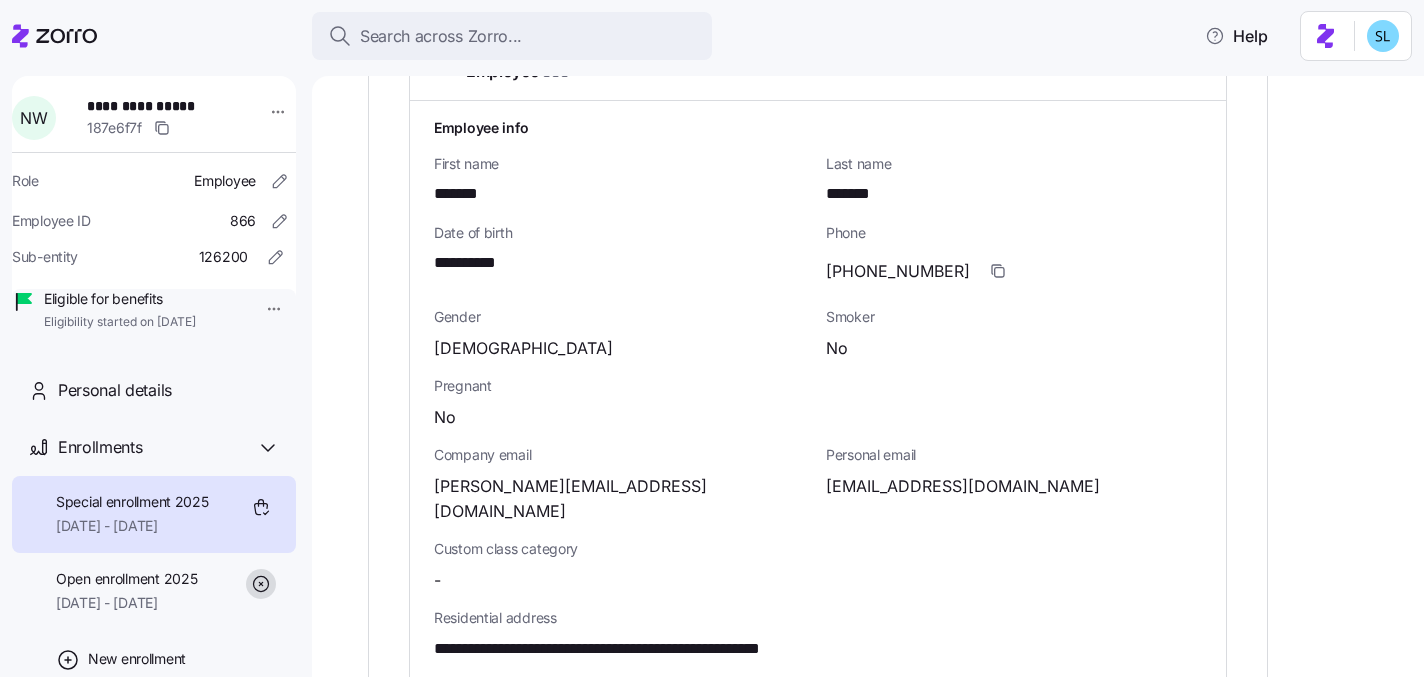 click on "nicolas.w@mebefamily.com" at bounding box center [622, 499] 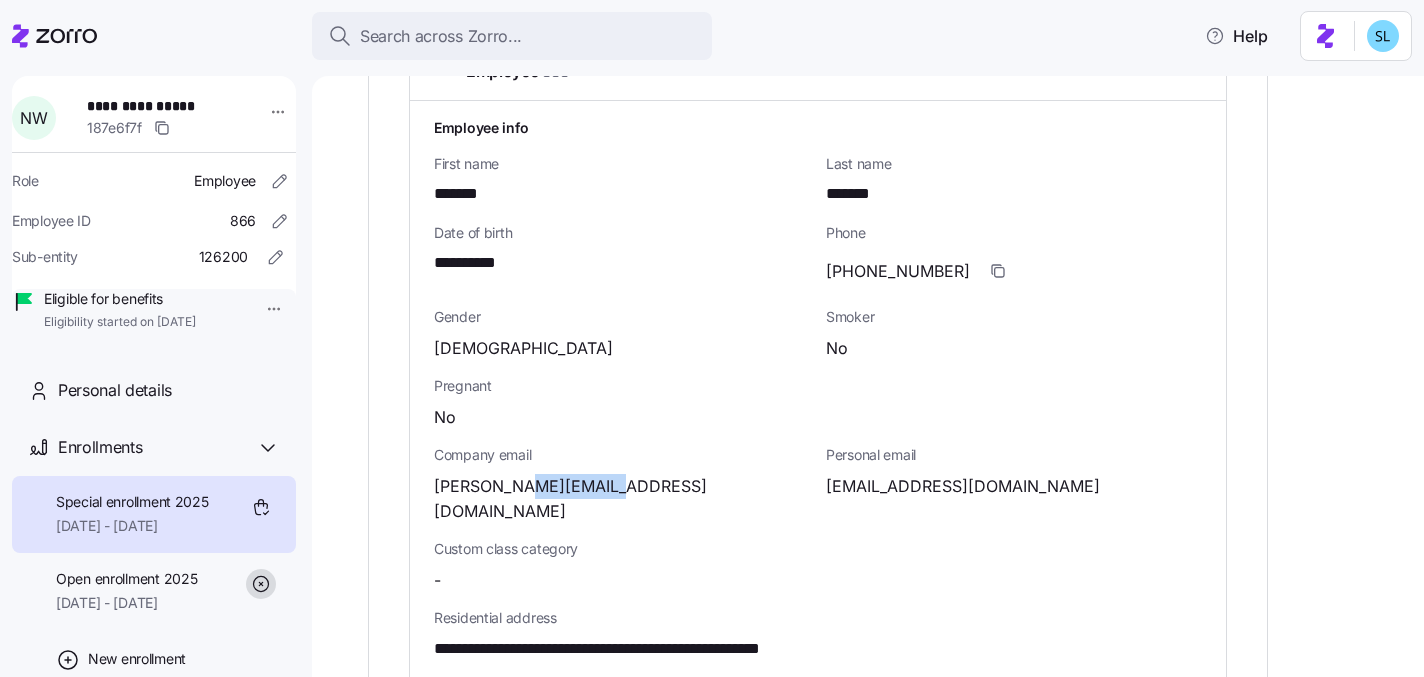 click on "nicolas.w@mebefamily.com" at bounding box center (622, 499) 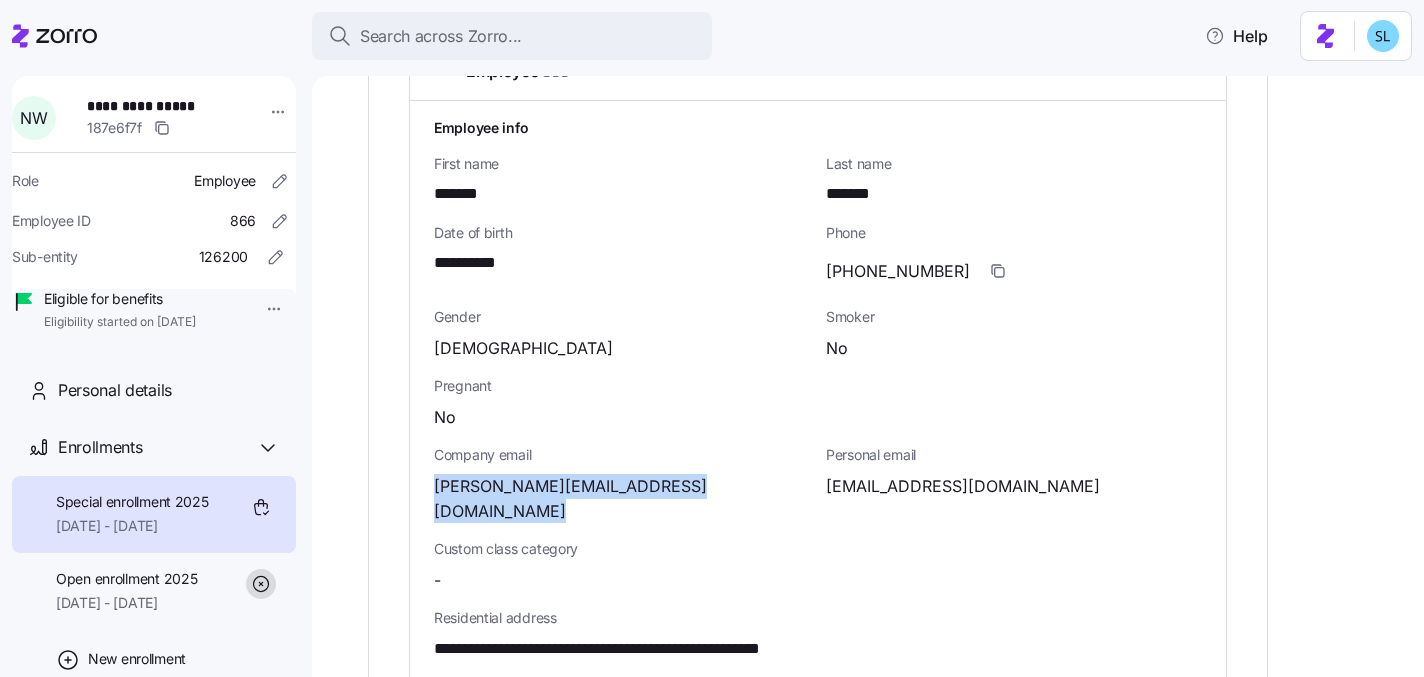 click on "nicolas.w@mebefamily.com" at bounding box center [622, 499] 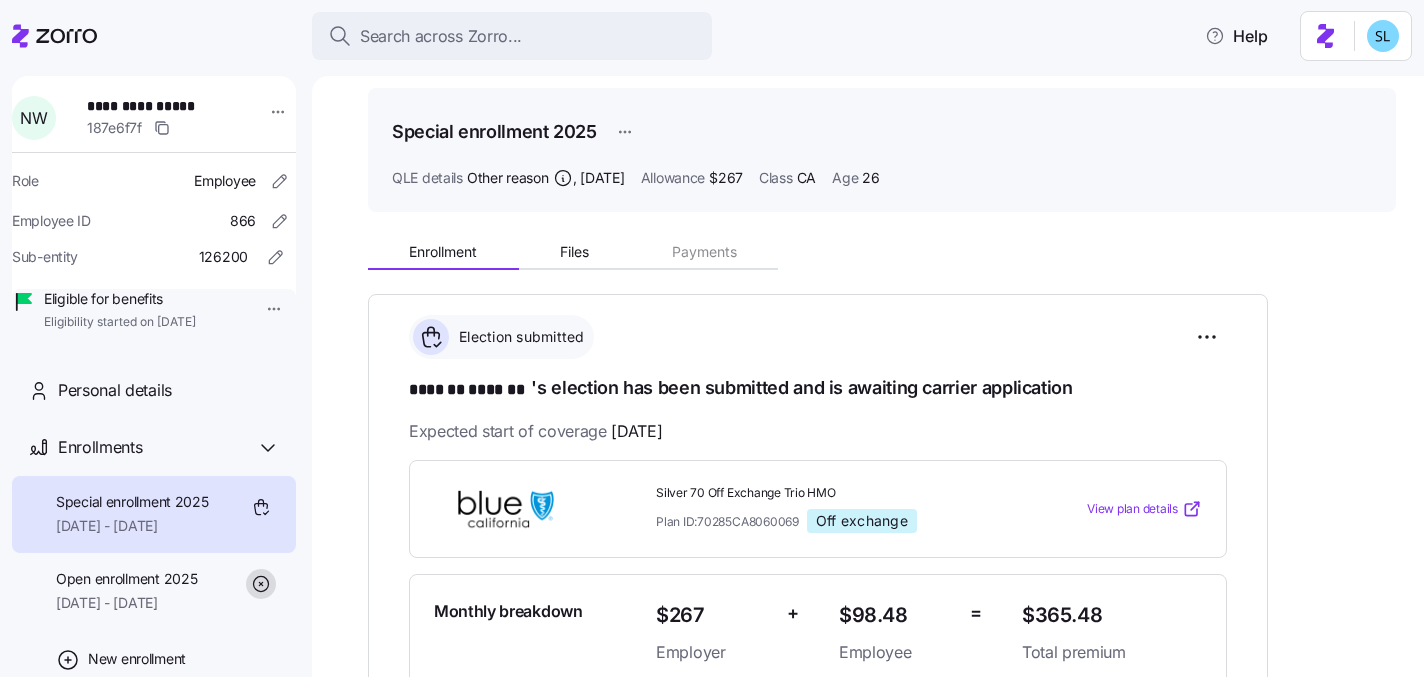scroll, scrollTop: 0, scrollLeft: 0, axis: both 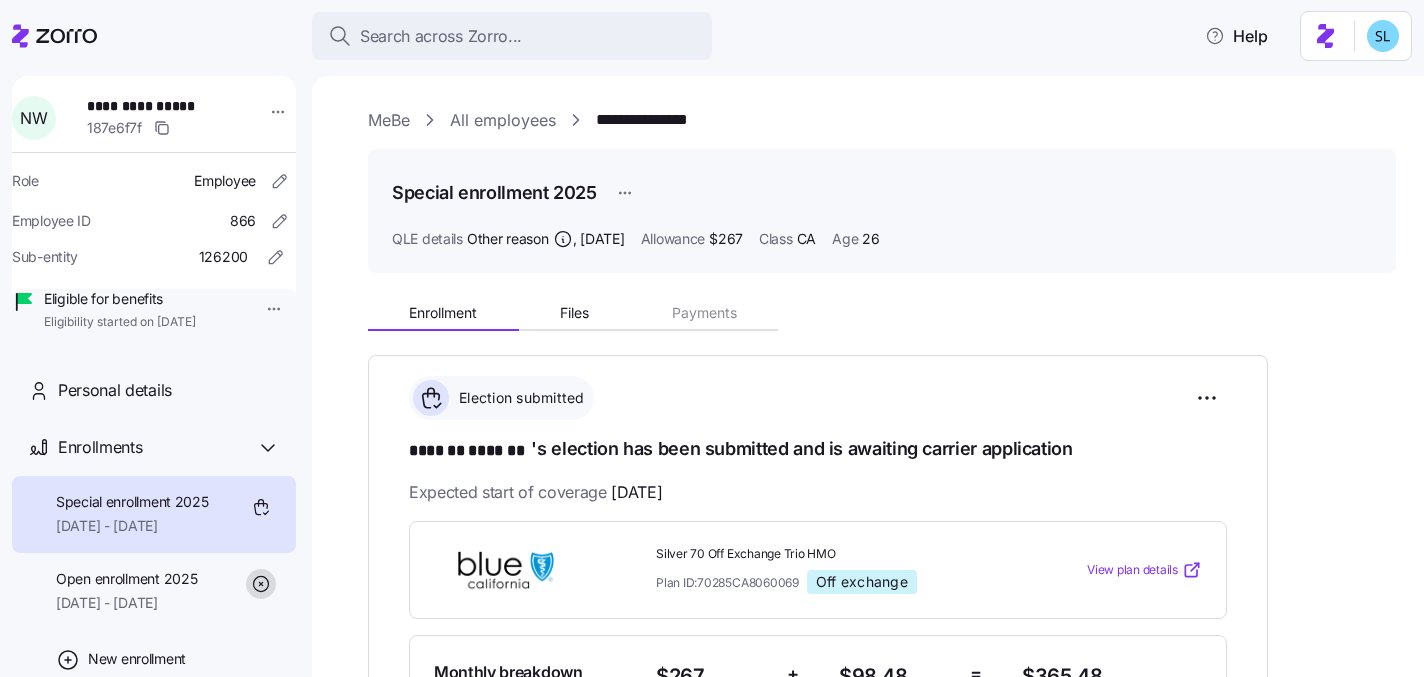 click on "MeBe" at bounding box center (389, 120) 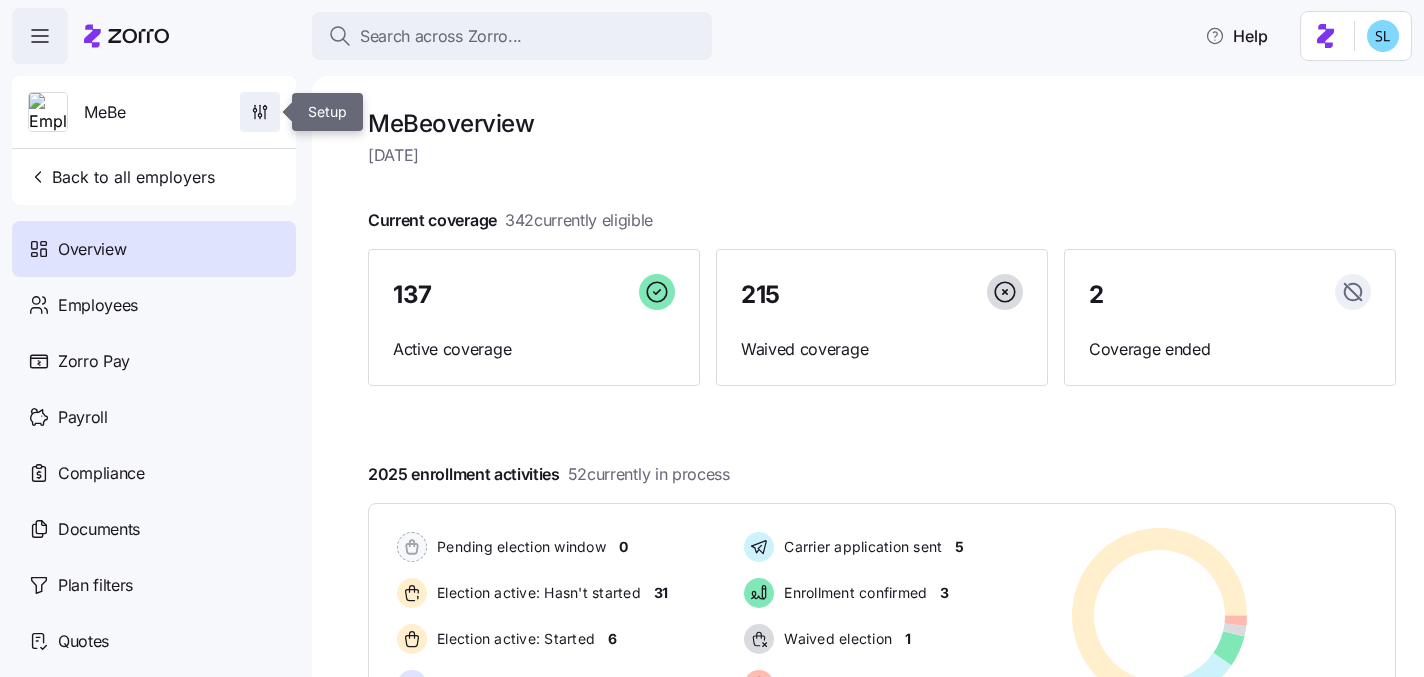 click at bounding box center [260, 112] 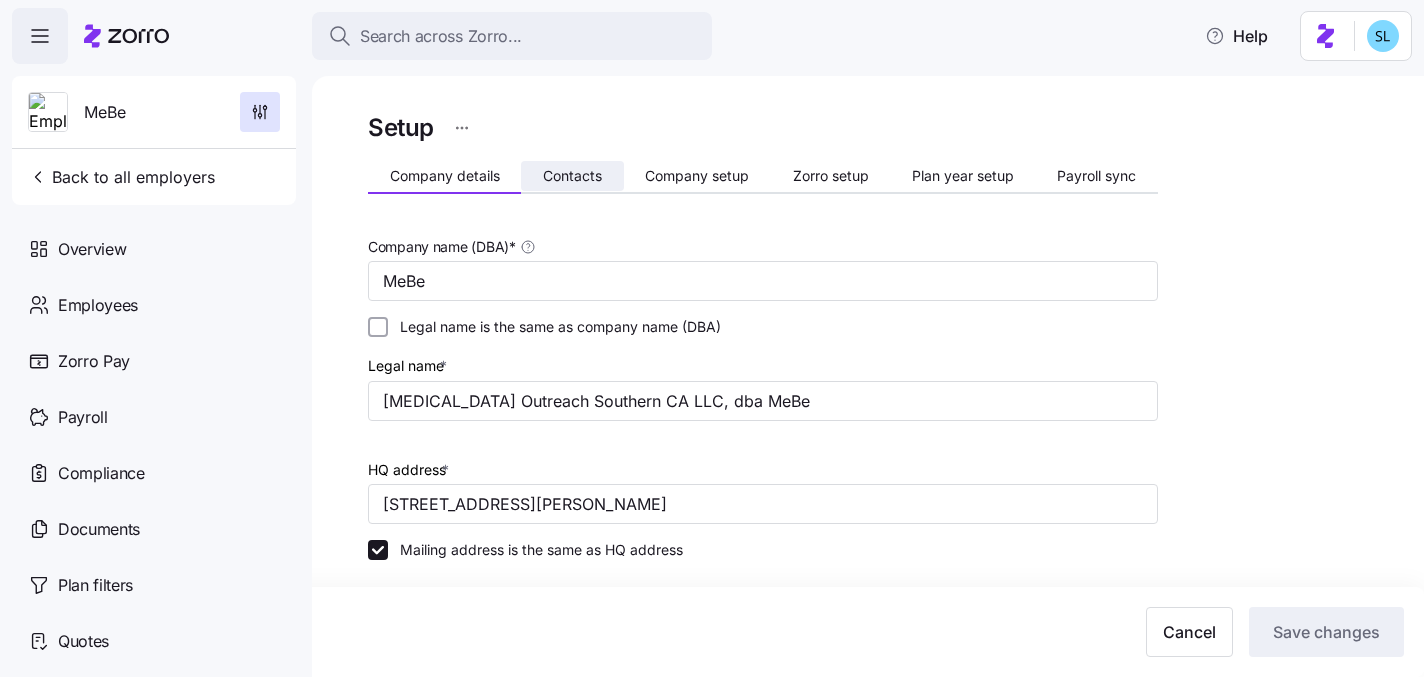 click on "Contacts" at bounding box center (572, 176) 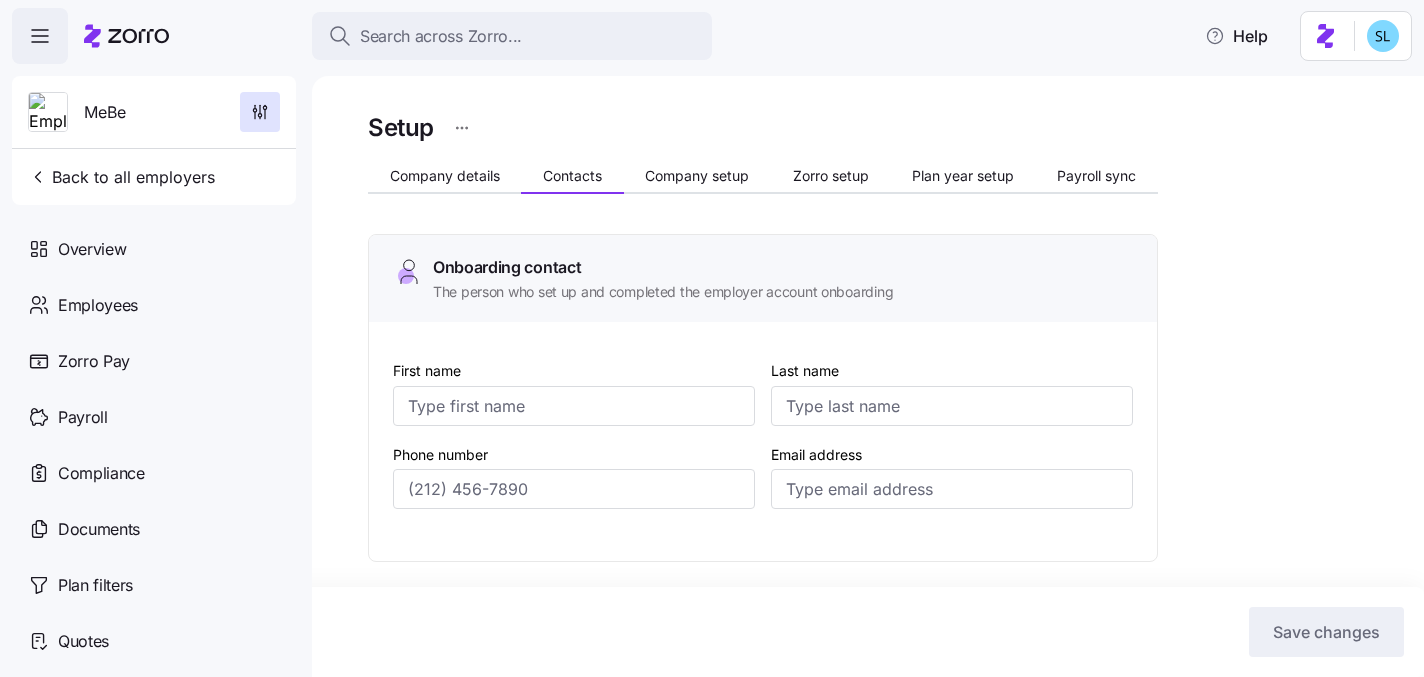 type on "Ali" 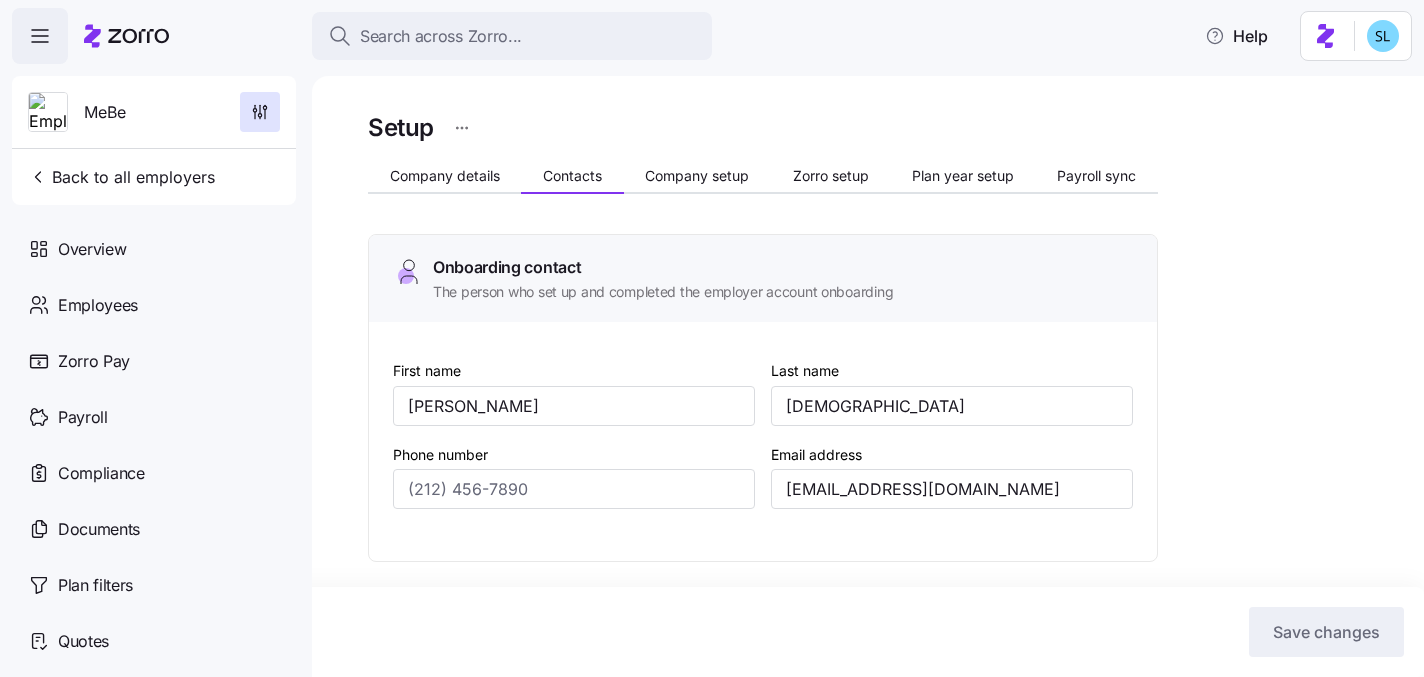 type on "(407) 222-4062" 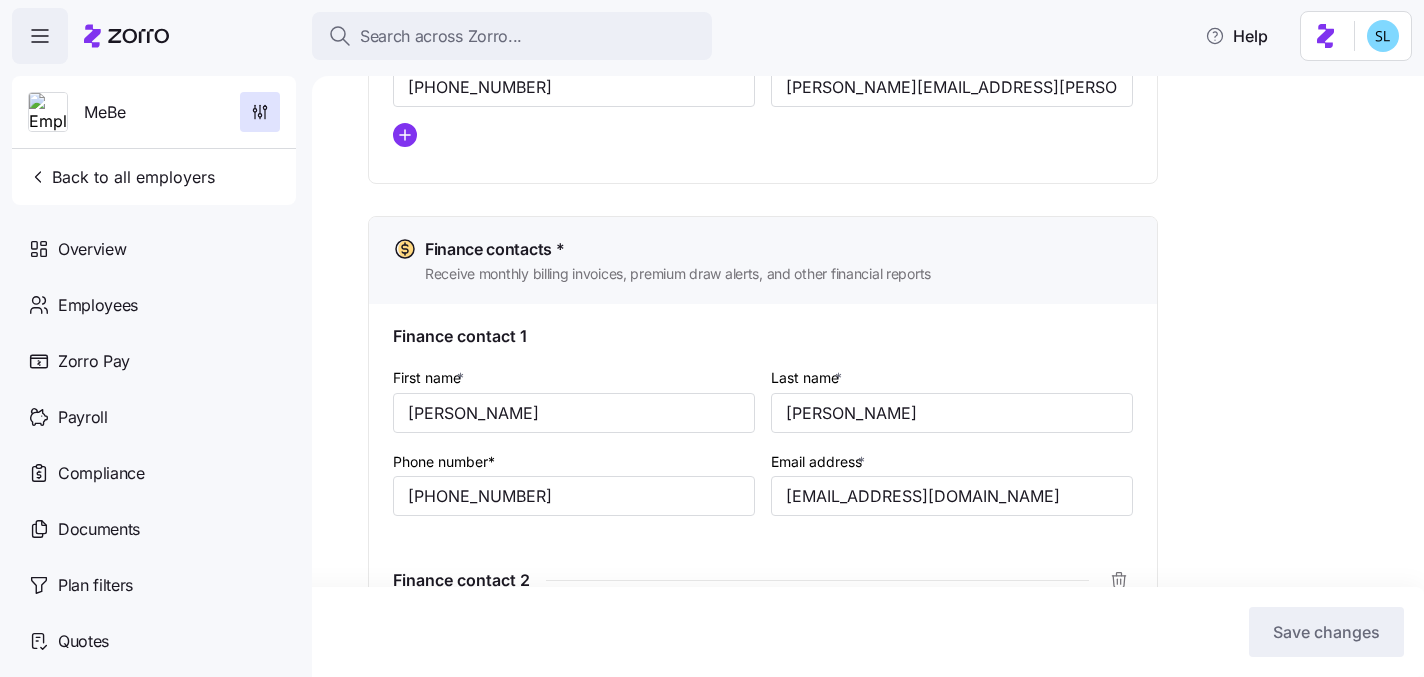 scroll, scrollTop: 1285, scrollLeft: 0, axis: vertical 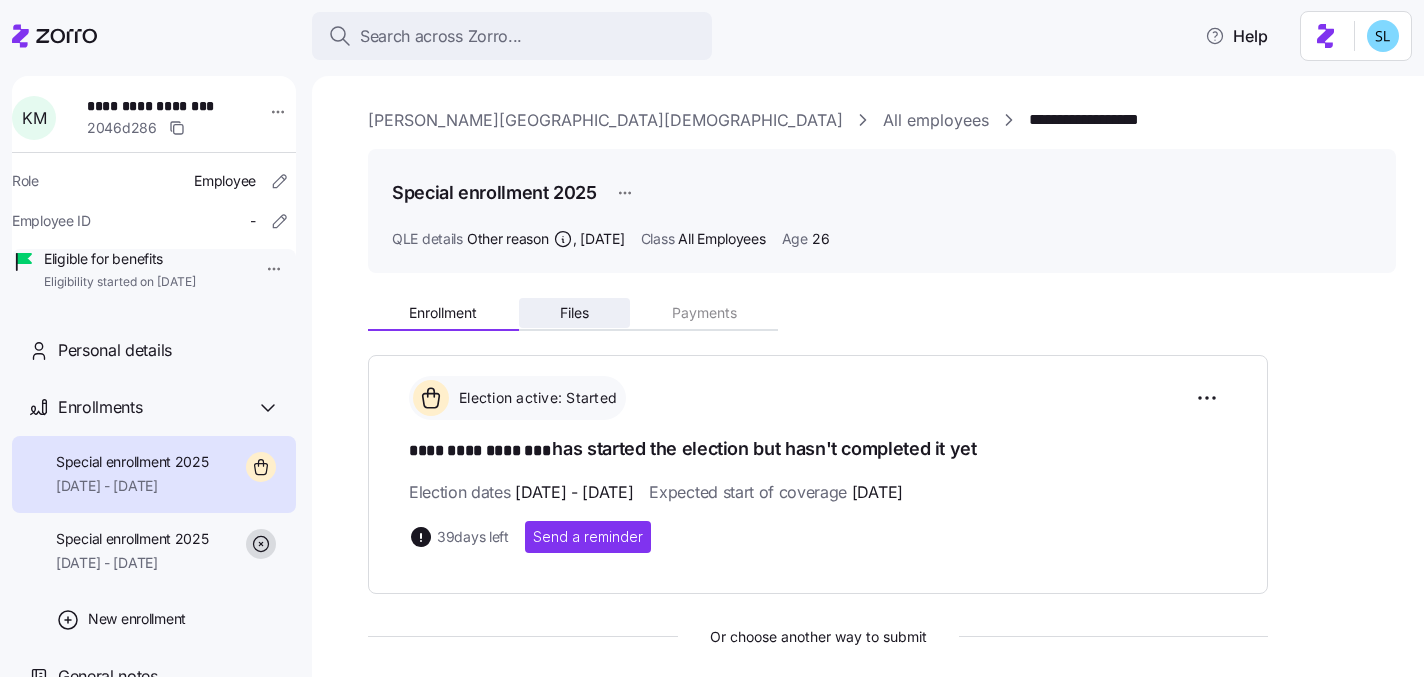click on "Files" at bounding box center (574, 313) 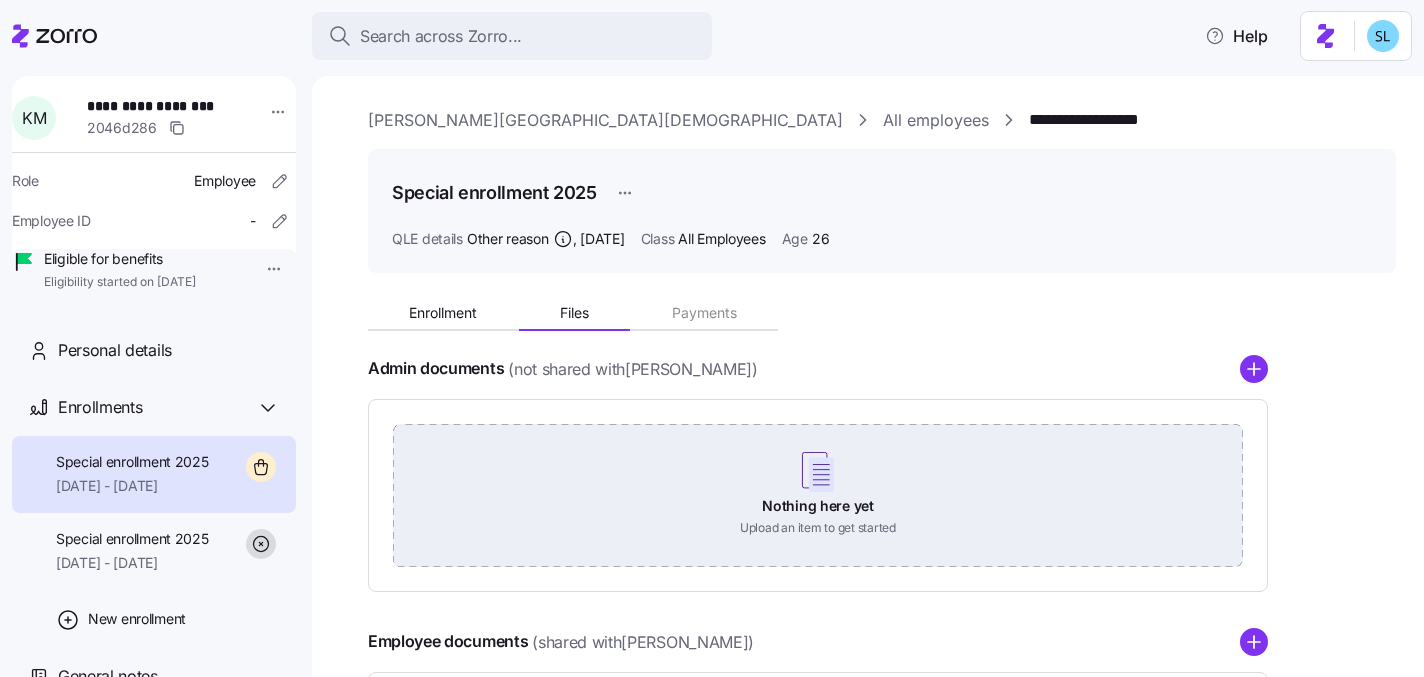 scroll, scrollTop: 172, scrollLeft: 0, axis: vertical 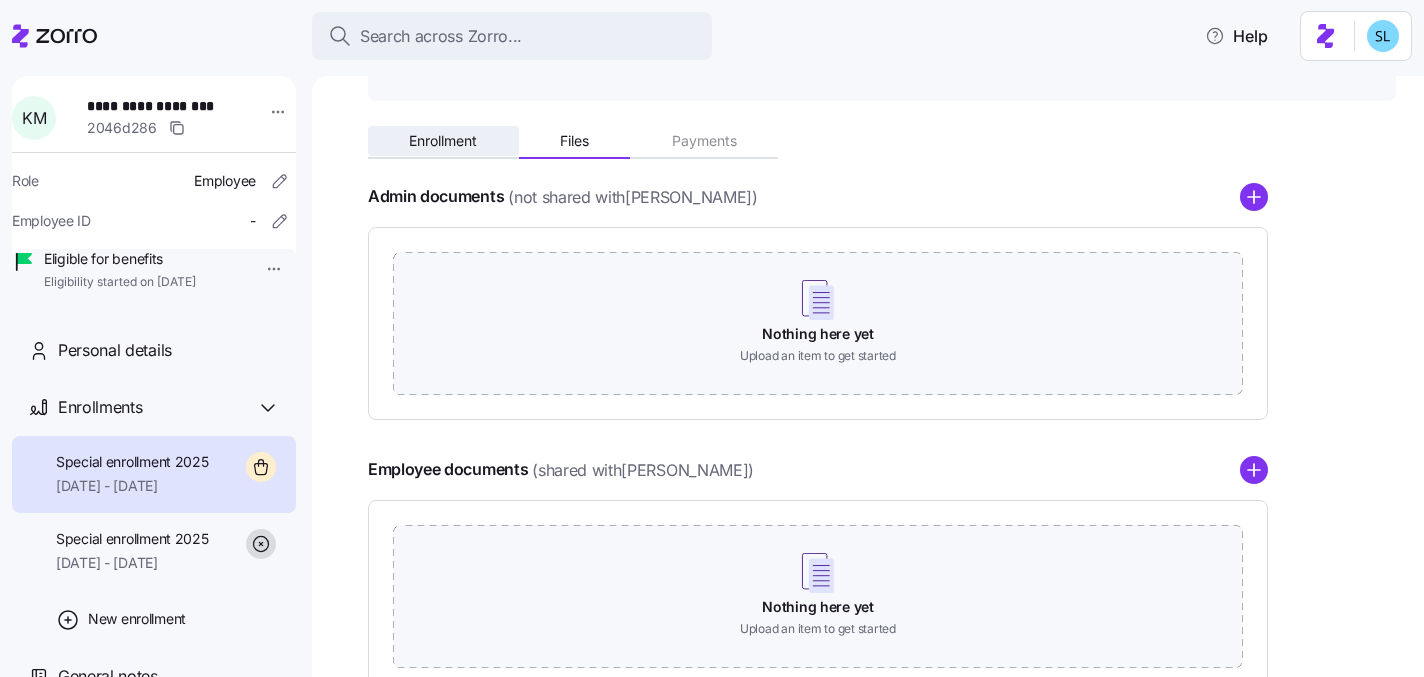 click on "Enrollment" at bounding box center (443, 141) 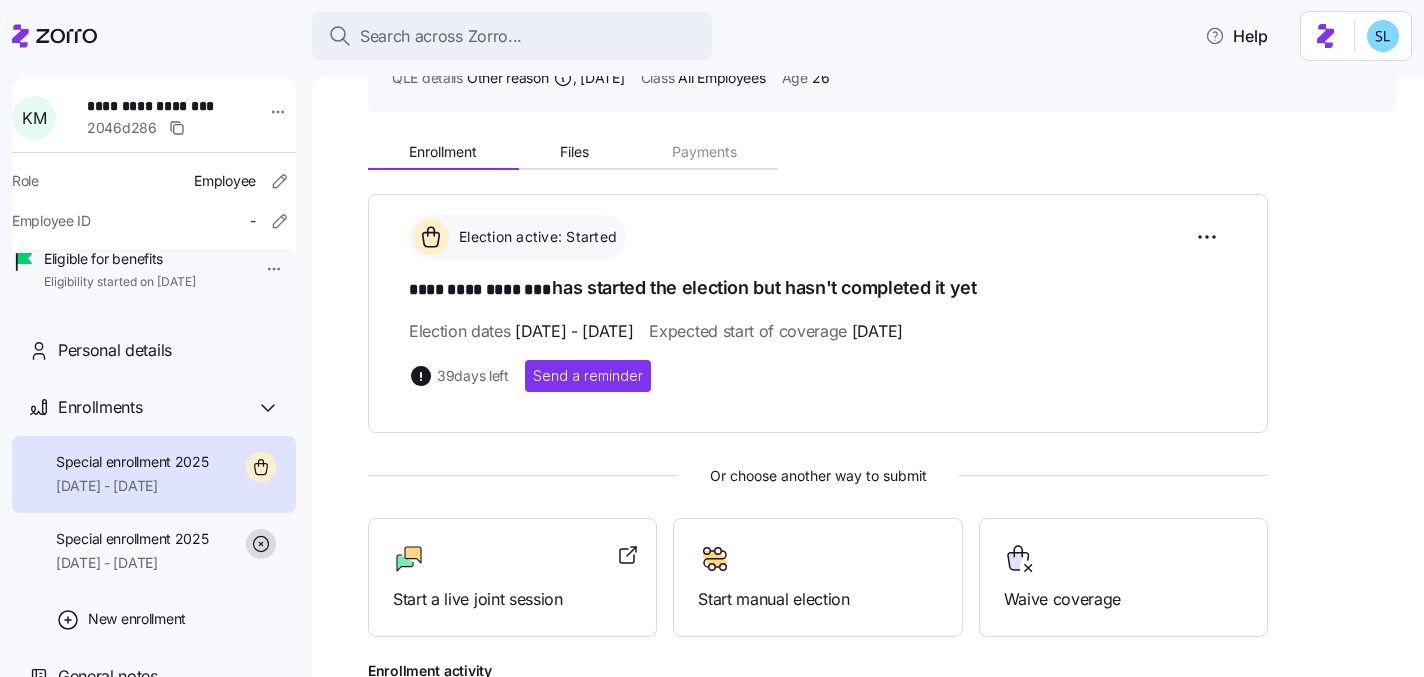 scroll, scrollTop: 297, scrollLeft: 0, axis: vertical 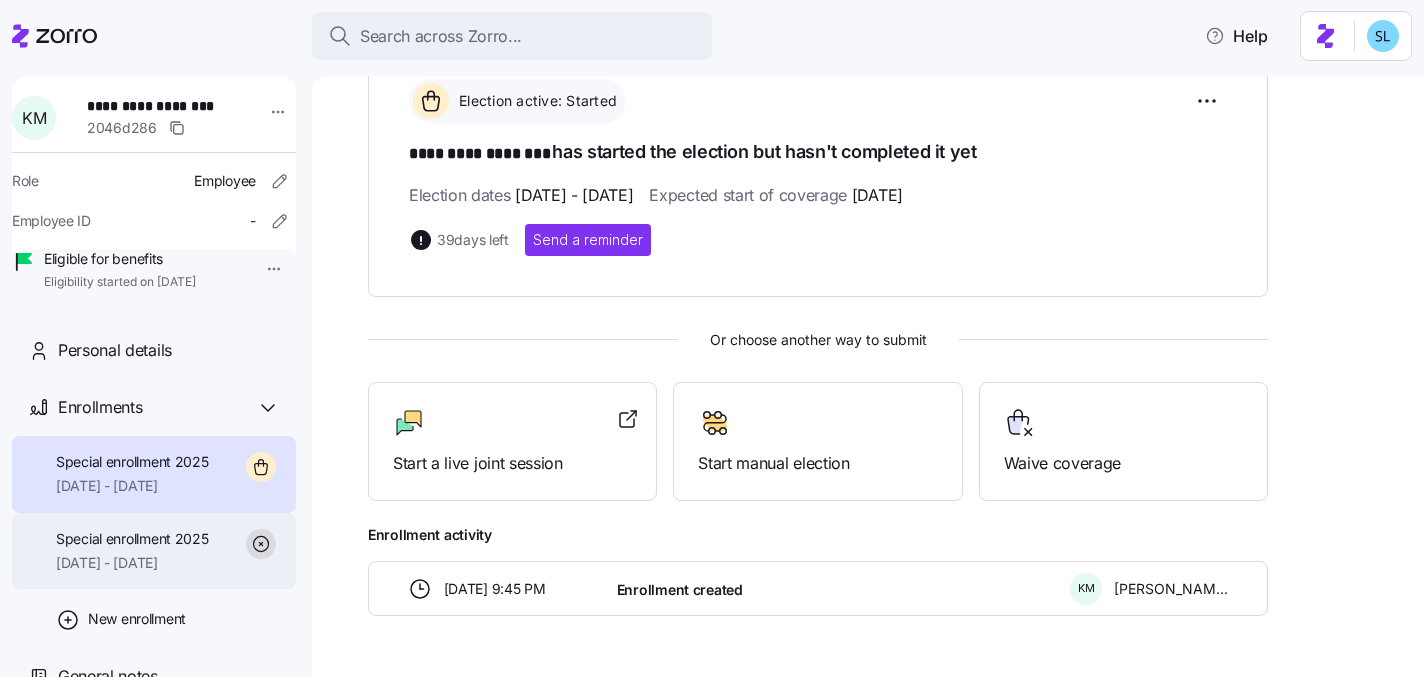 click on "Special enrollment 2025" at bounding box center [132, 539] 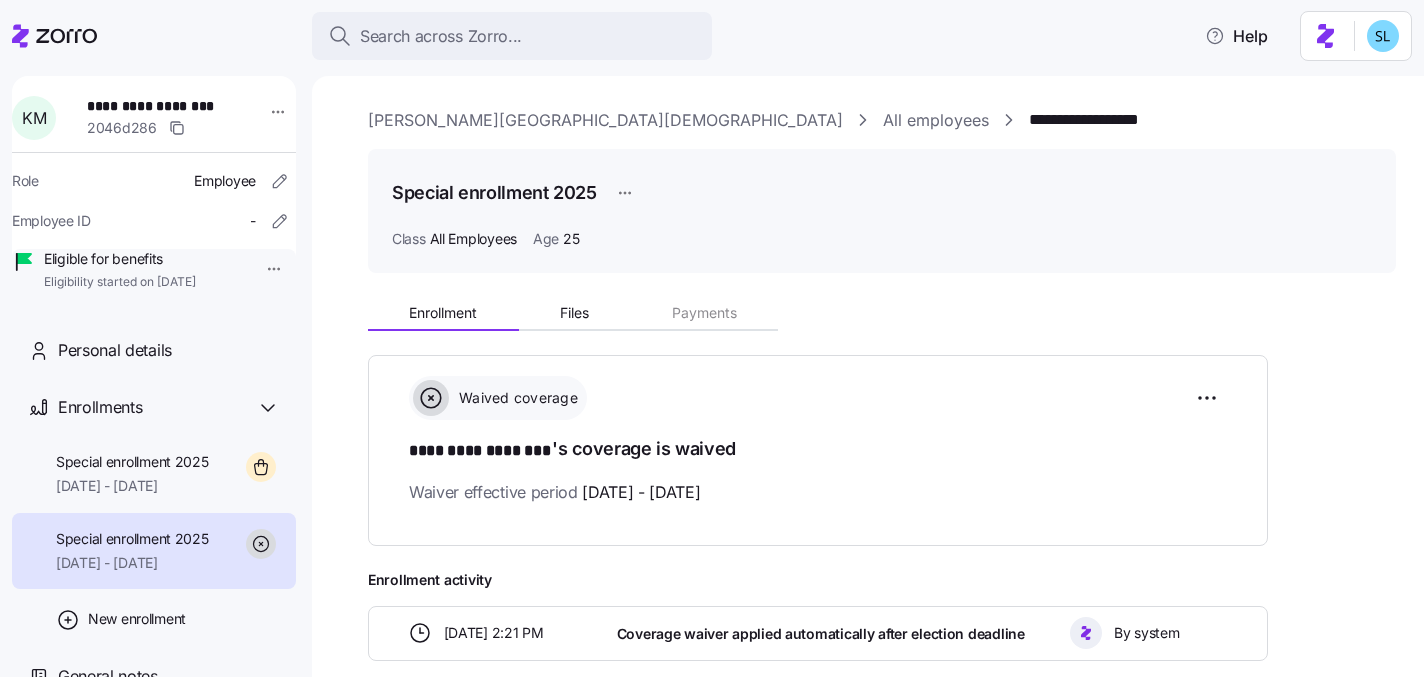 scroll, scrollTop: 102, scrollLeft: 0, axis: vertical 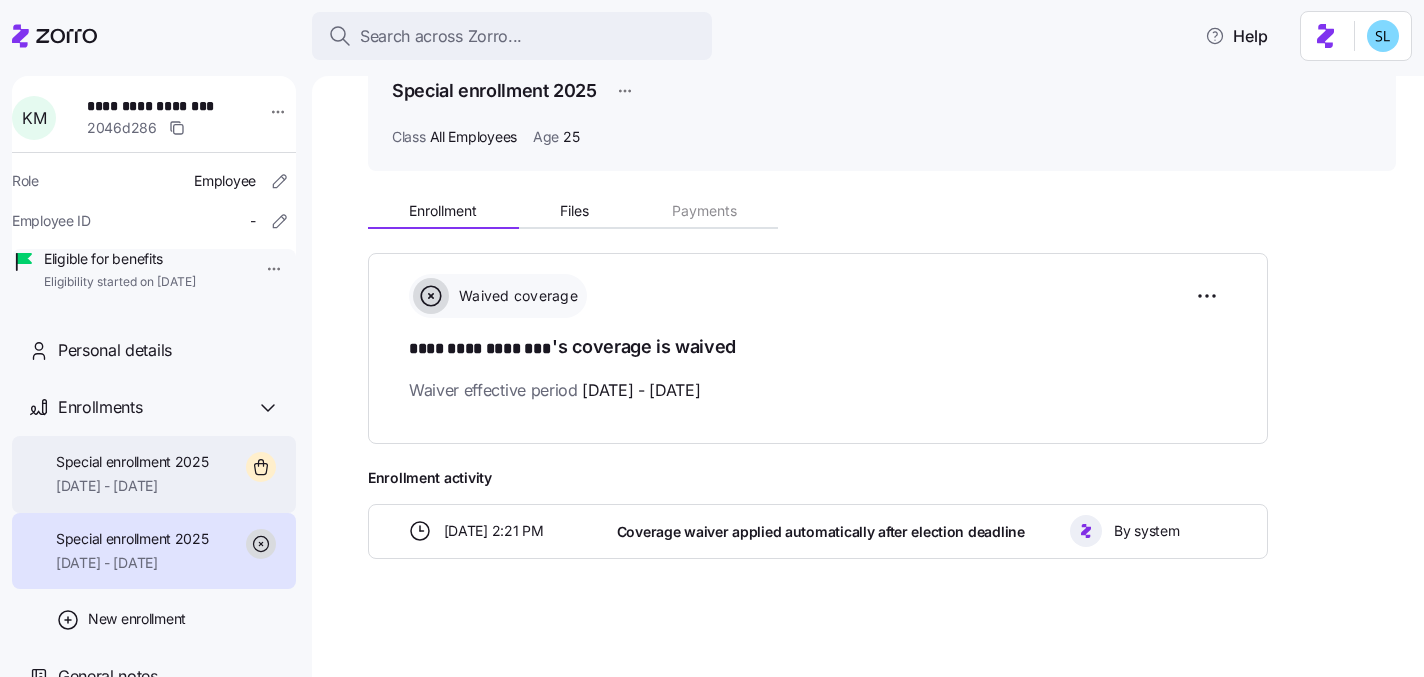 click on "Special enrollment 2025" at bounding box center [132, 462] 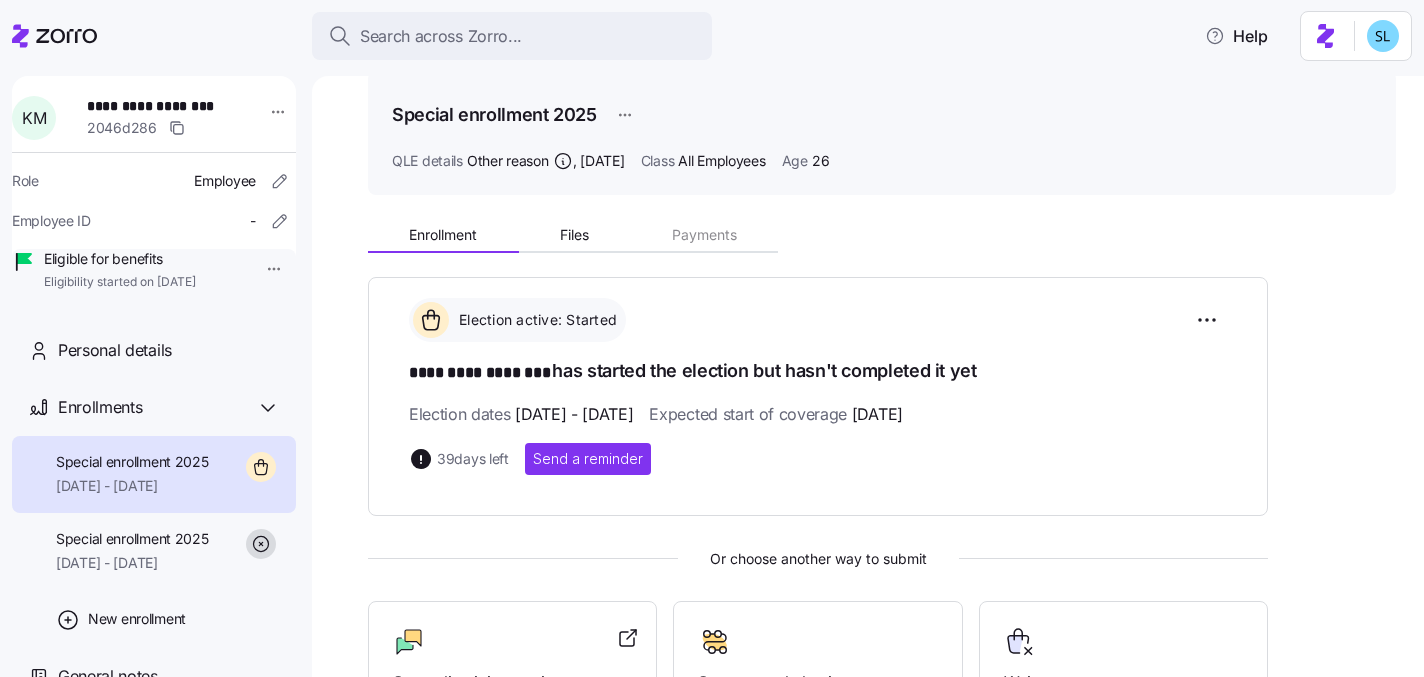 scroll, scrollTop: 354, scrollLeft: 0, axis: vertical 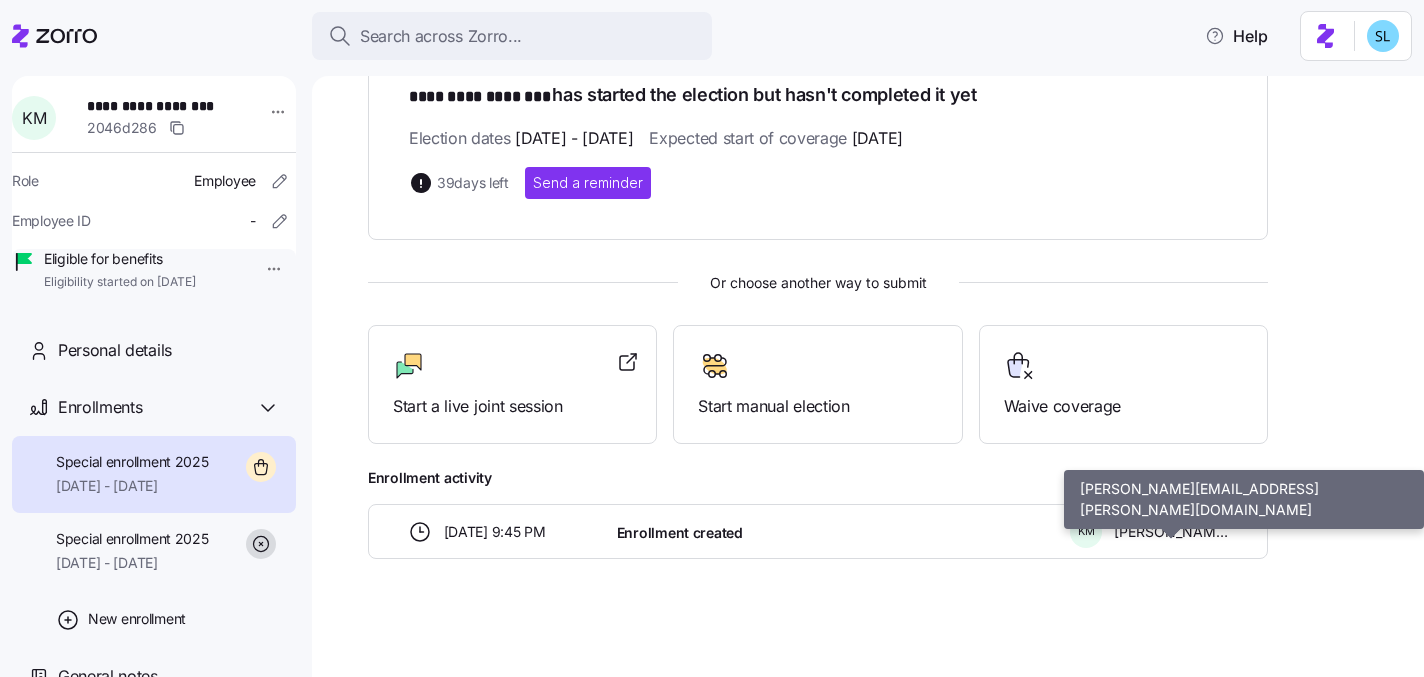click on "Katherine Mckinzie" at bounding box center [1171, 532] 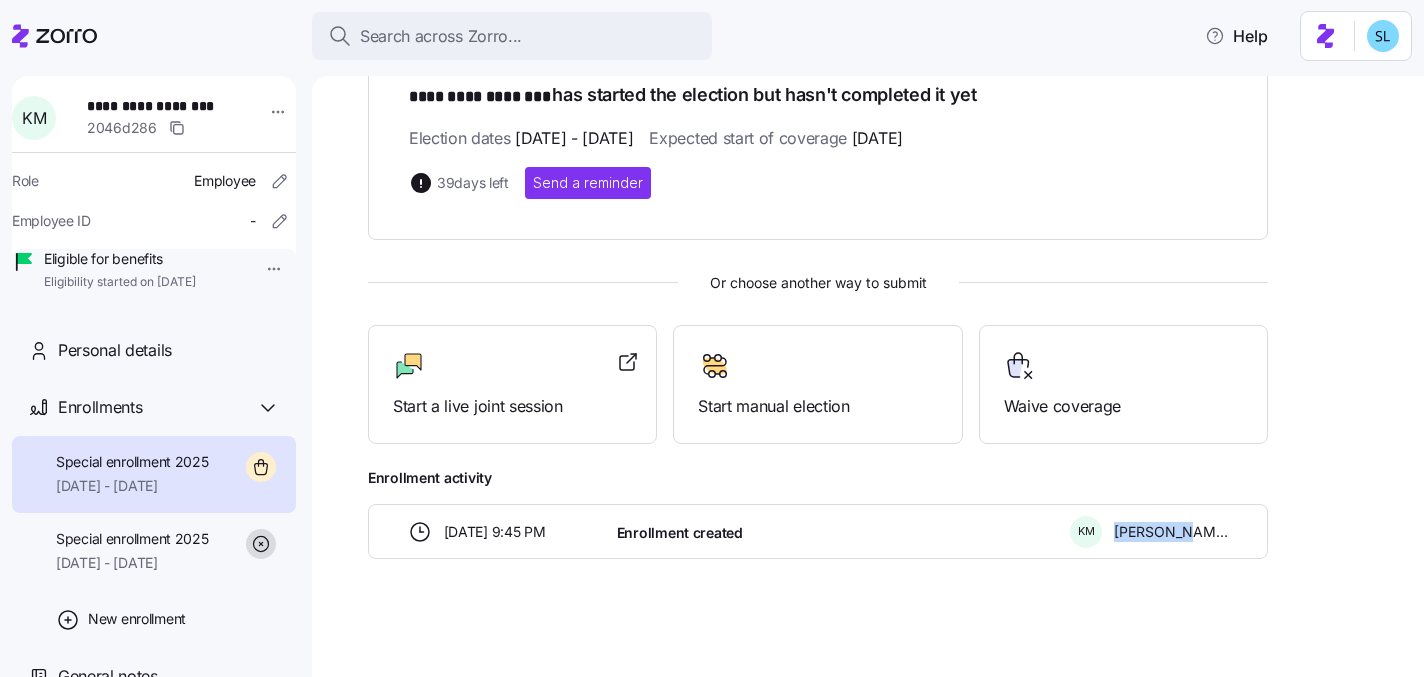 click on "Katherine Mckinzie" at bounding box center [1171, 532] 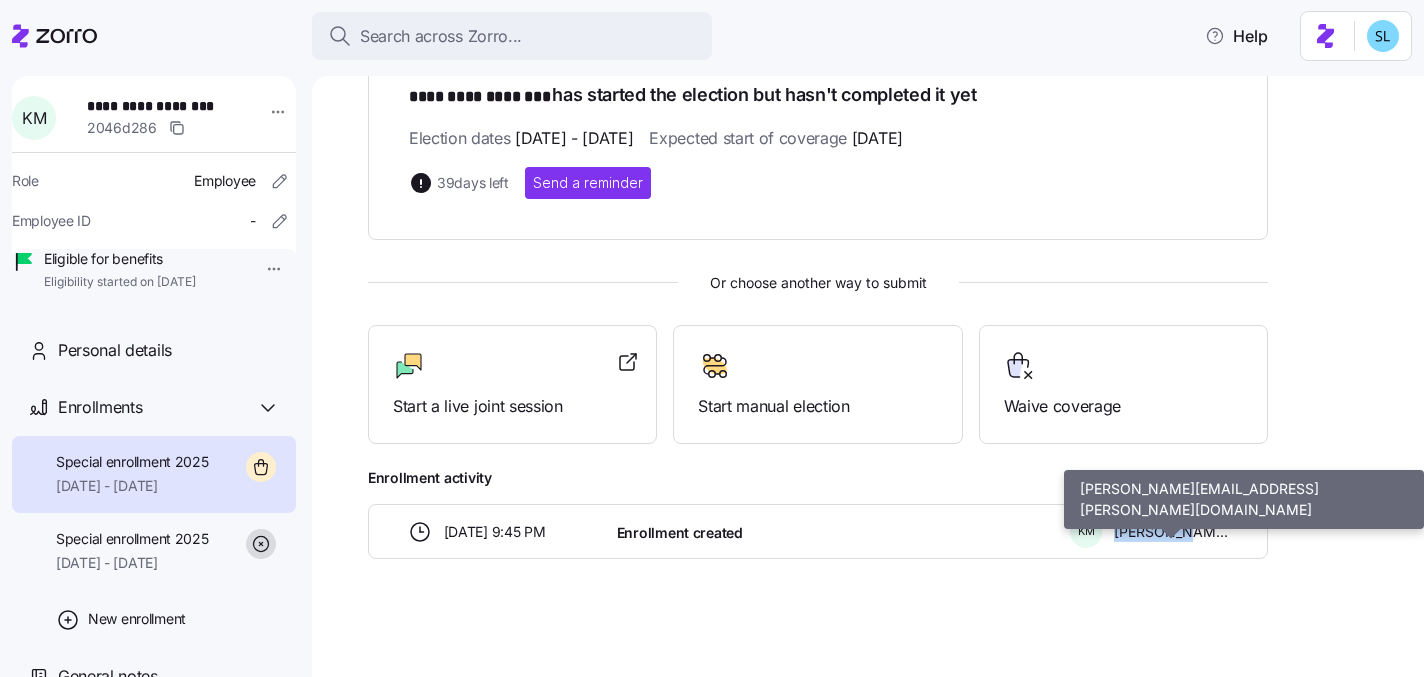 click on "Katherine Mckinzie" at bounding box center (1171, 532) 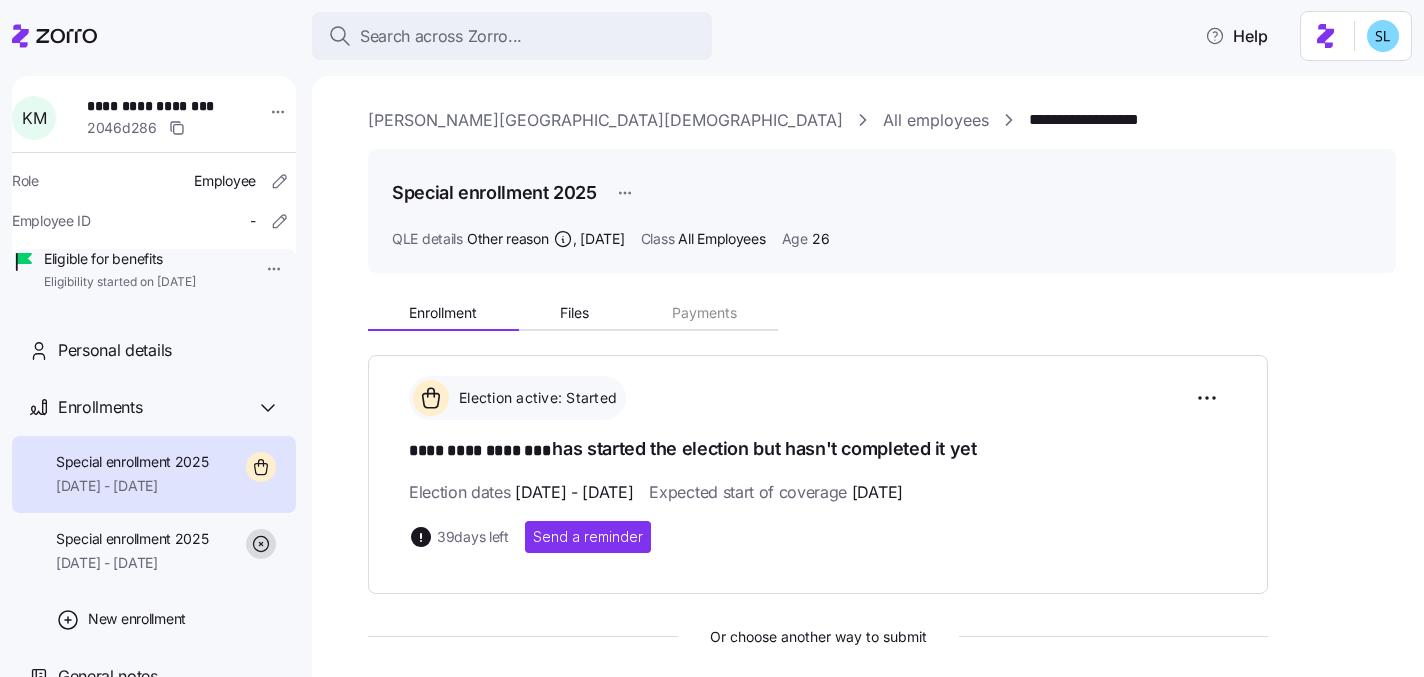 scroll, scrollTop: 0, scrollLeft: 0, axis: both 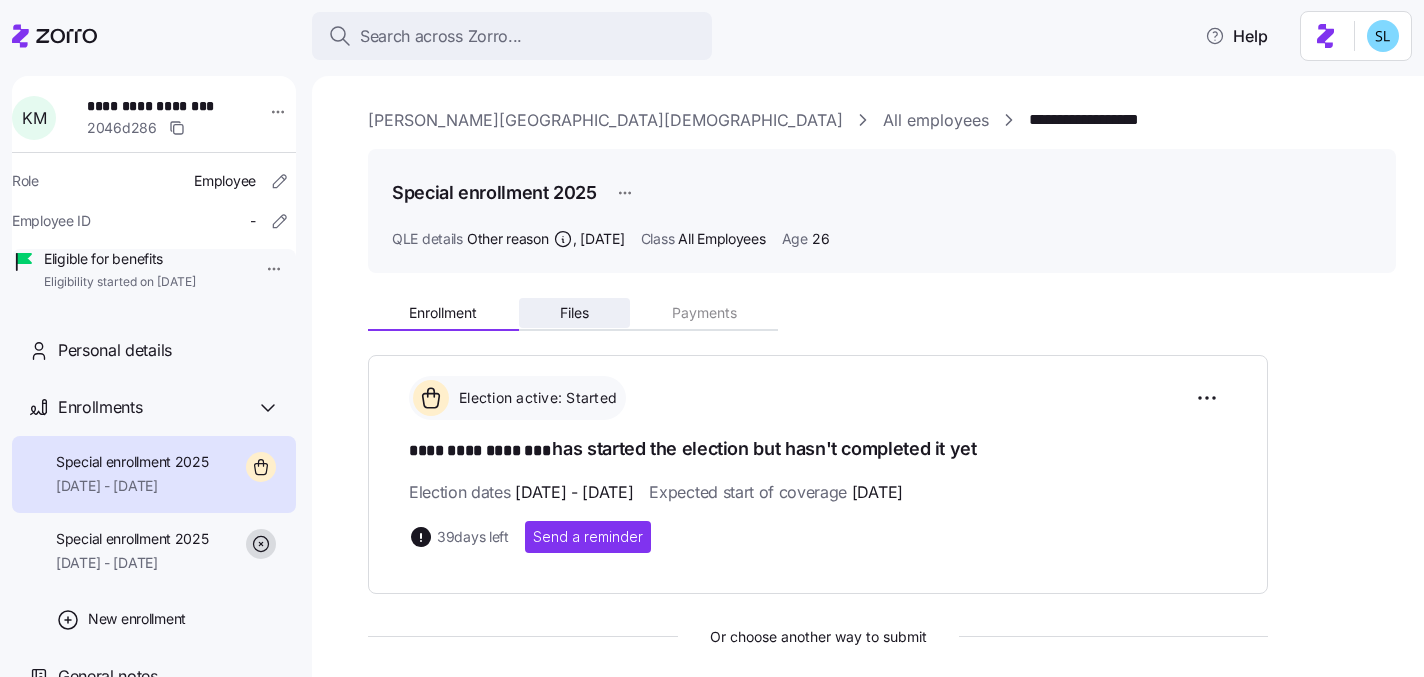 click on "Files" at bounding box center [575, 313] 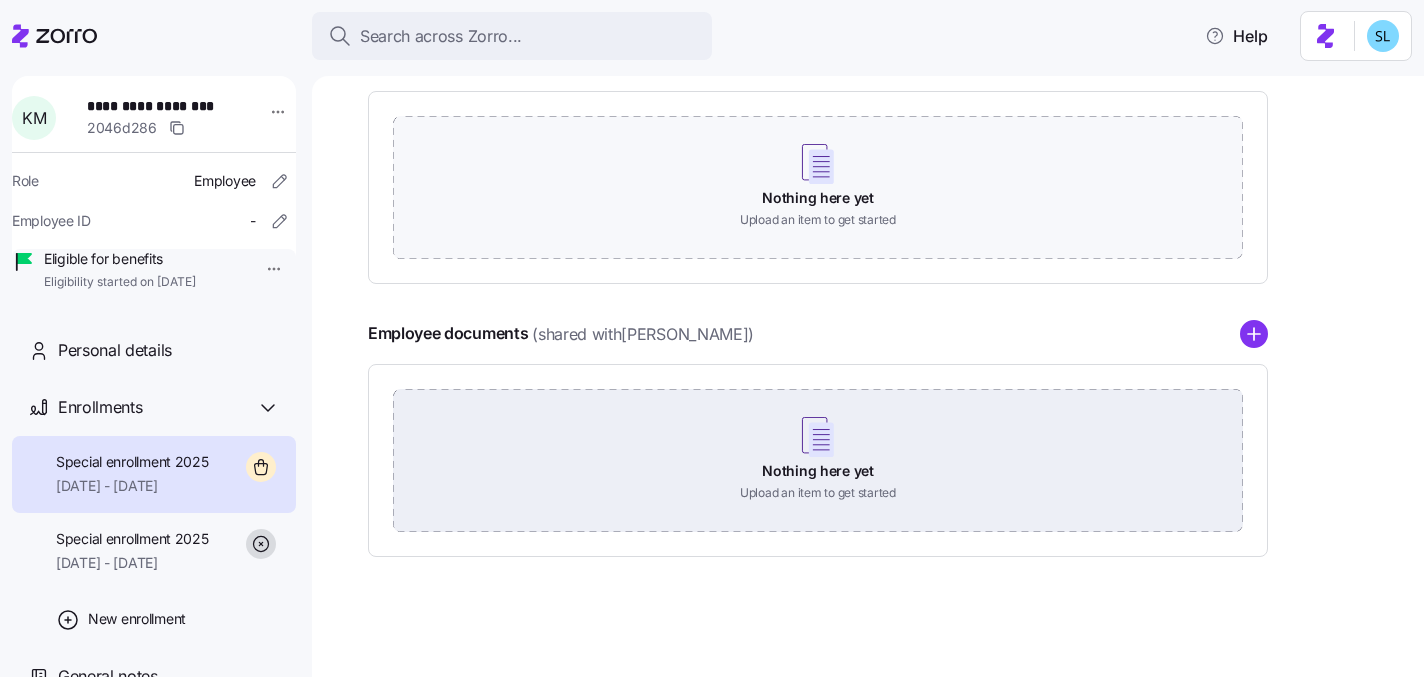 scroll, scrollTop: 0, scrollLeft: 0, axis: both 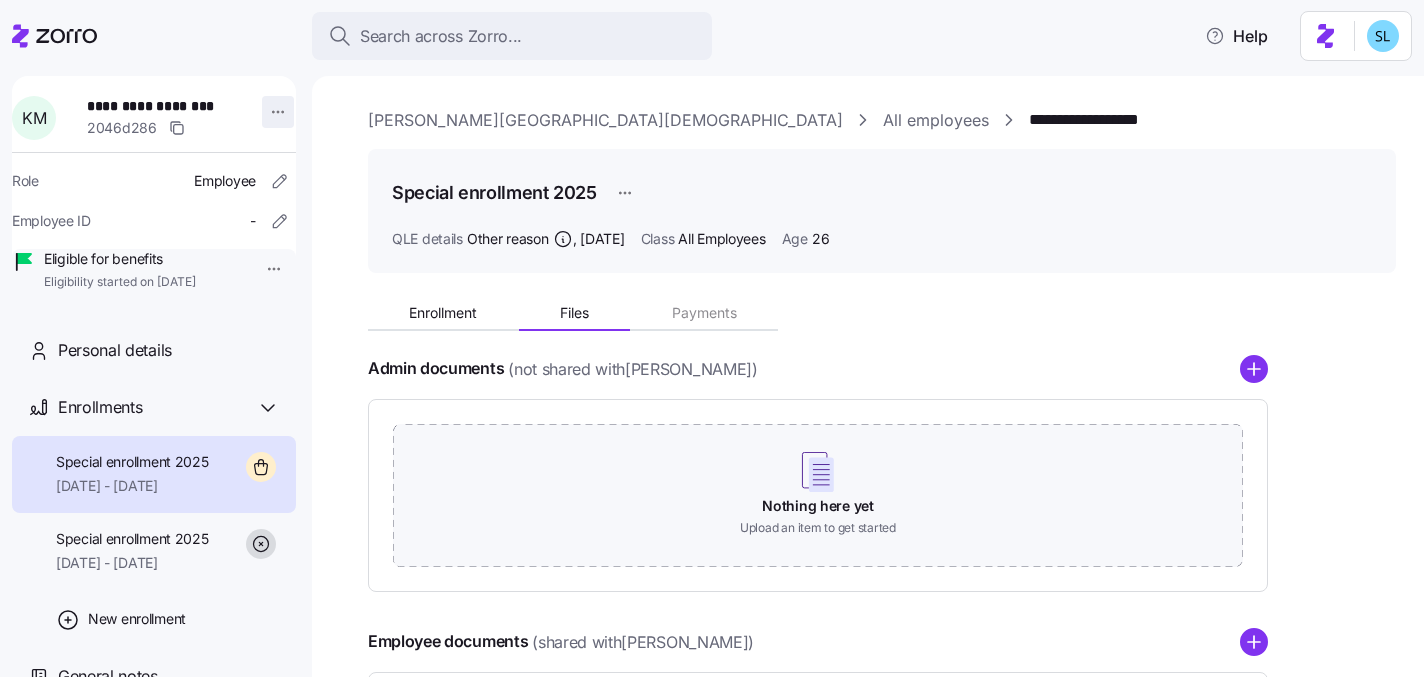 click on "**********" at bounding box center [712, 332] 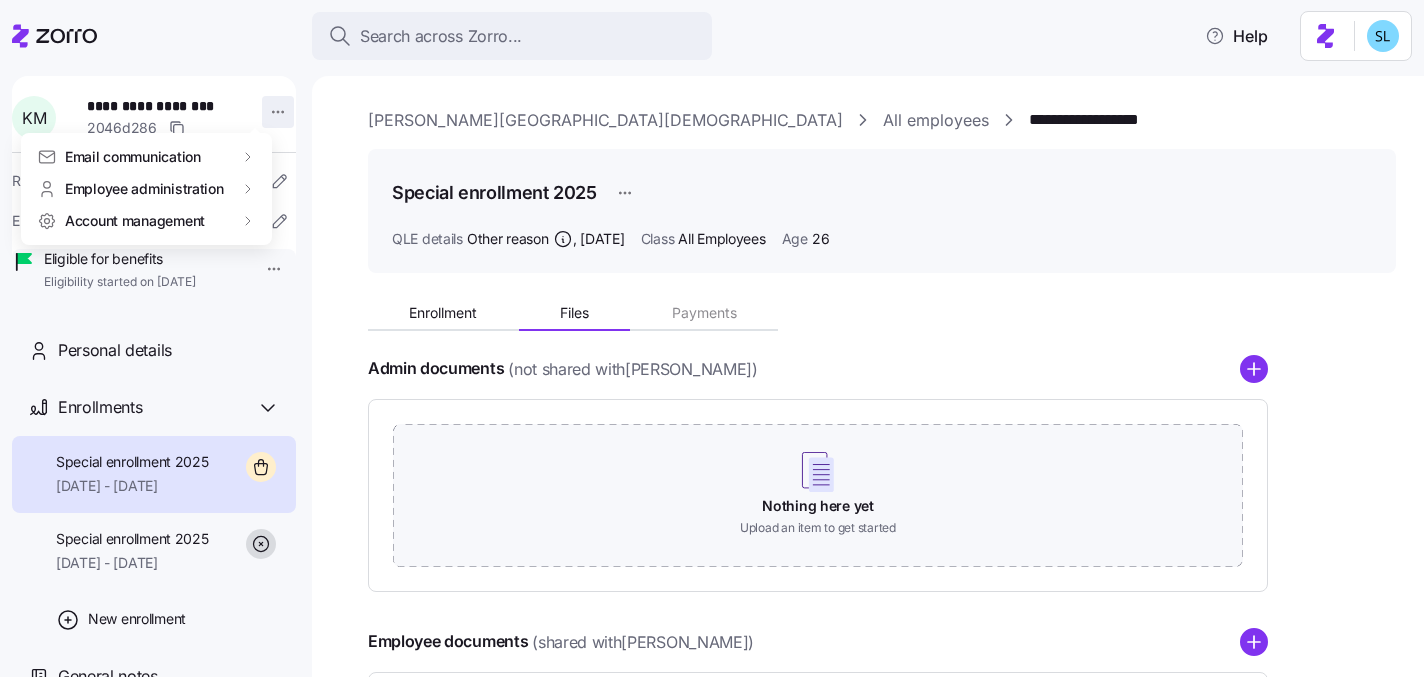 click on "**********" at bounding box center (712, 332) 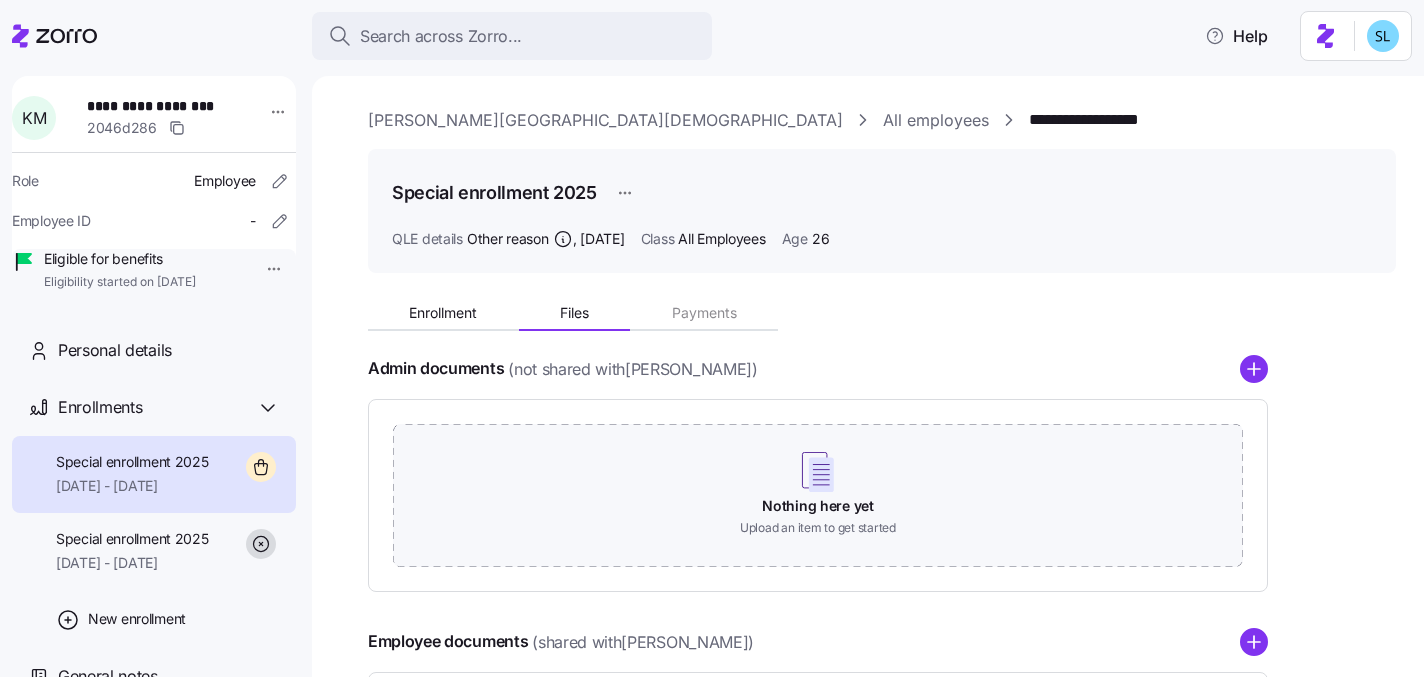 click on "Hamilton Mill United Methodist Church" at bounding box center [605, 120] 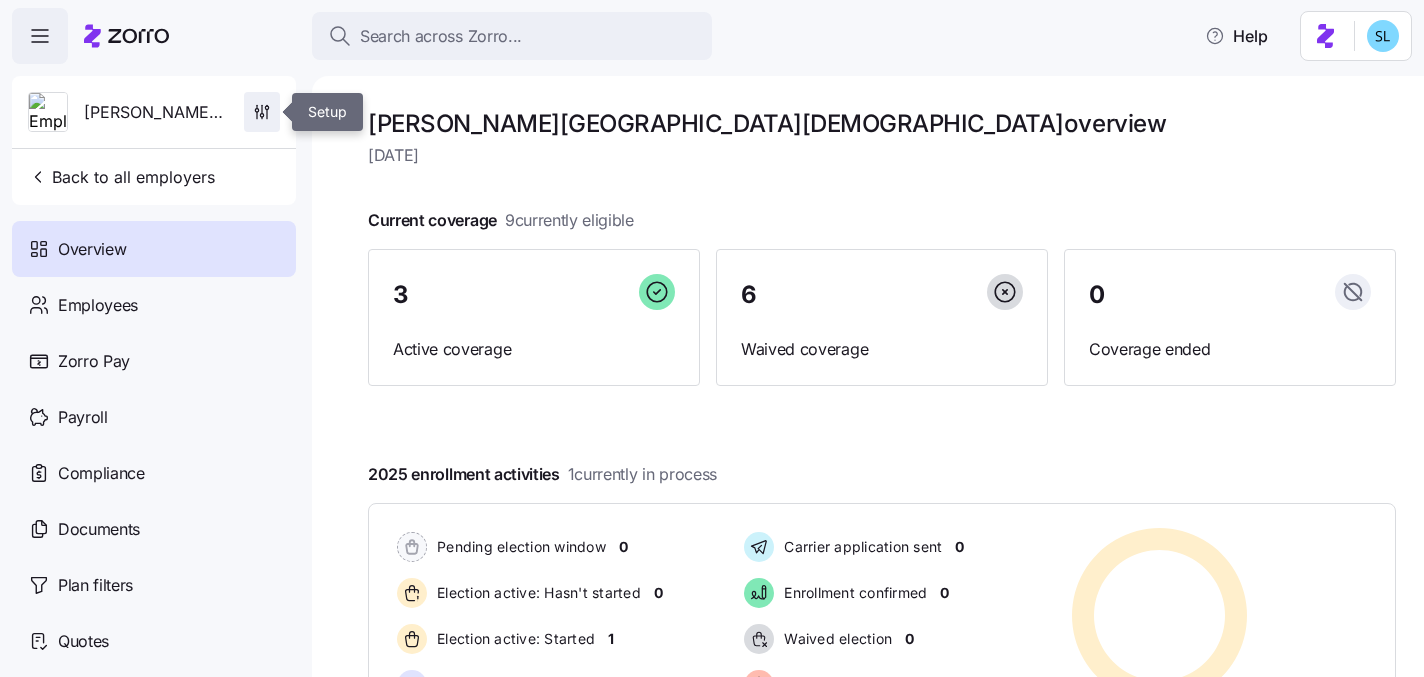 click 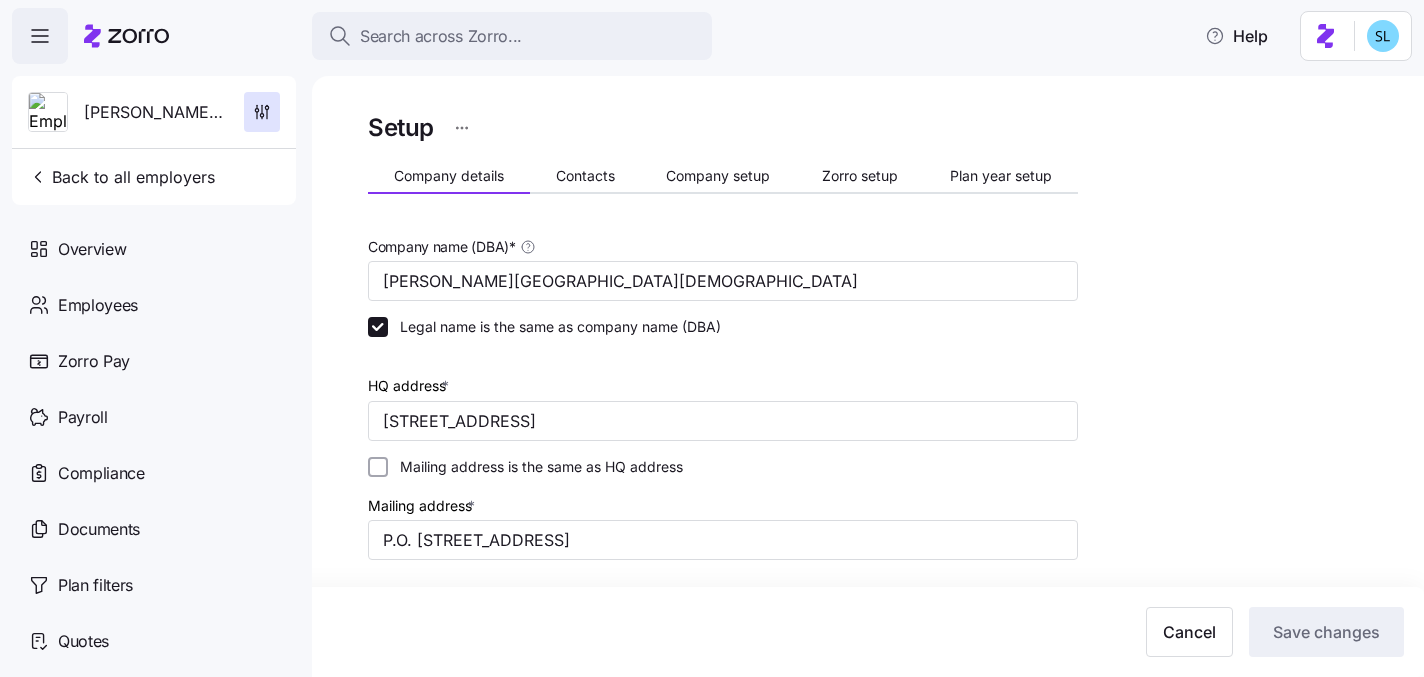 click on "Contacts" at bounding box center (585, 176) 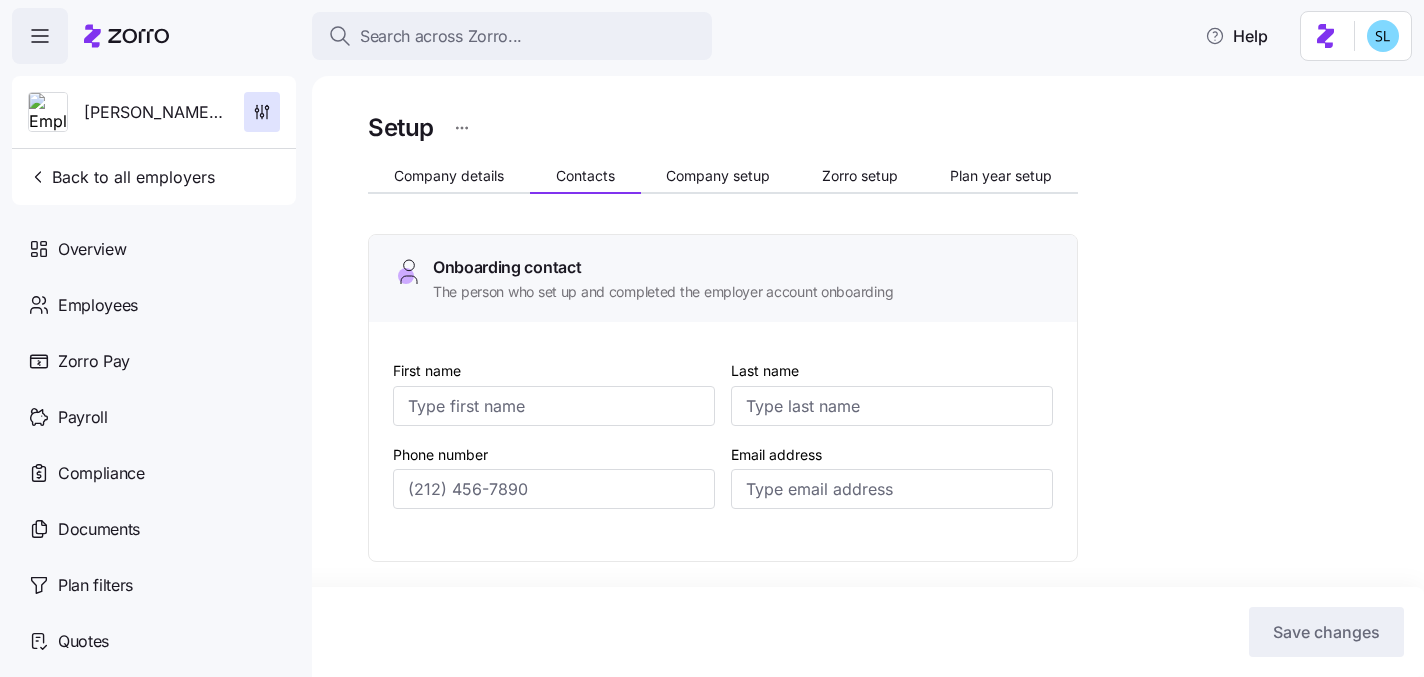 type on "Ruth" 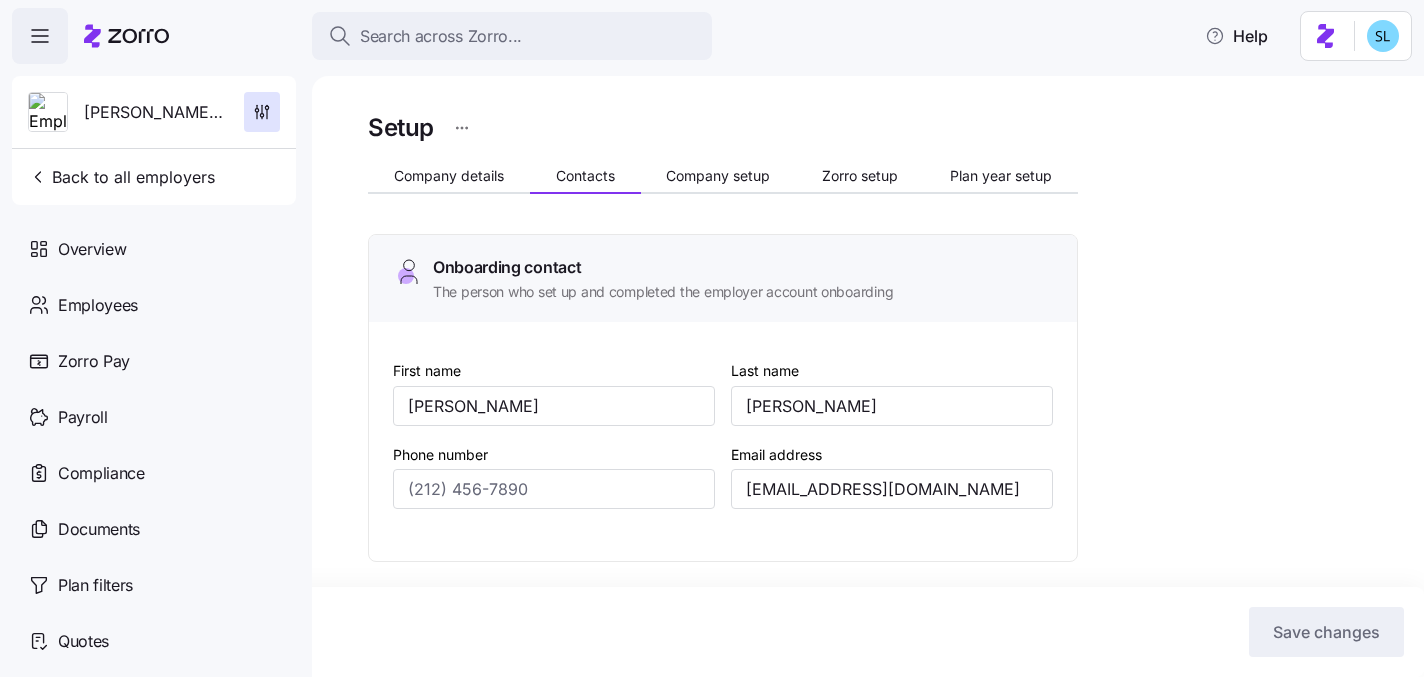 type on "(850) 867-1093" 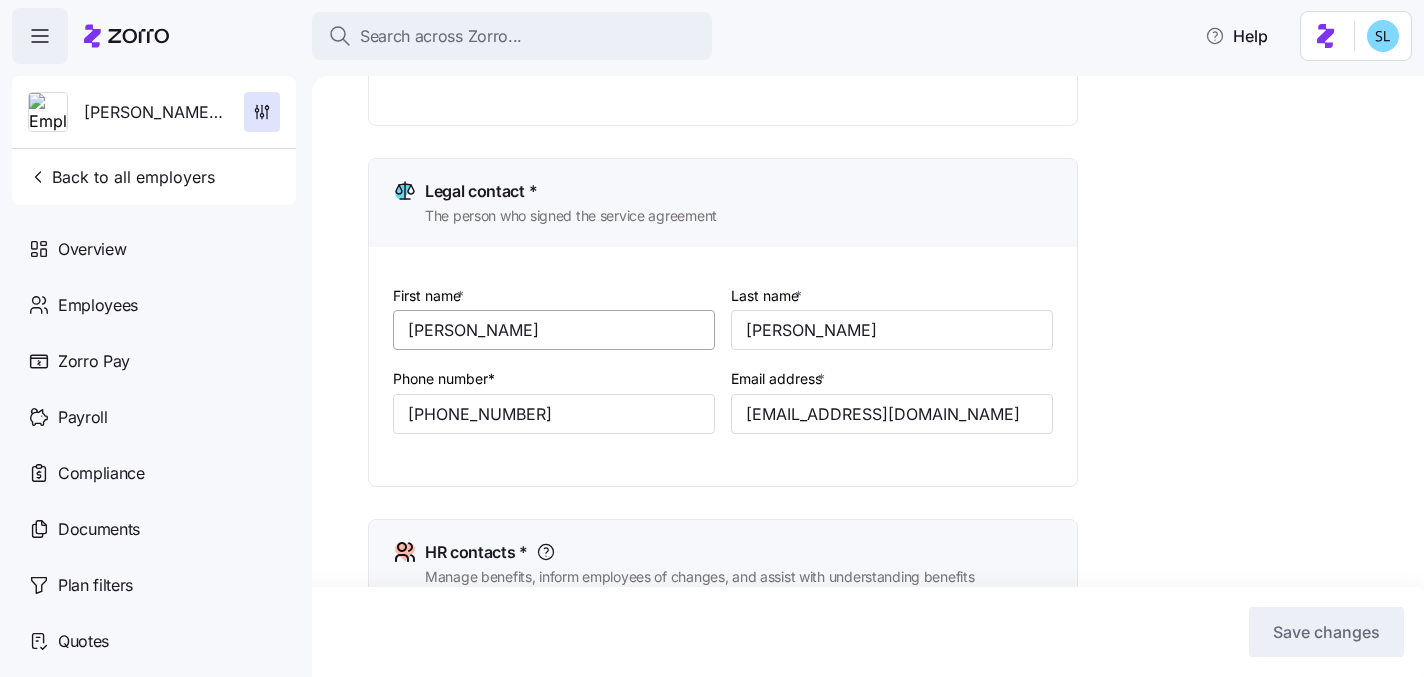 scroll, scrollTop: 813, scrollLeft: 0, axis: vertical 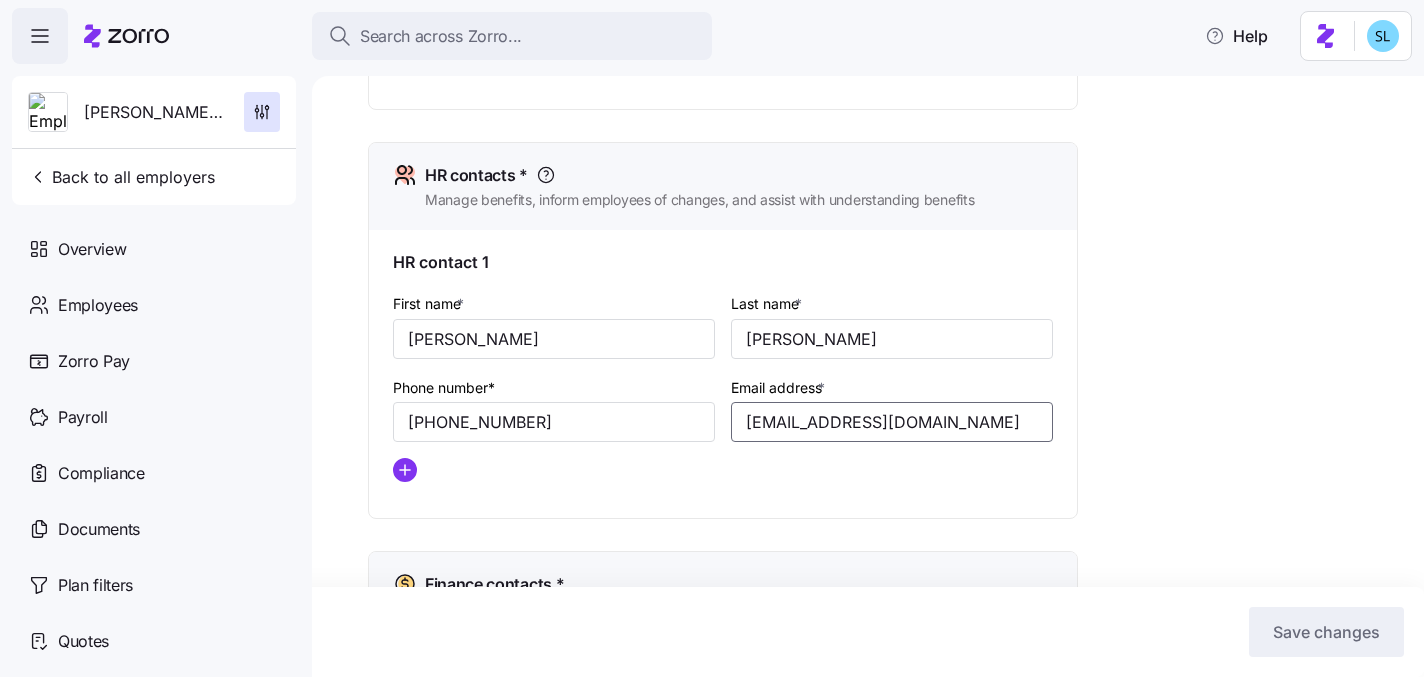 click on "finance@hmumc.org" at bounding box center (892, 422) 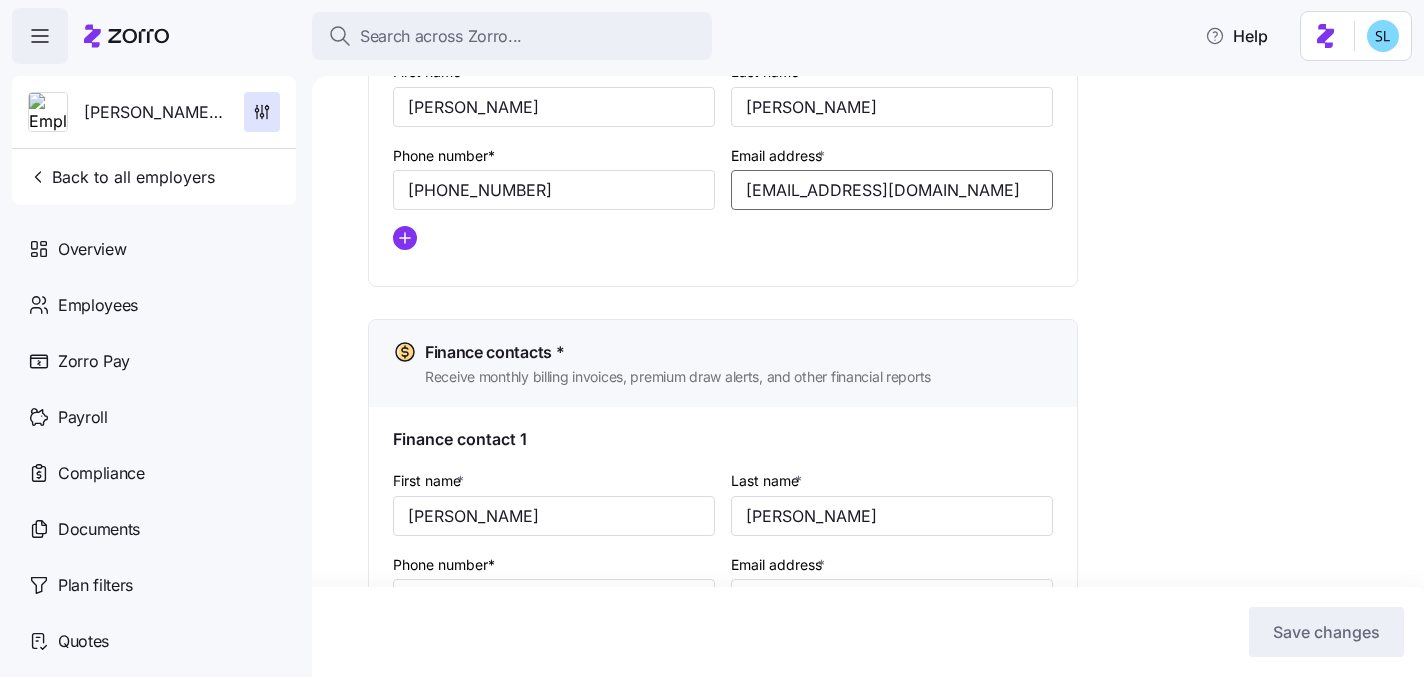scroll, scrollTop: 854, scrollLeft: 0, axis: vertical 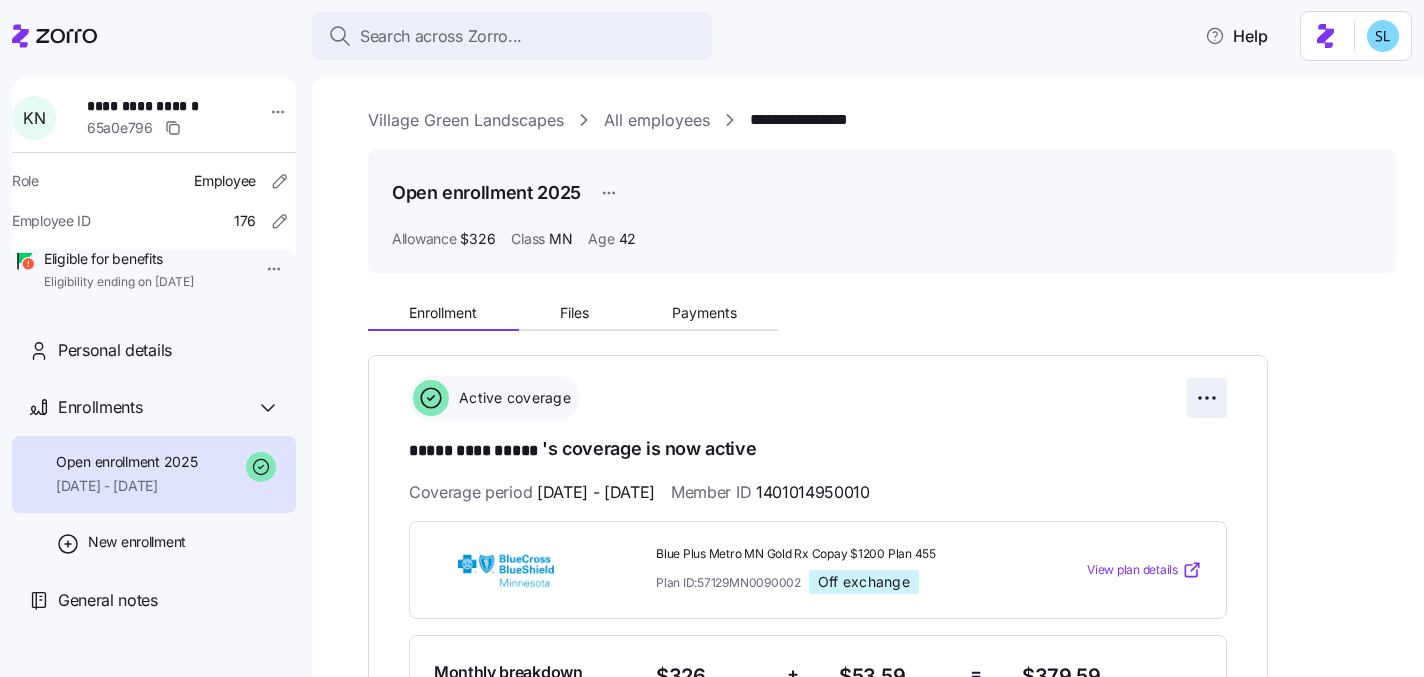 click on "**********" at bounding box center [712, 332] 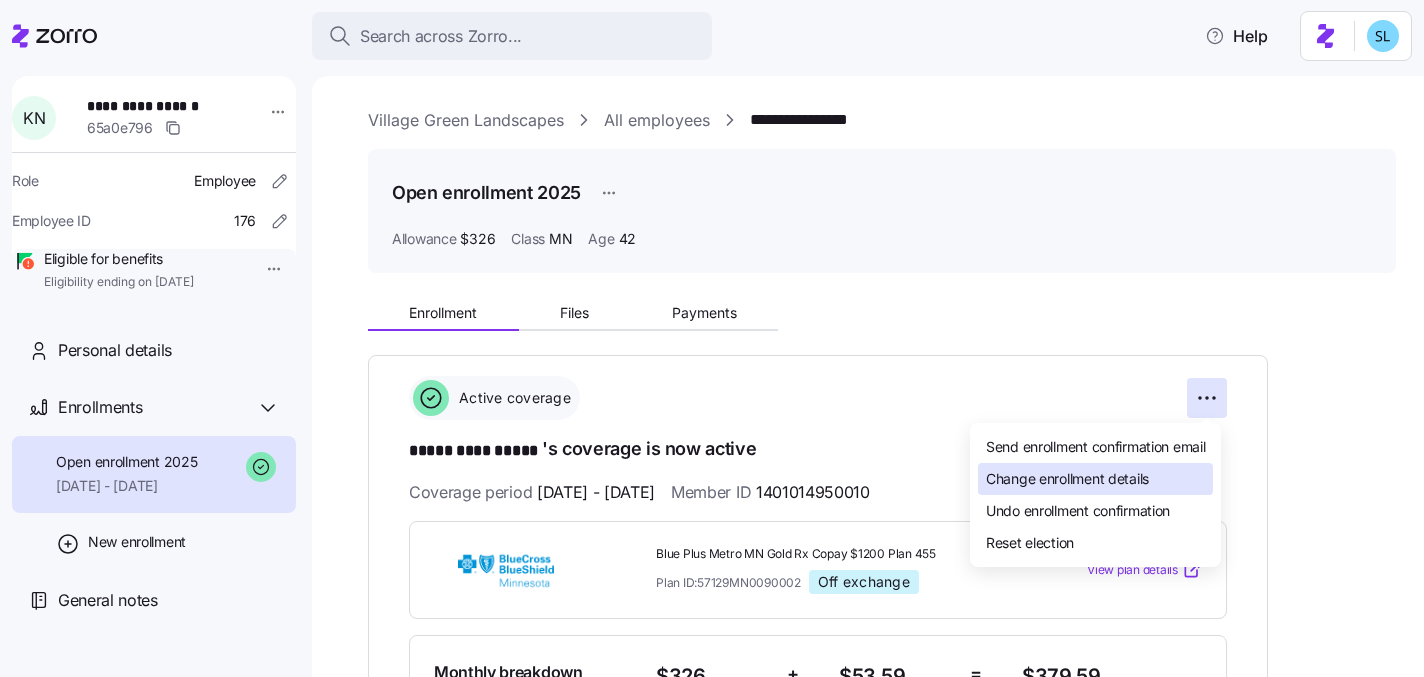 click on "Change enrollment details" at bounding box center [1095, 479] 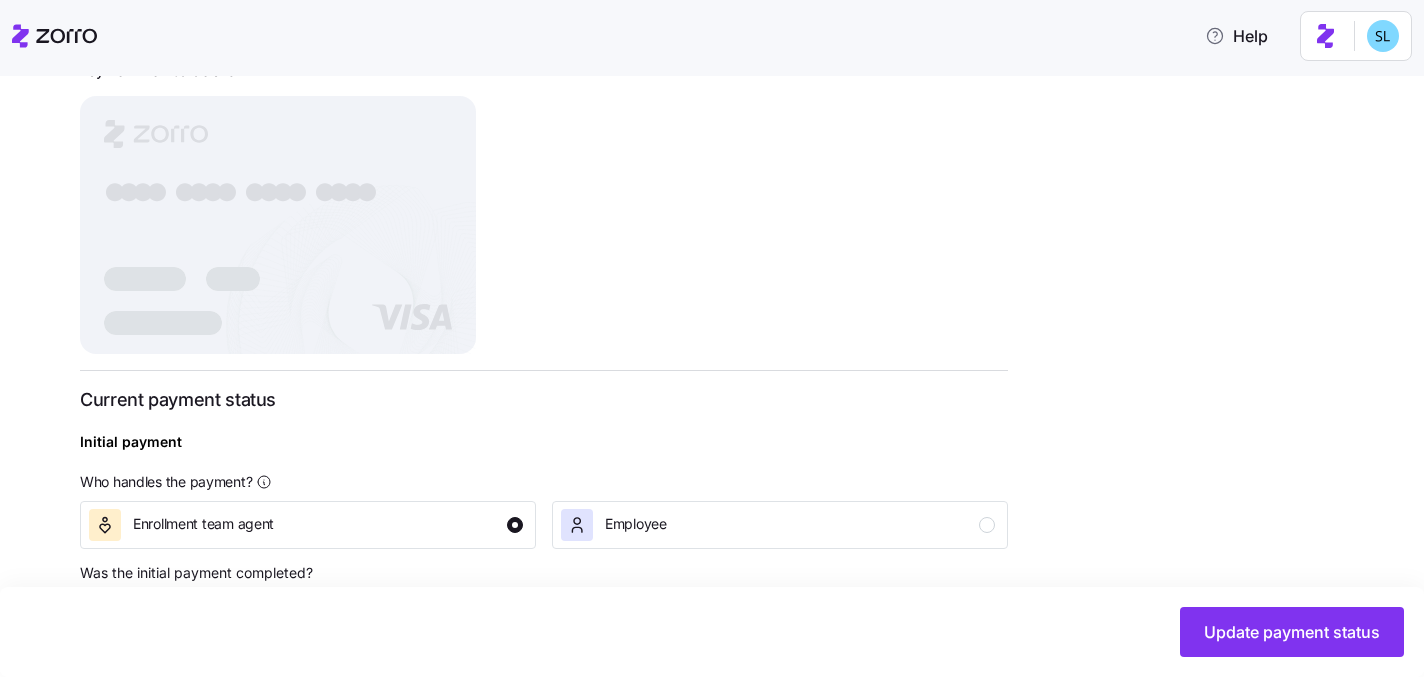 scroll, scrollTop: 828, scrollLeft: 0, axis: vertical 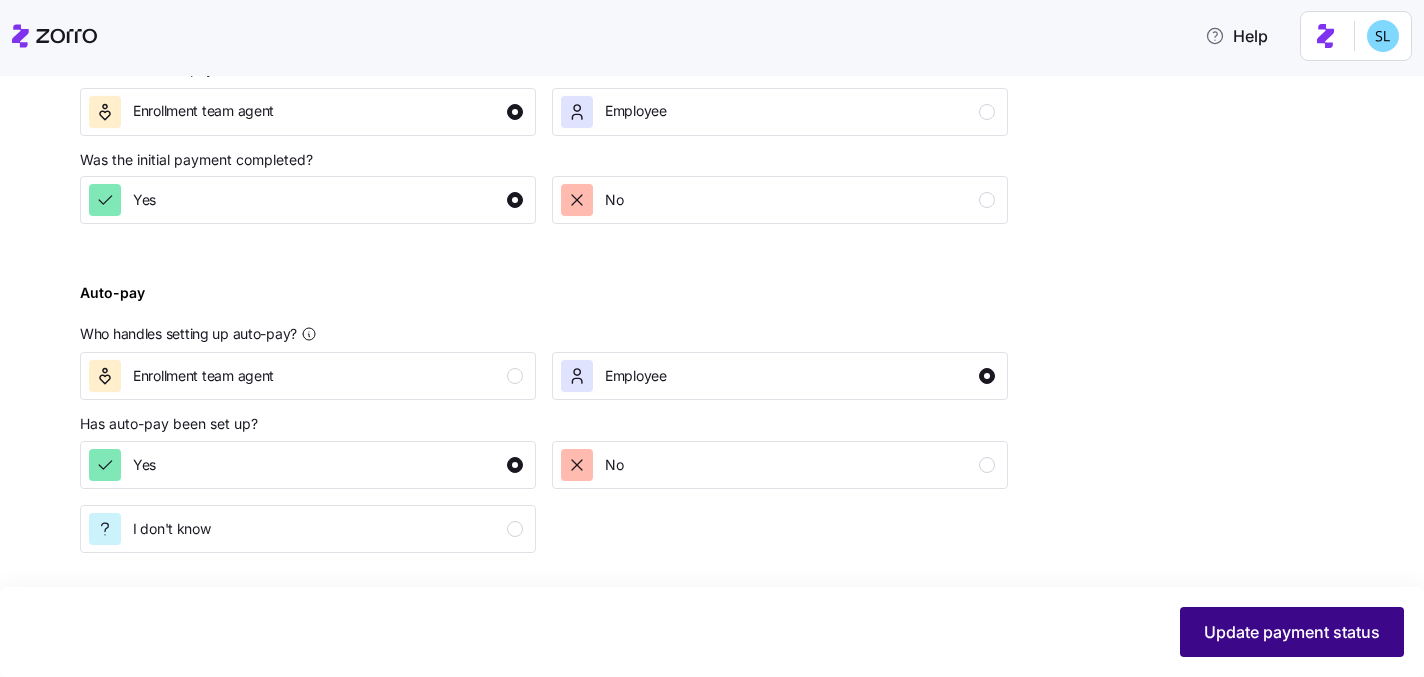 click on "Update payment status" at bounding box center [1292, 632] 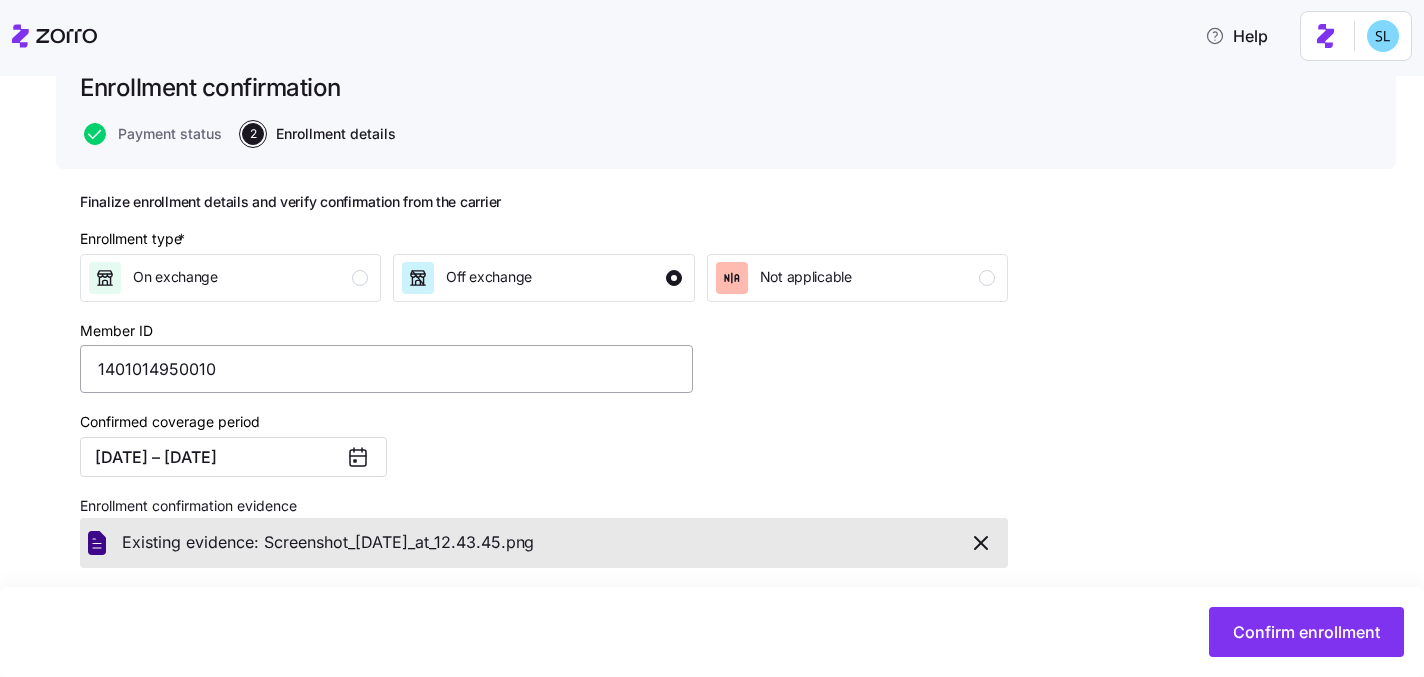 scroll, scrollTop: 266, scrollLeft: 0, axis: vertical 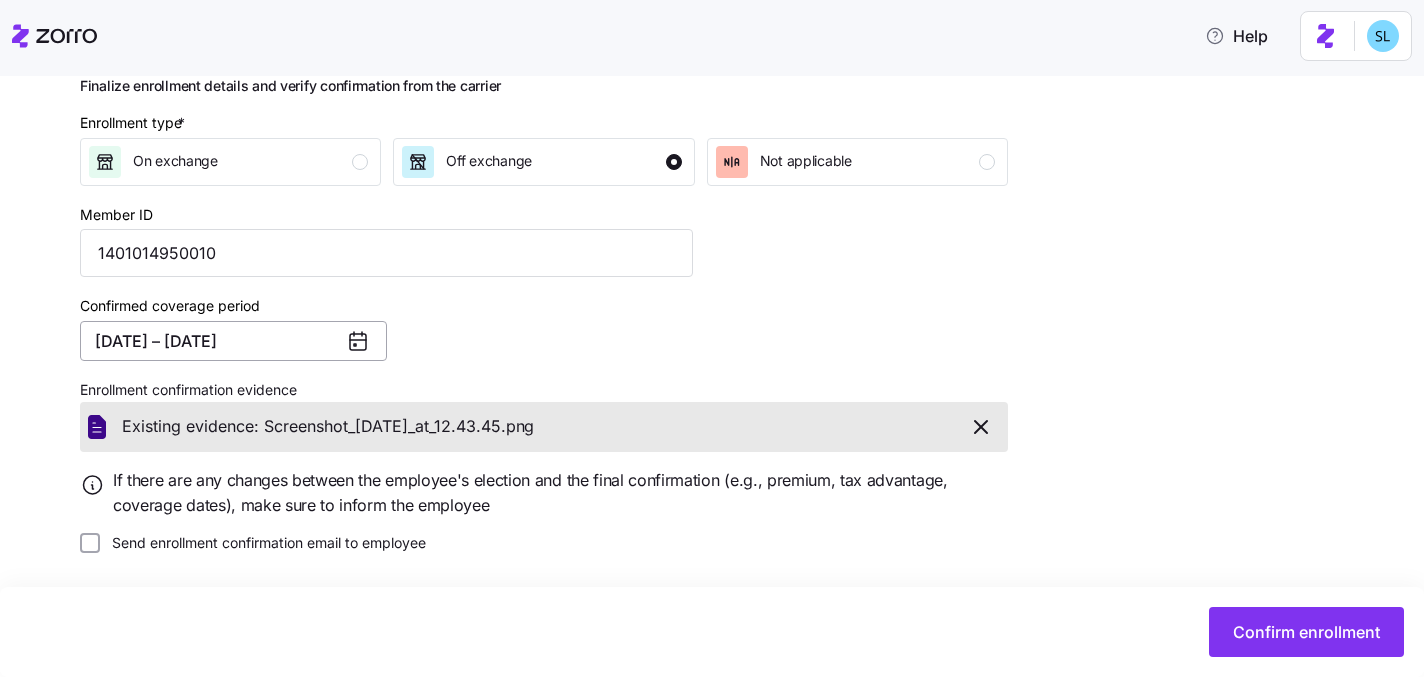 click on "01/01/2025 – 12/31/2025" at bounding box center [233, 341] 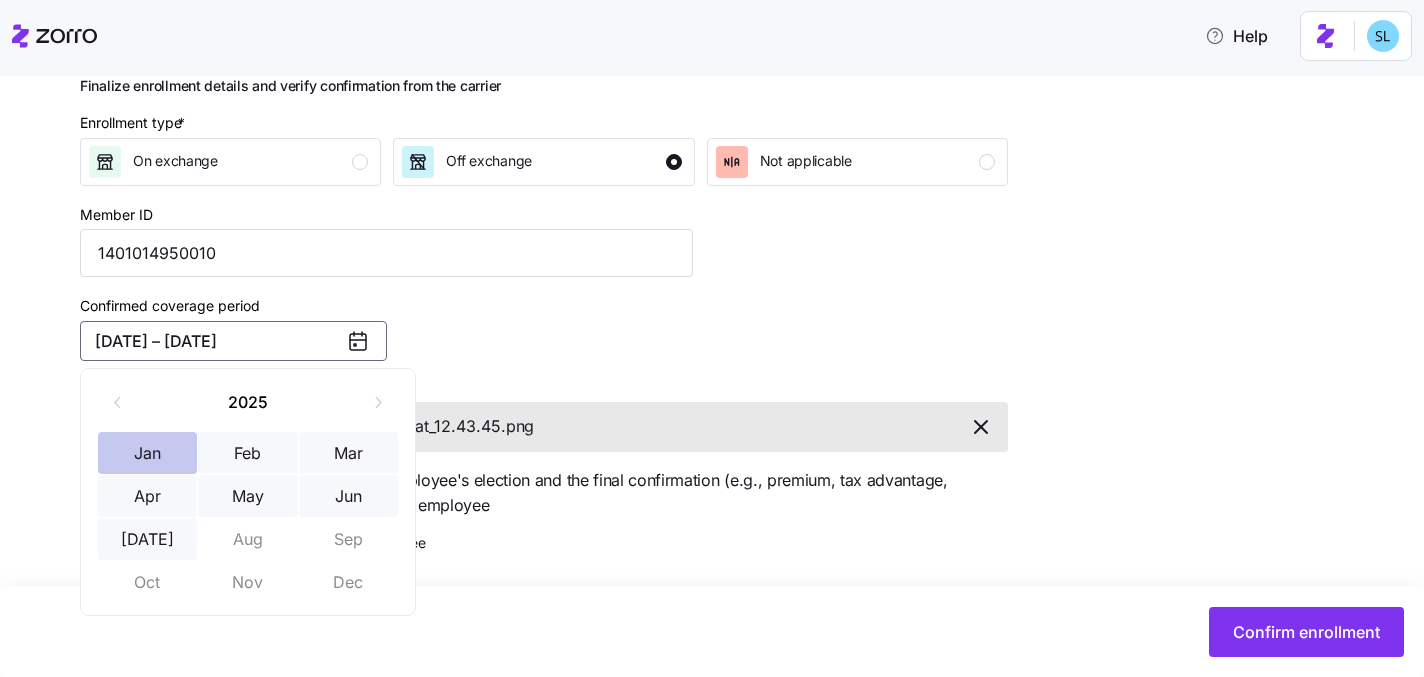 click on "Jan" at bounding box center (148, 453) 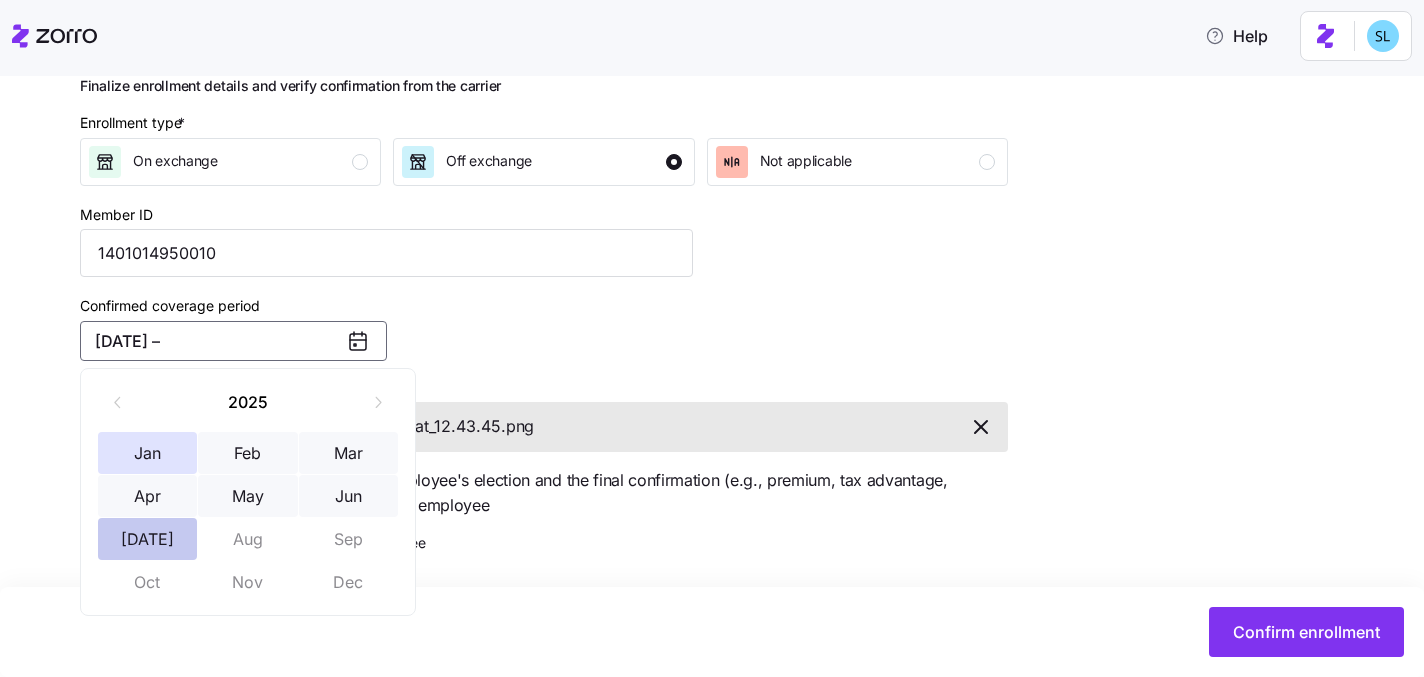 click on "Jul" at bounding box center (148, 539) 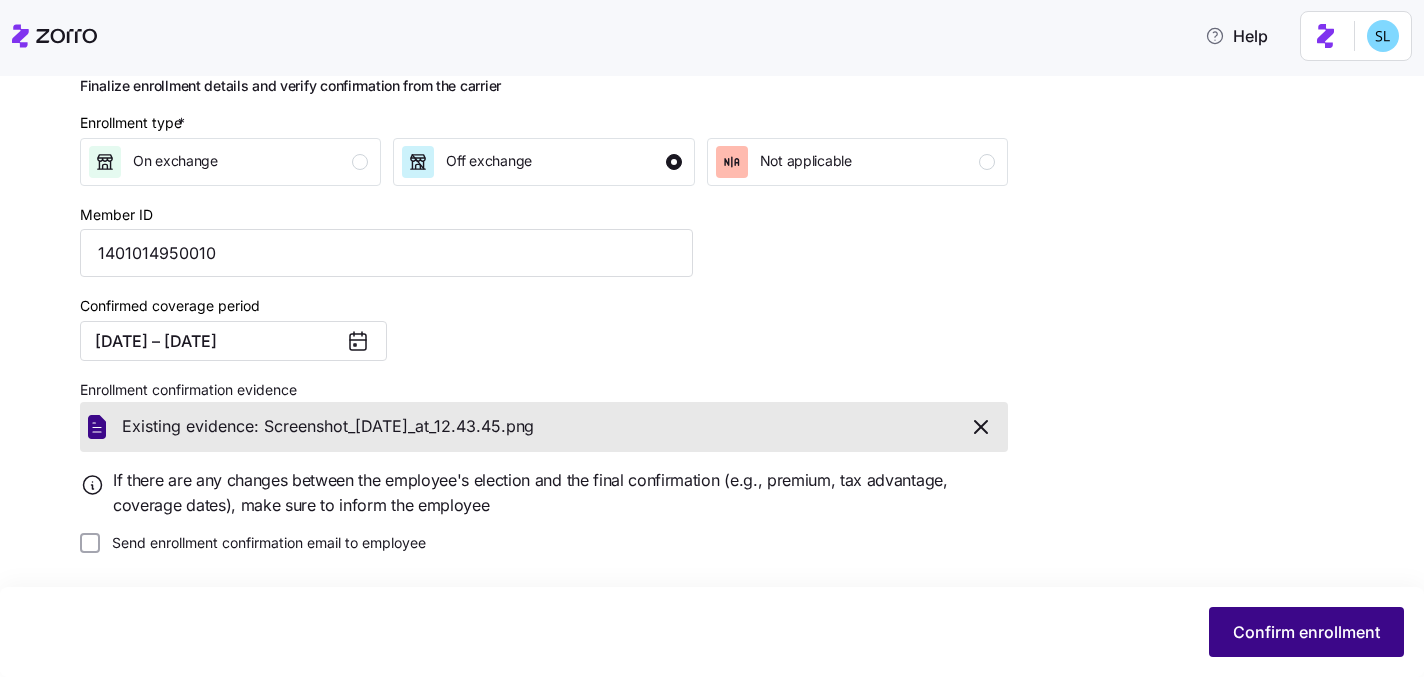 click on "Confirm enrollment" at bounding box center (1306, 632) 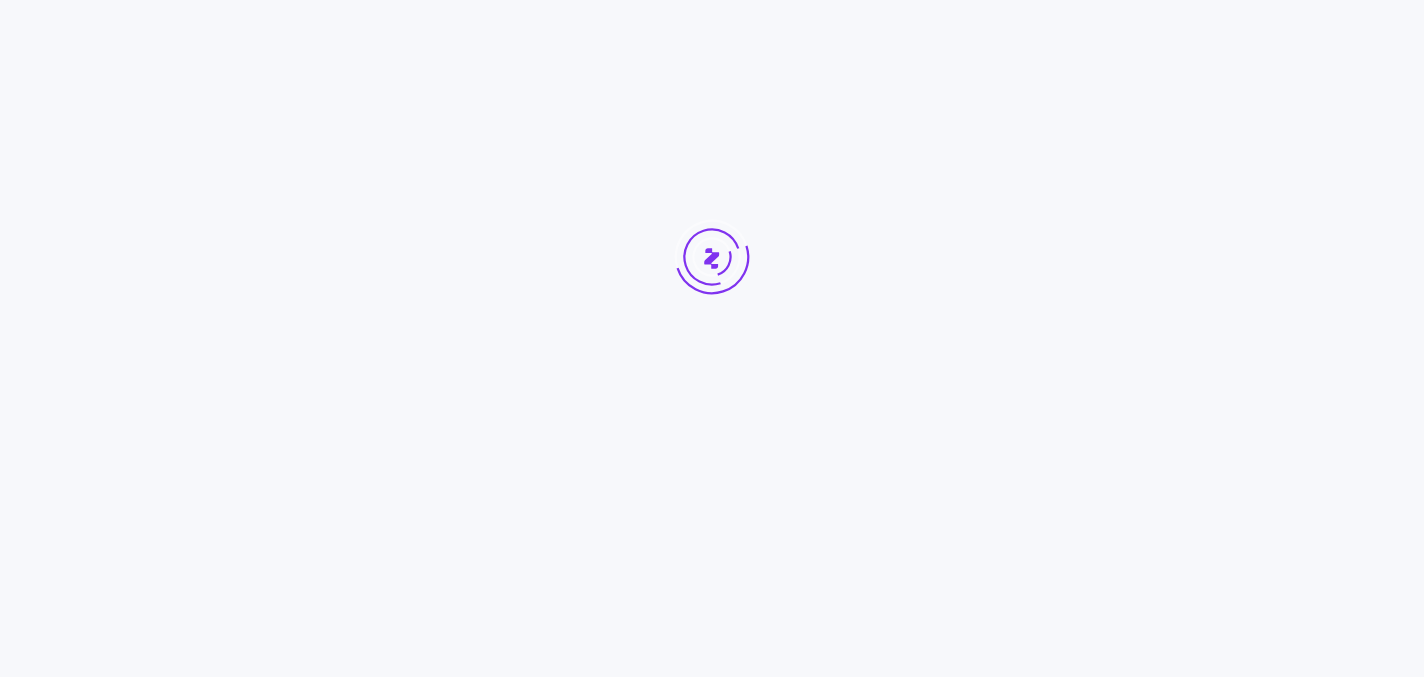 scroll, scrollTop: 0, scrollLeft: 0, axis: both 